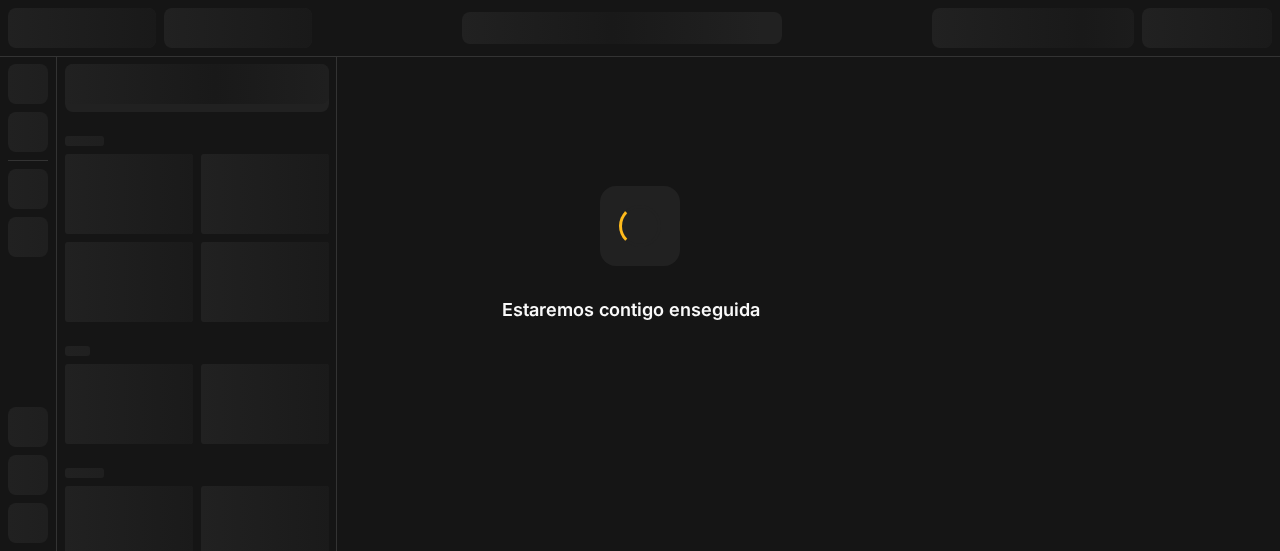 scroll, scrollTop: 0, scrollLeft: 0, axis: both 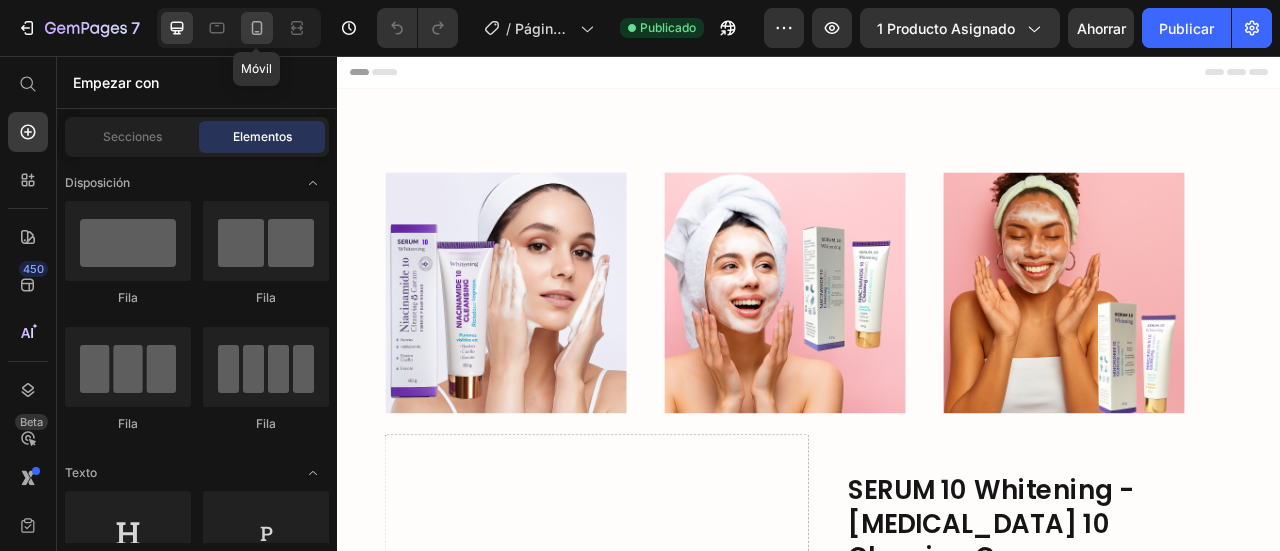 click 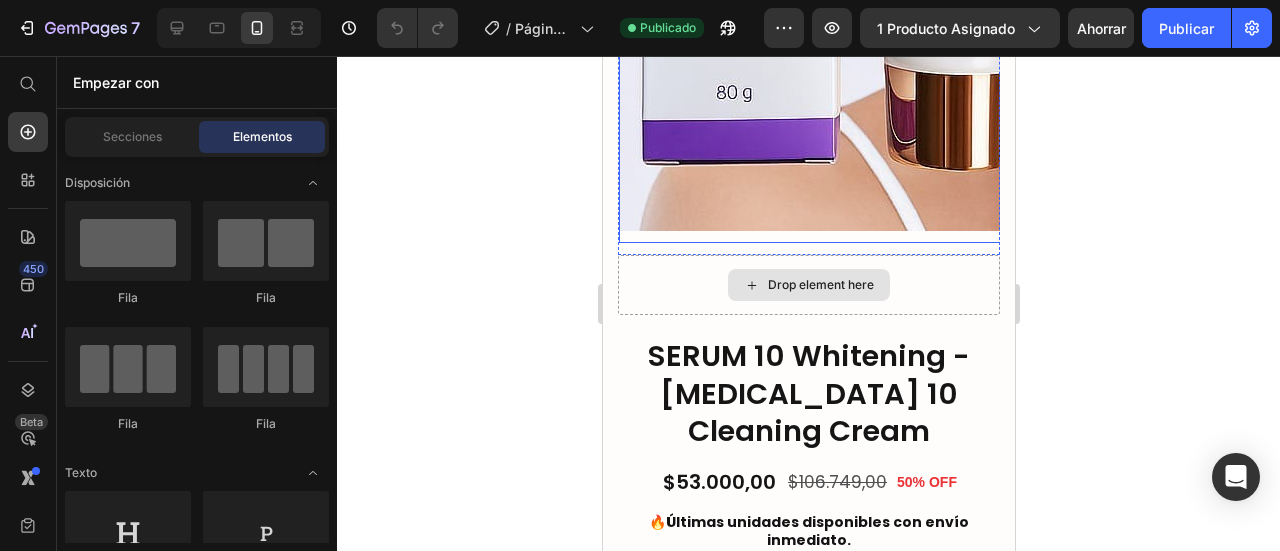 scroll, scrollTop: 900, scrollLeft: 0, axis: vertical 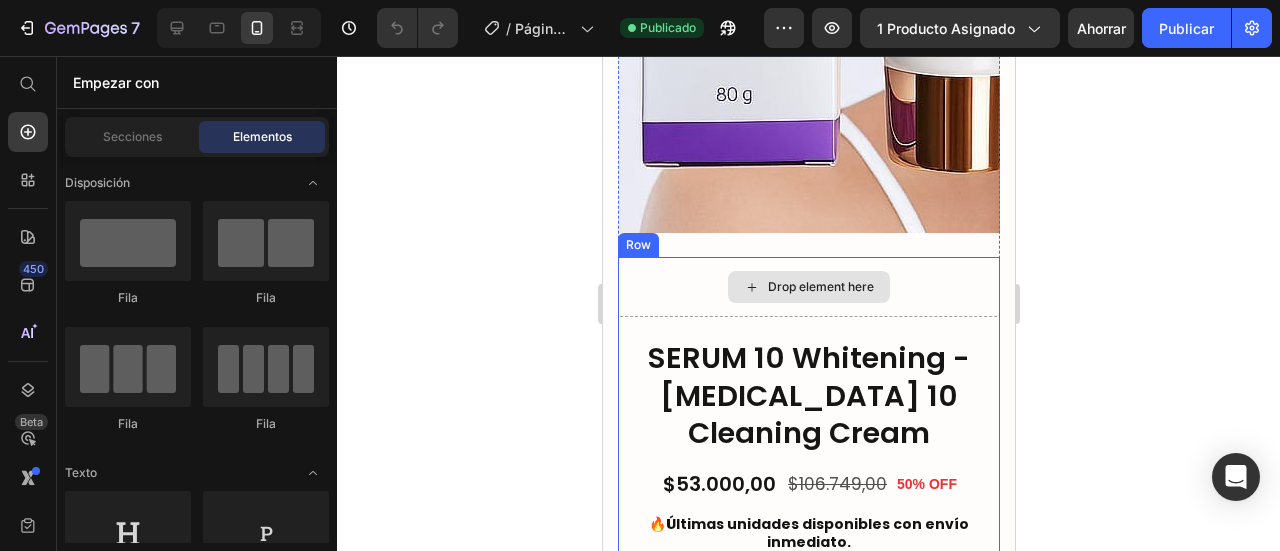 click on "Drop element here" at bounding box center [808, 287] 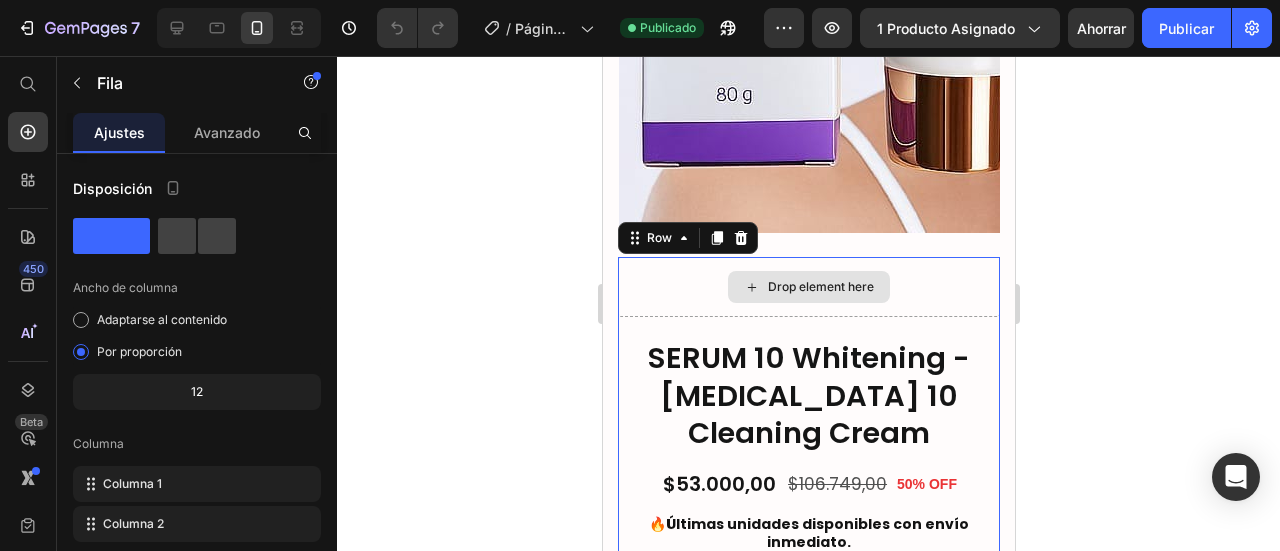 click on "Drop element here" at bounding box center (808, 287) 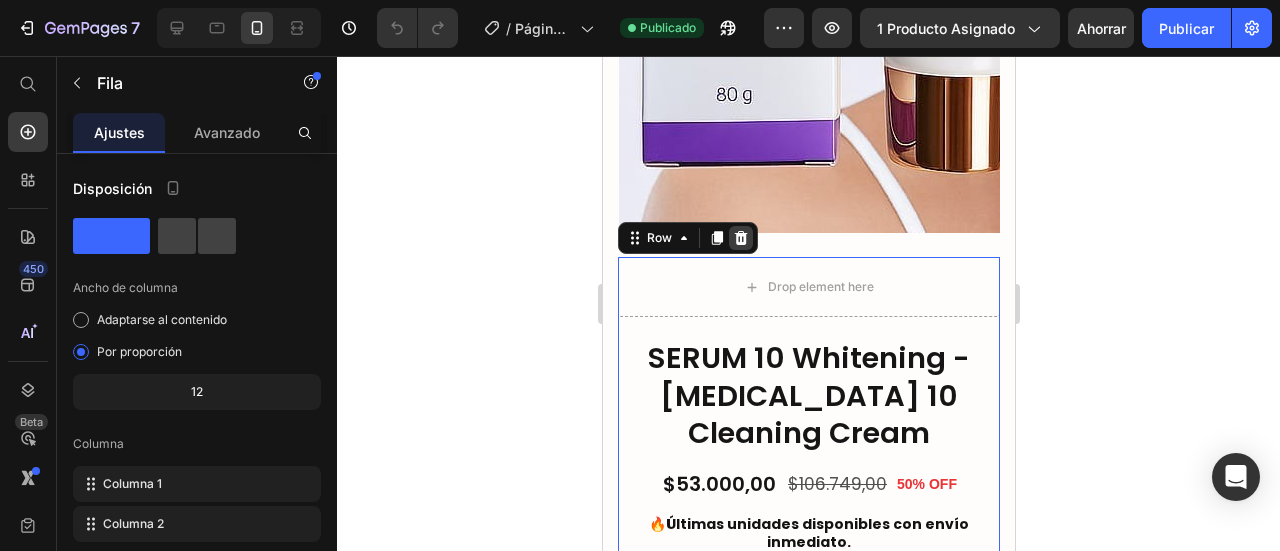 click 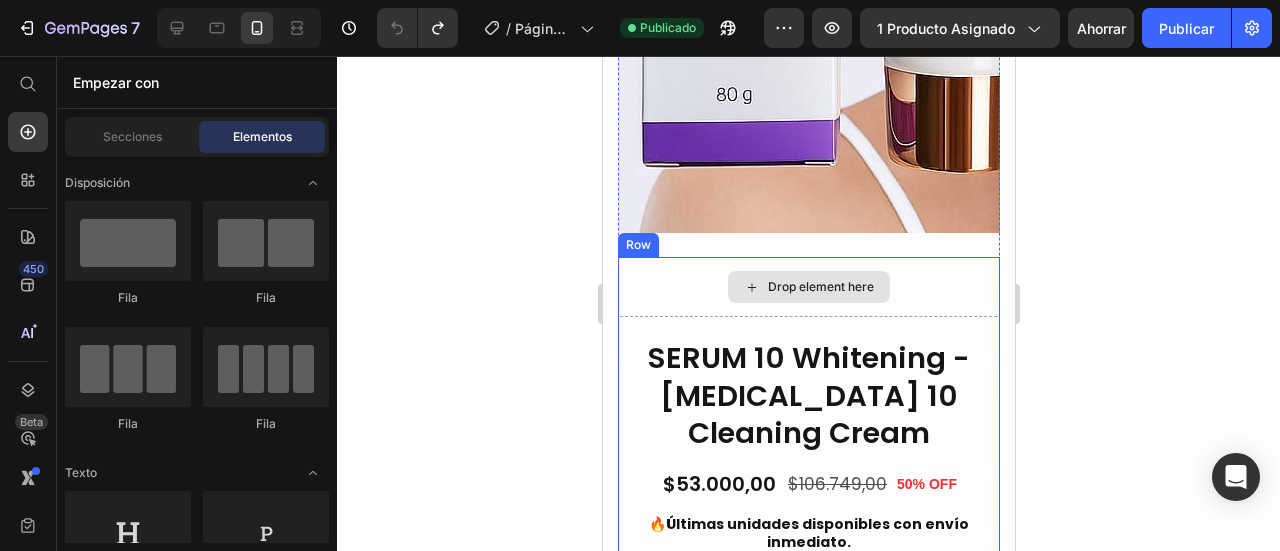click on "Drop element here" at bounding box center [808, 287] 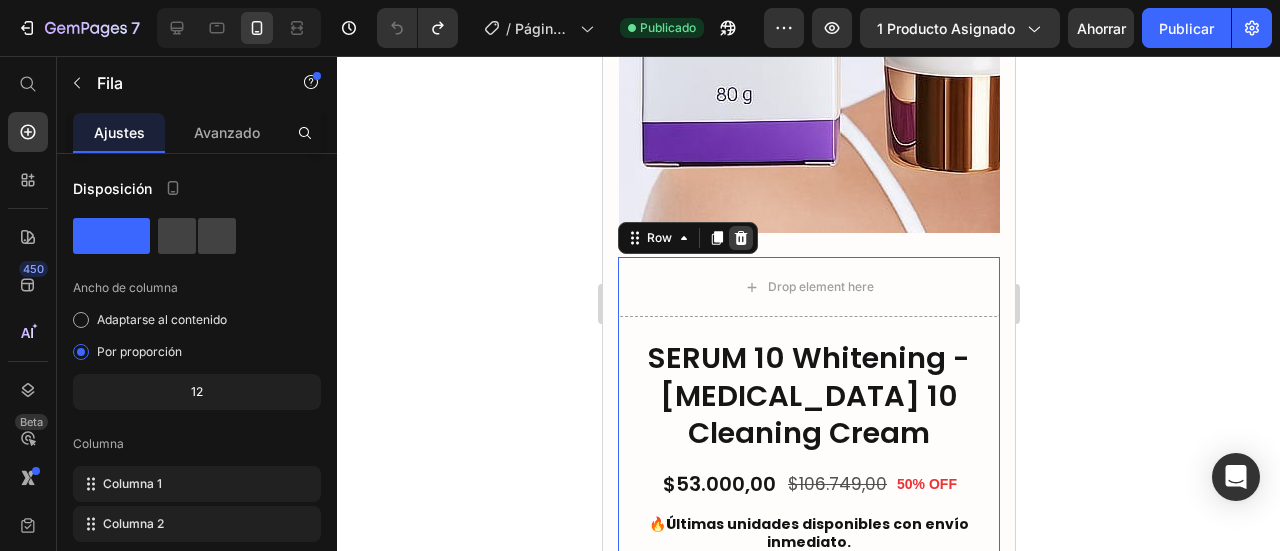 click 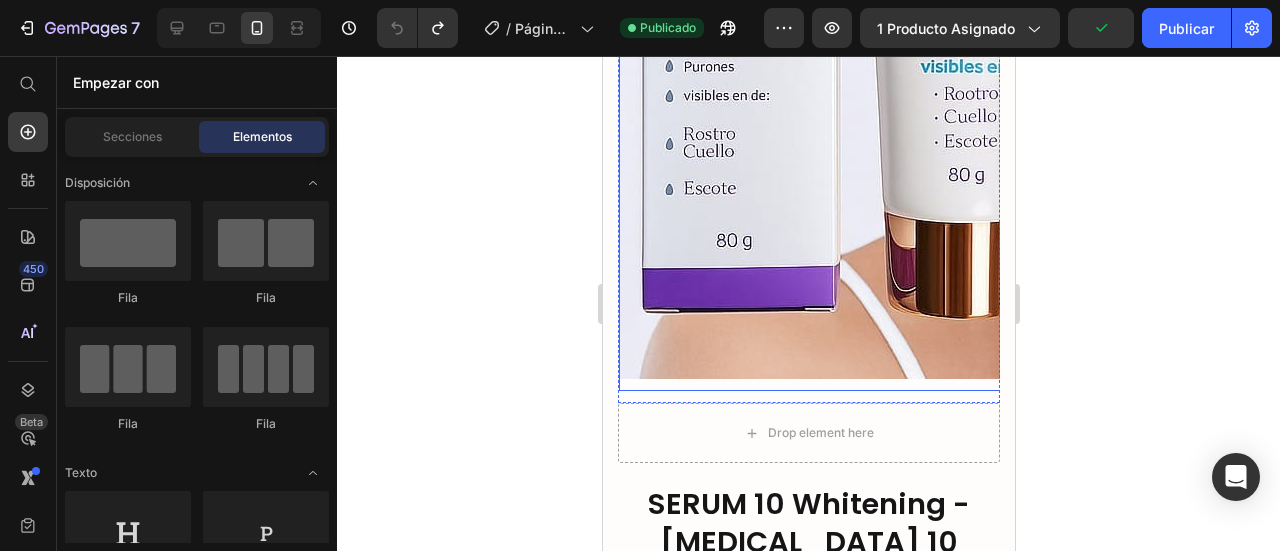 scroll, scrollTop: 700, scrollLeft: 0, axis: vertical 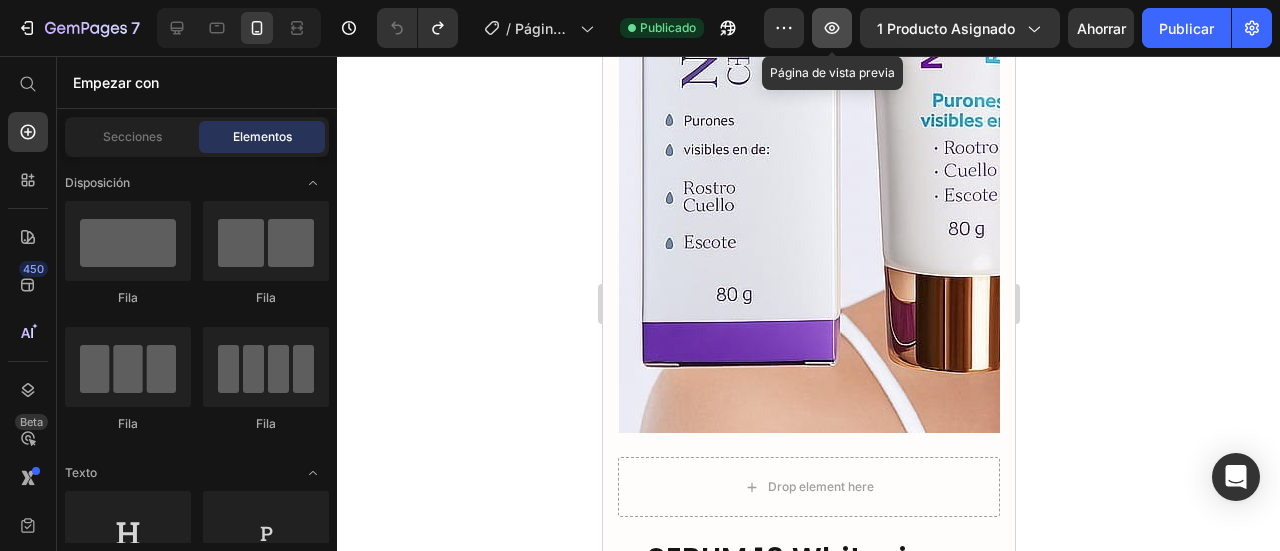 click 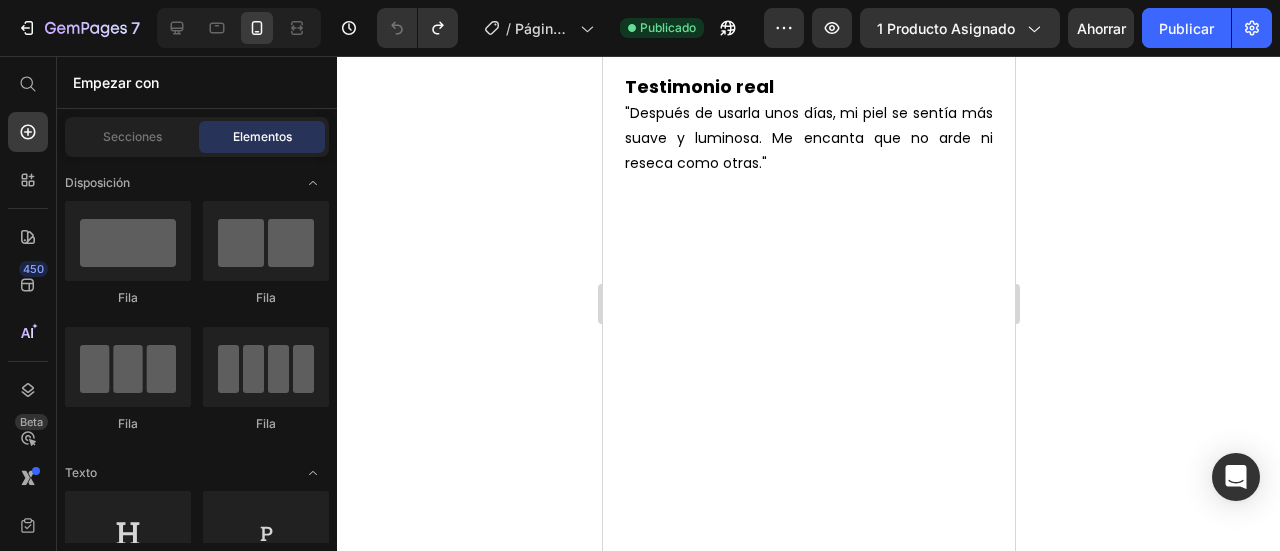 scroll, scrollTop: 3000, scrollLeft: 0, axis: vertical 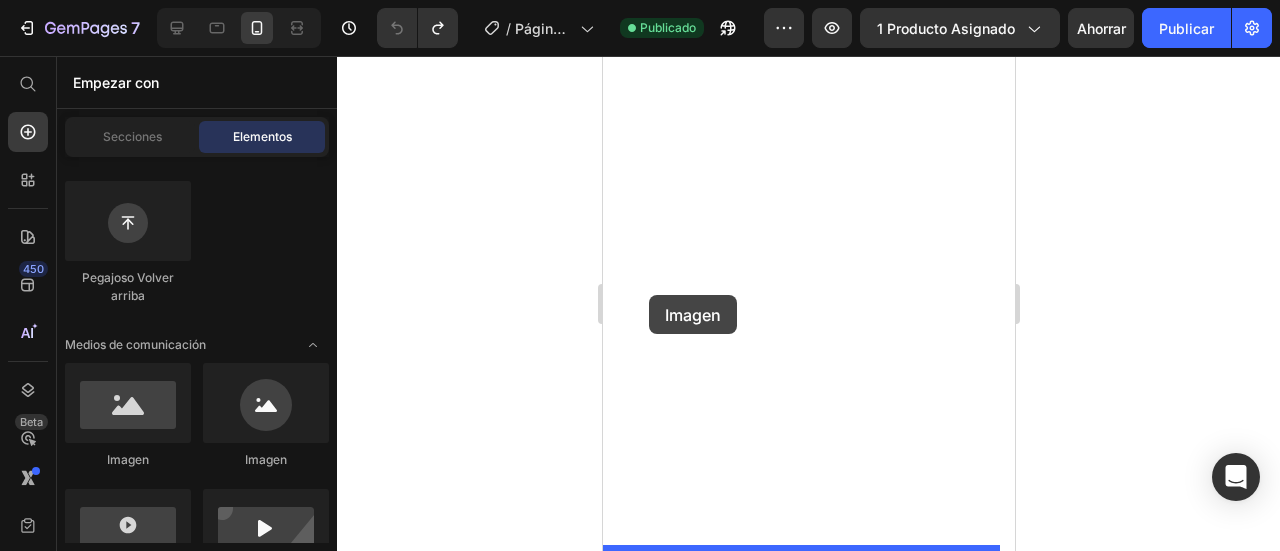 drag, startPoint x: 759, startPoint y: 431, endPoint x: 648, endPoint y: 295, distance: 175.54771 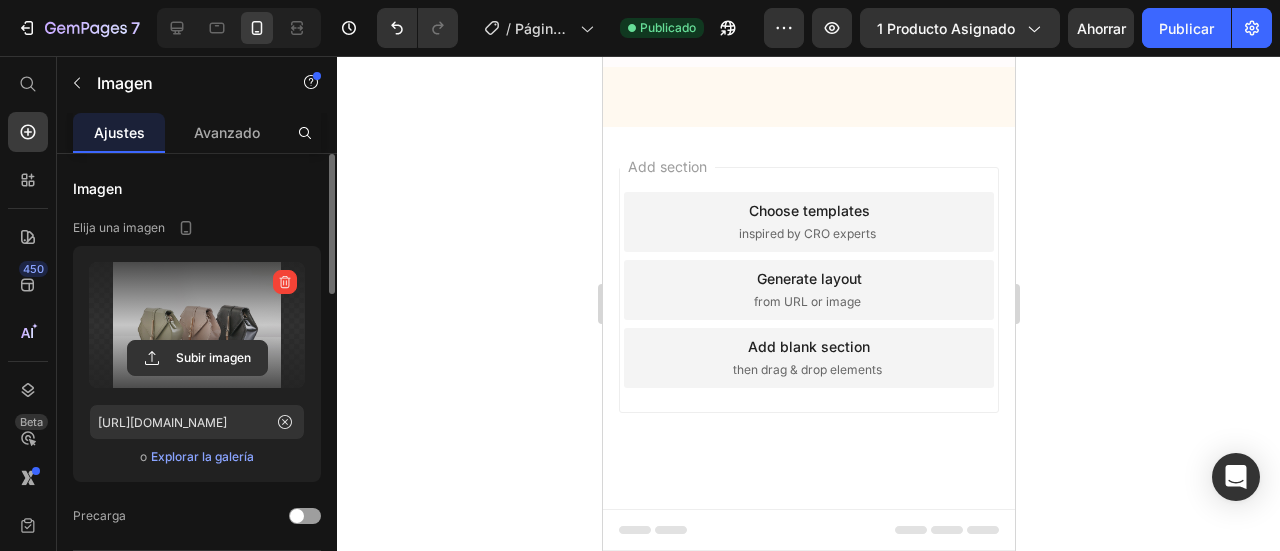 click at bounding box center (197, 325) 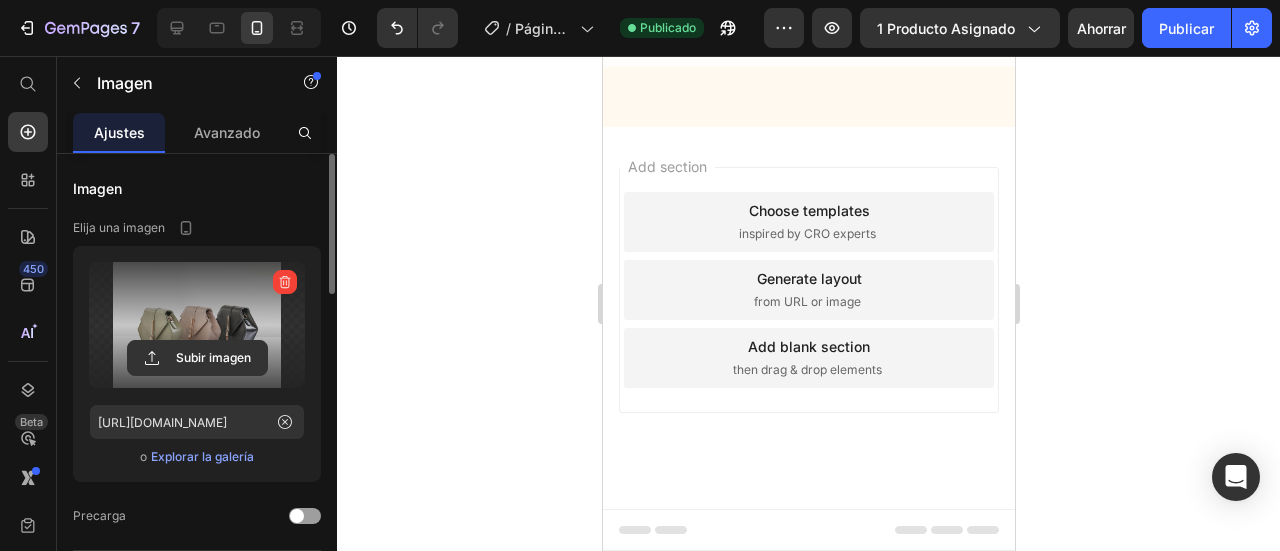 click 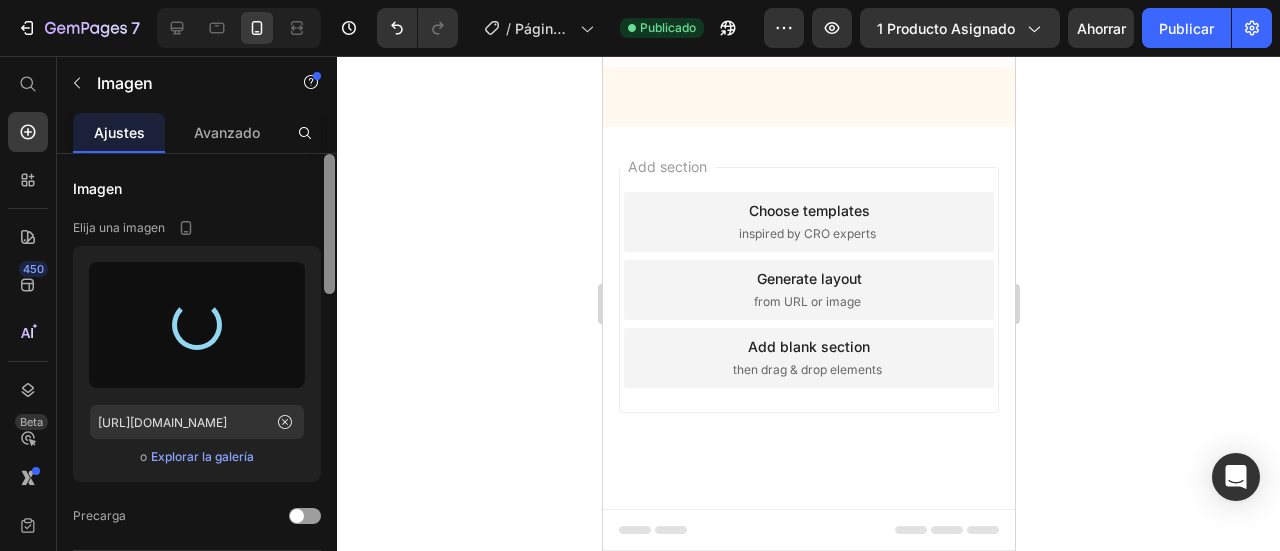 type on "[URL][DOMAIN_NAME]" 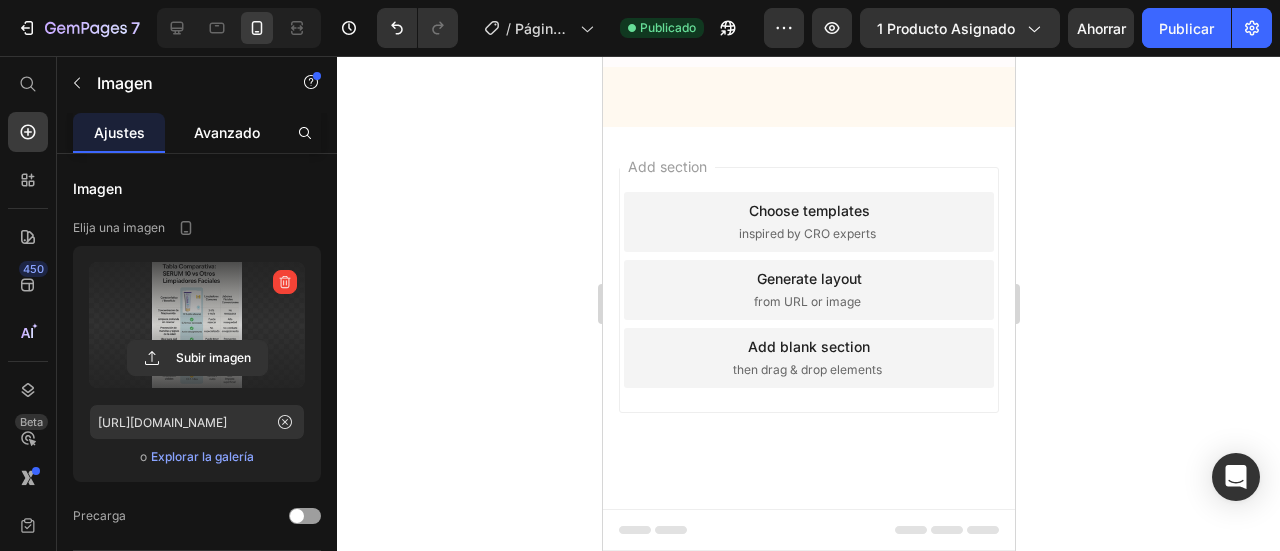 click on "Avanzado" at bounding box center [227, 132] 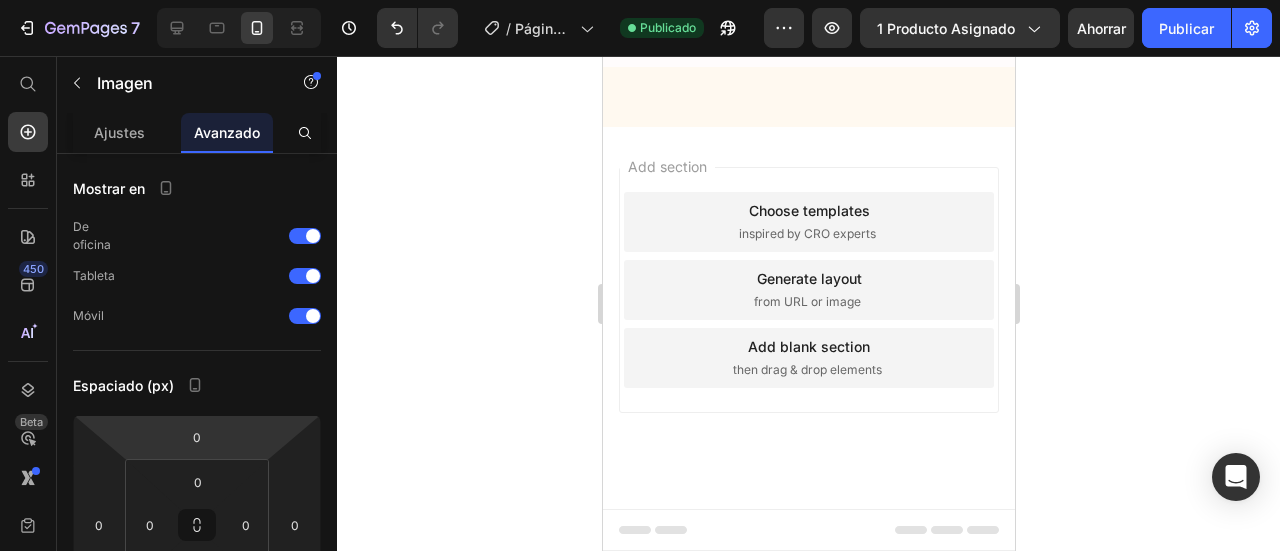 scroll, scrollTop: 300, scrollLeft: 0, axis: vertical 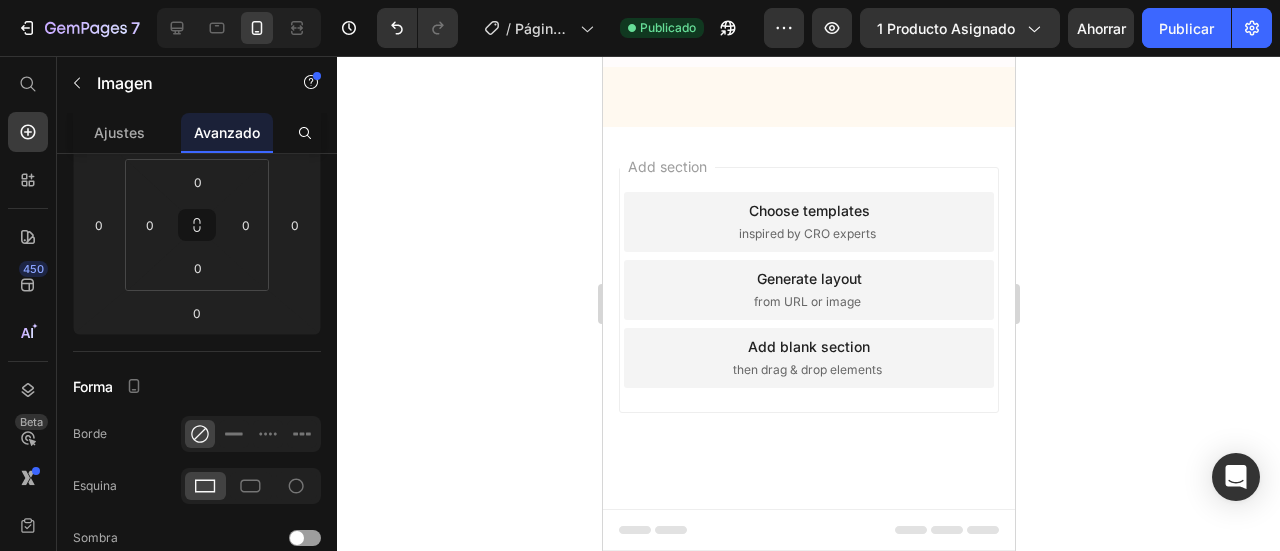 click 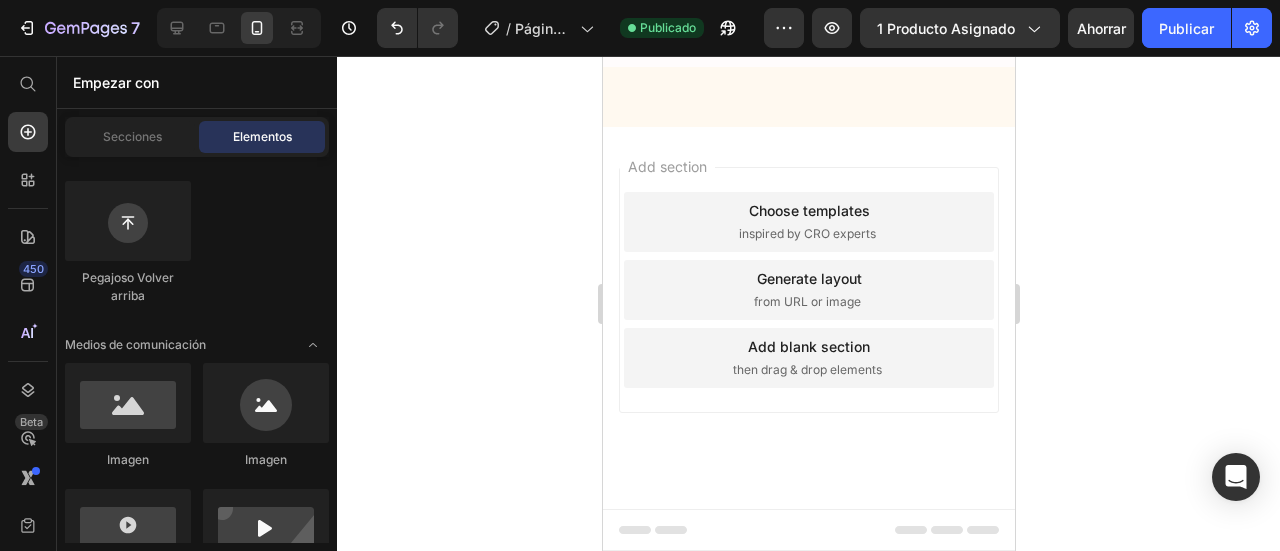 click on "Pruebas Heading Image Image Image Image Image Image" at bounding box center [808, -496] 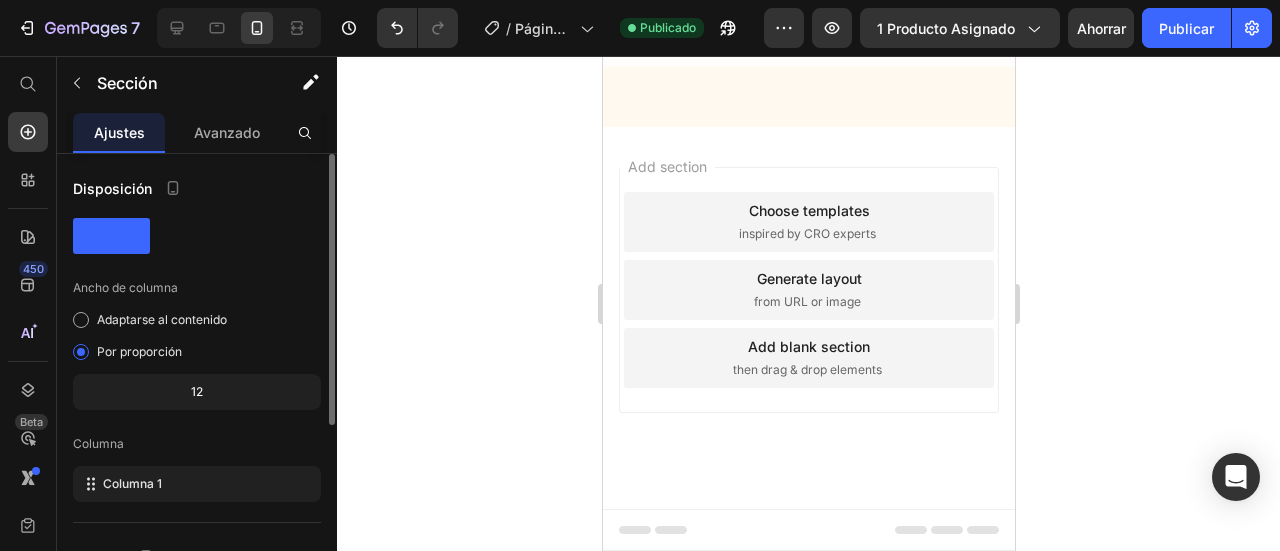 scroll, scrollTop: 300, scrollLeft: 0, axis: vertical 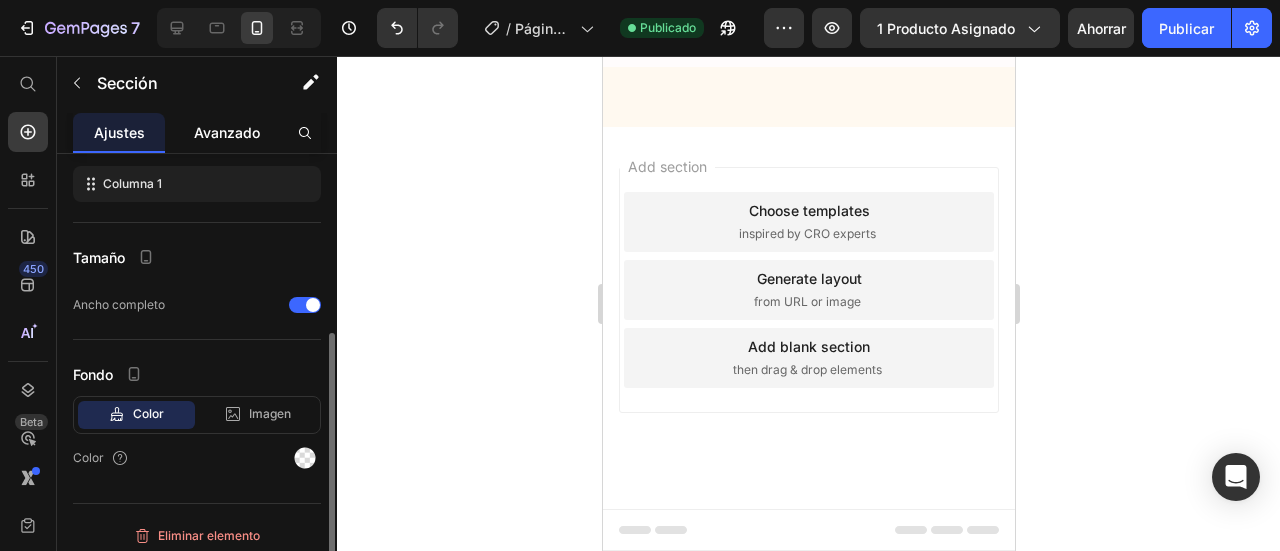 click on "Avanzado" 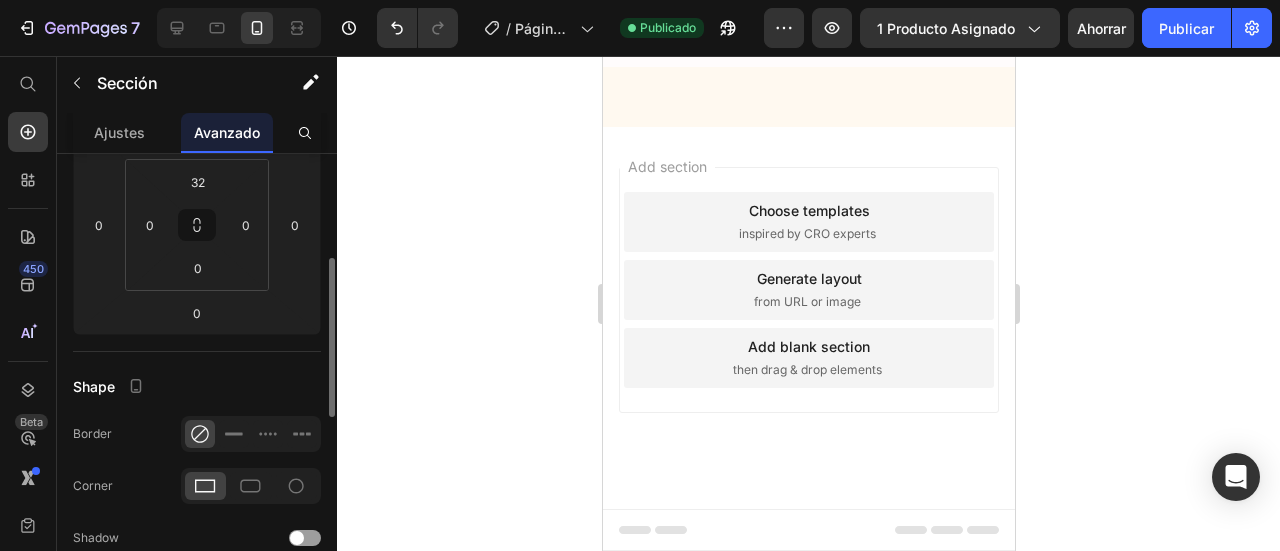 scroll, scrollTop: 0, scrollLeft: 0, axis: both 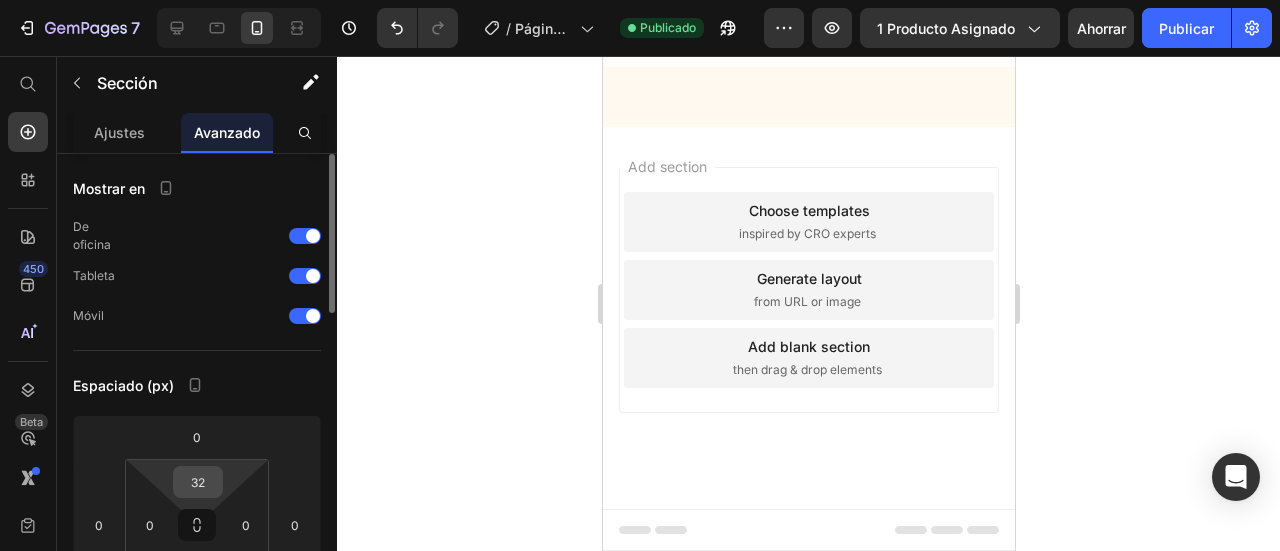 click on "32" at bounding box center [198, 482] 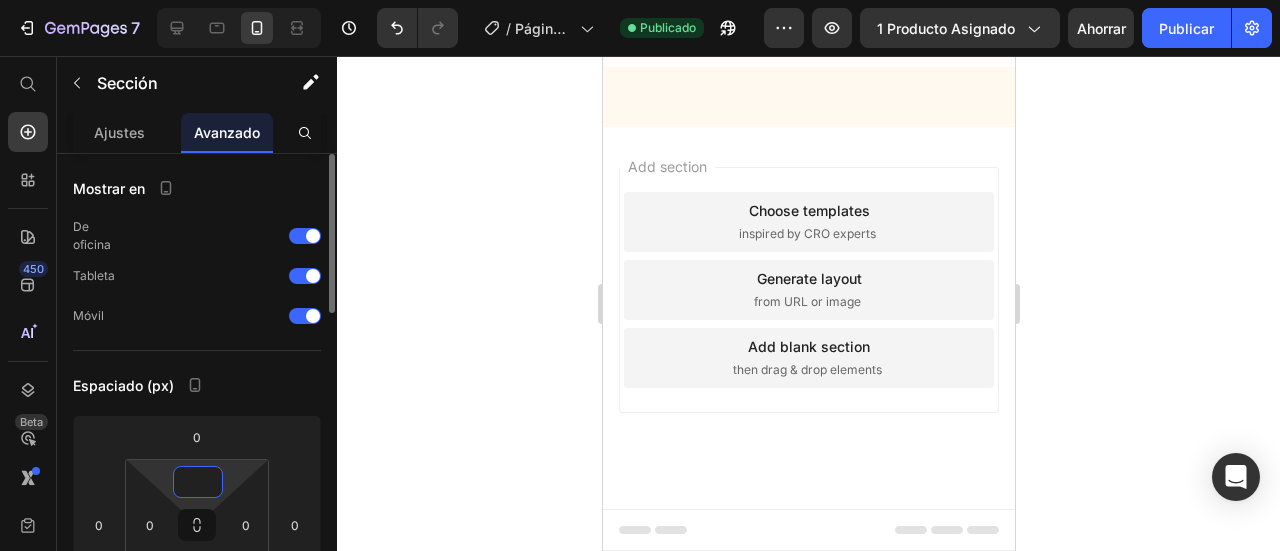 type on "32" 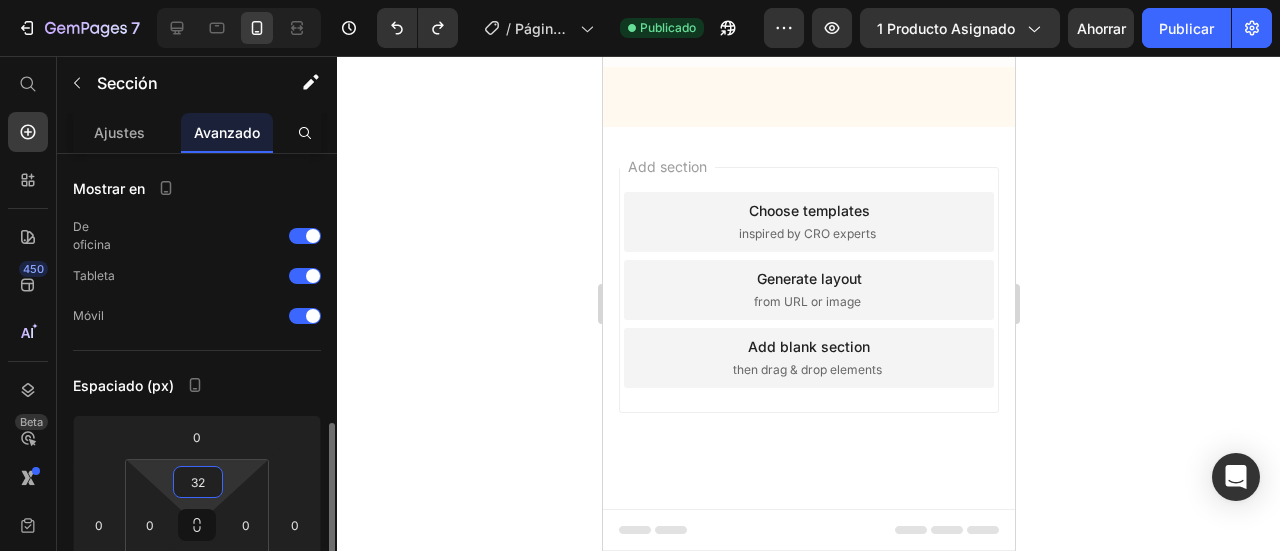scroll, scrollTop: 300, scrollLeft: 0, axis: vertical 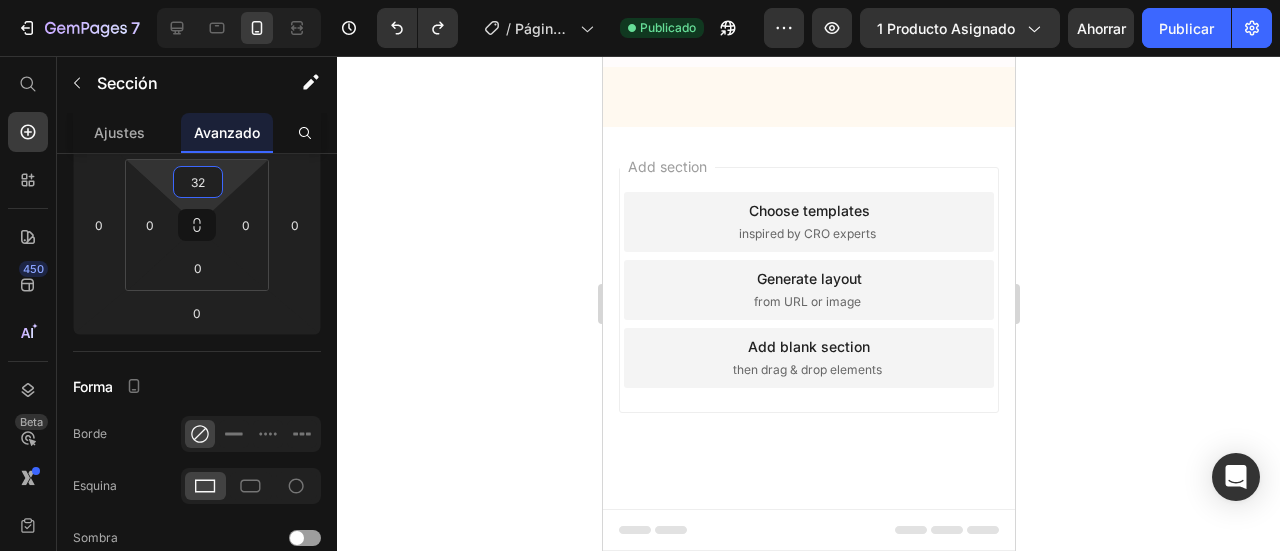 click 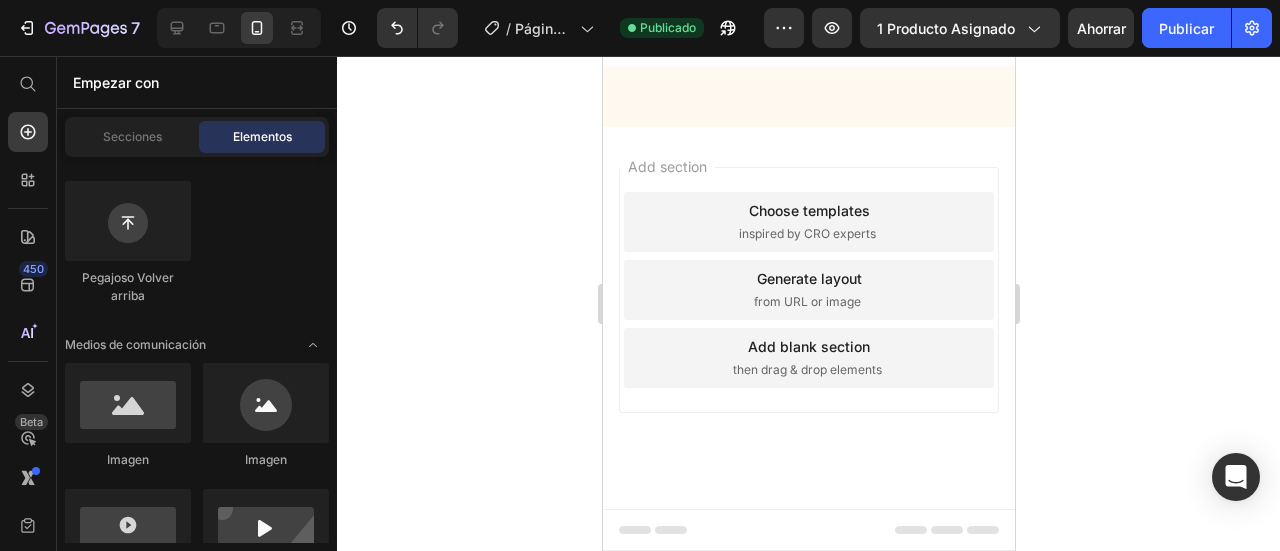 click at bounding box center (808, -443) 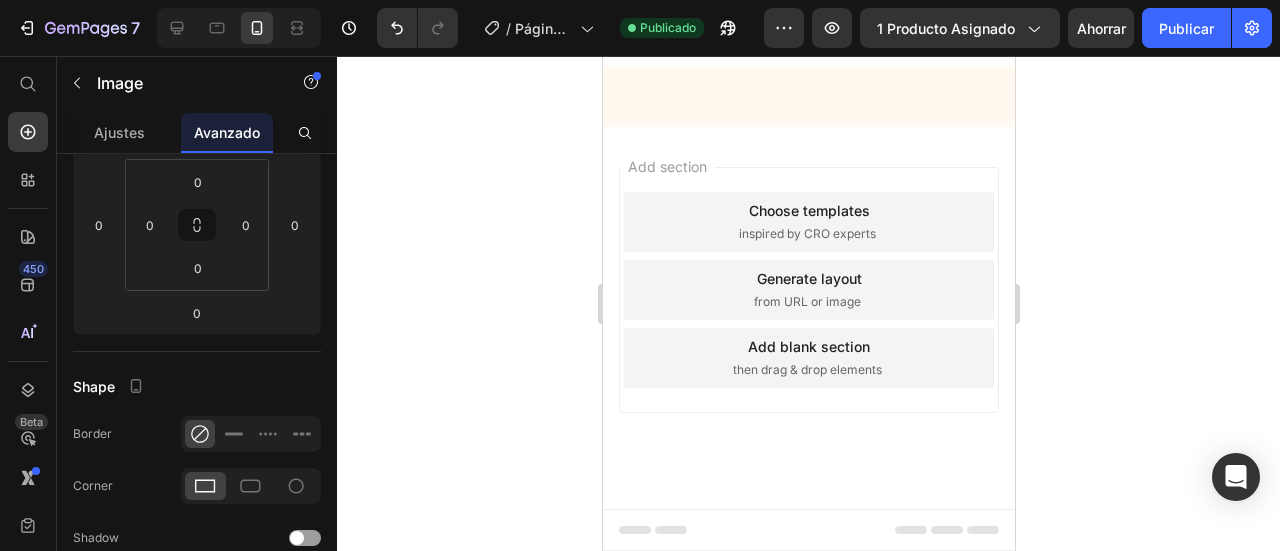 scroll, scrollTop: 0, scrollLeft: 0, axis: both 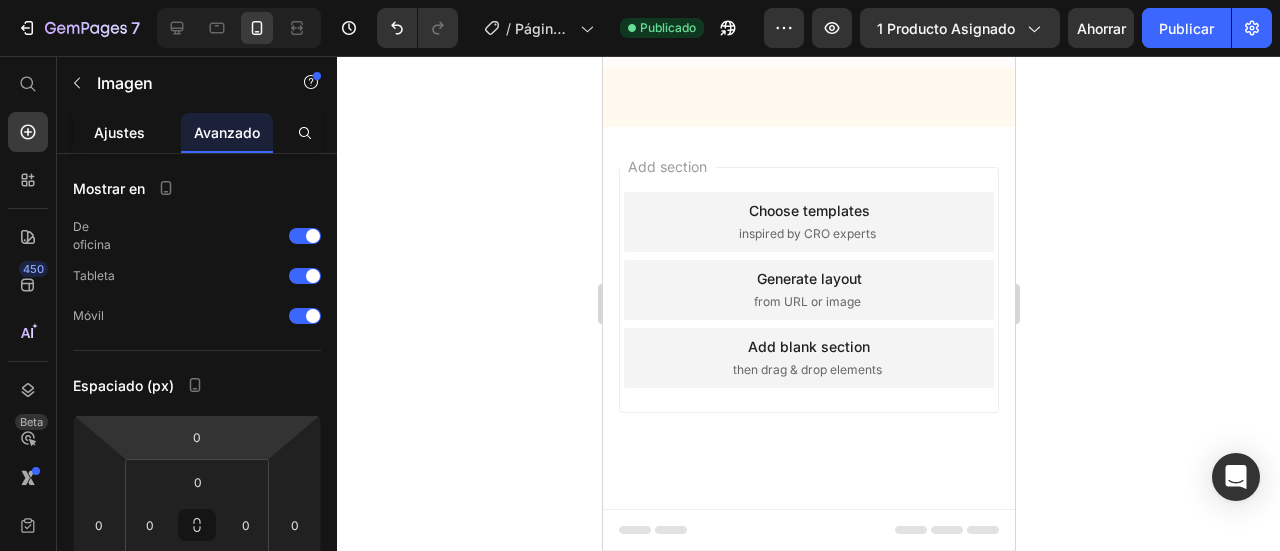 click on "Ajustes" at bounding box center (119, 132) 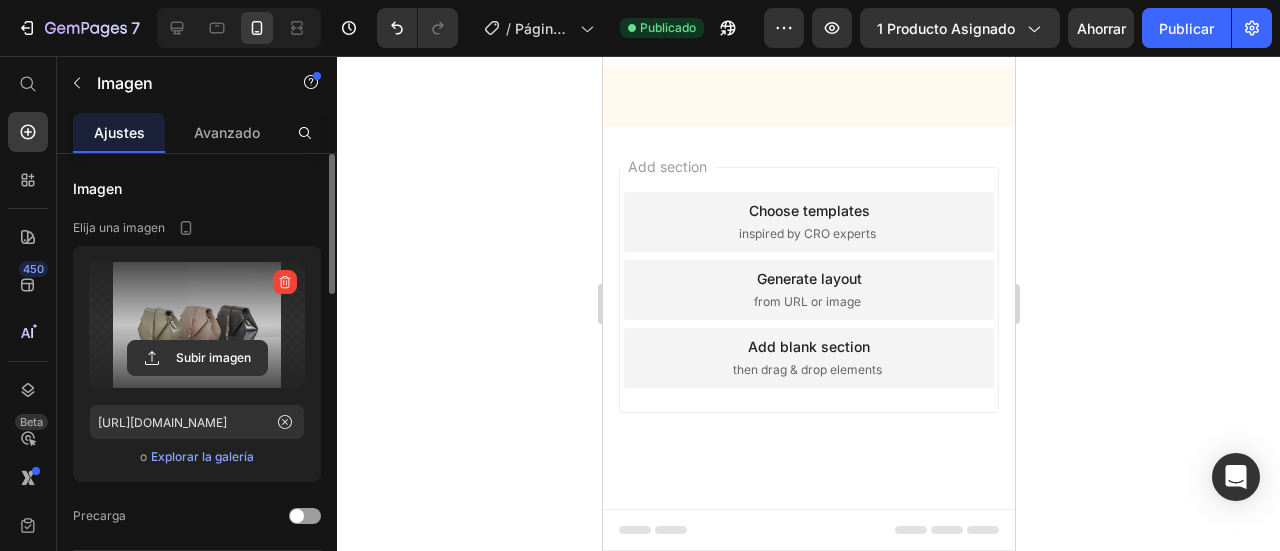 click at bounding box center (197, 325) 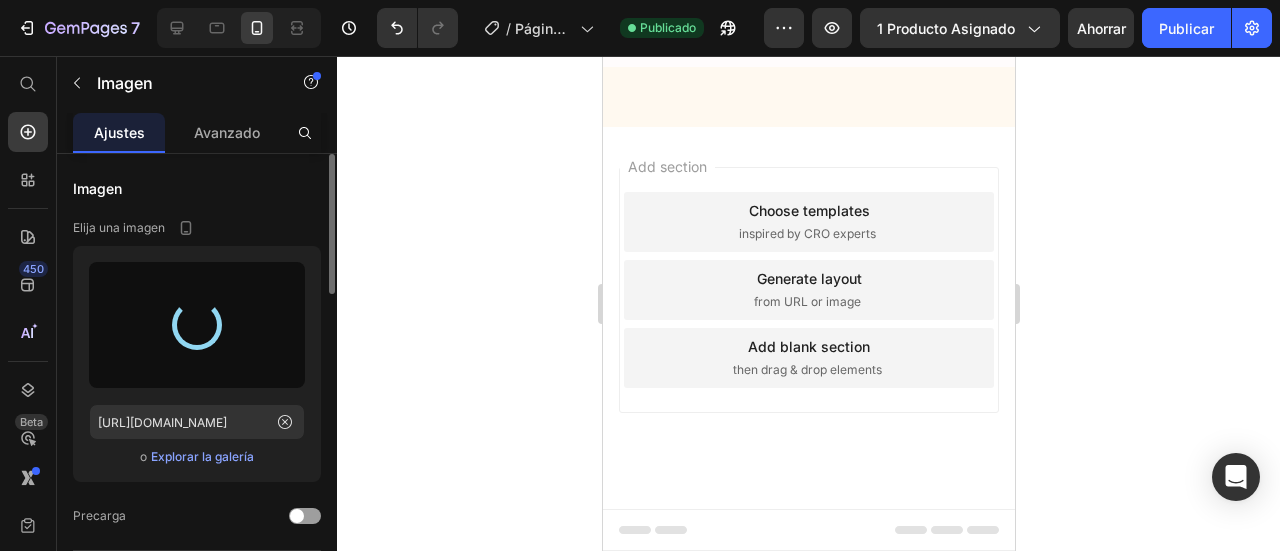 type on "[URL][DOMAIN_NAME]" 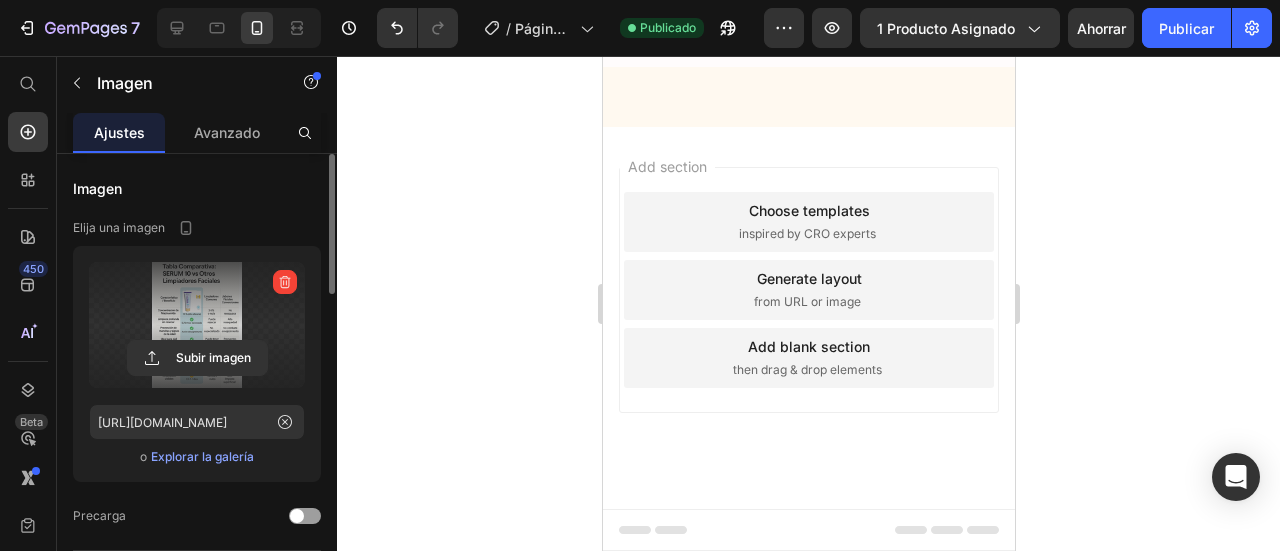 scroll, scrollTop: 8500, scrollLeft: 0, axis: vertical 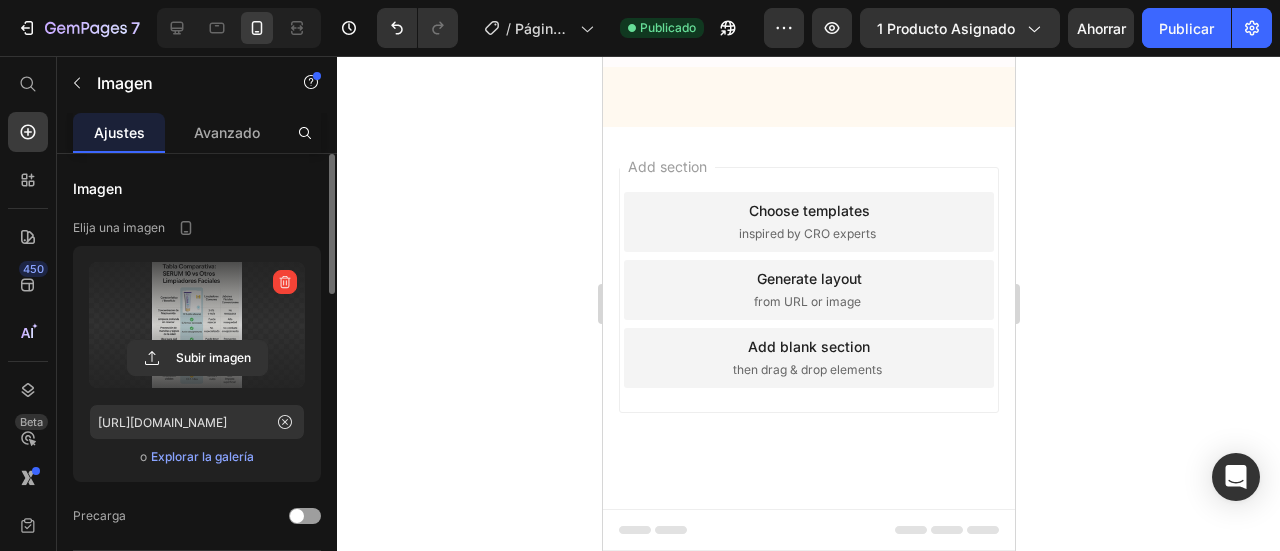 click 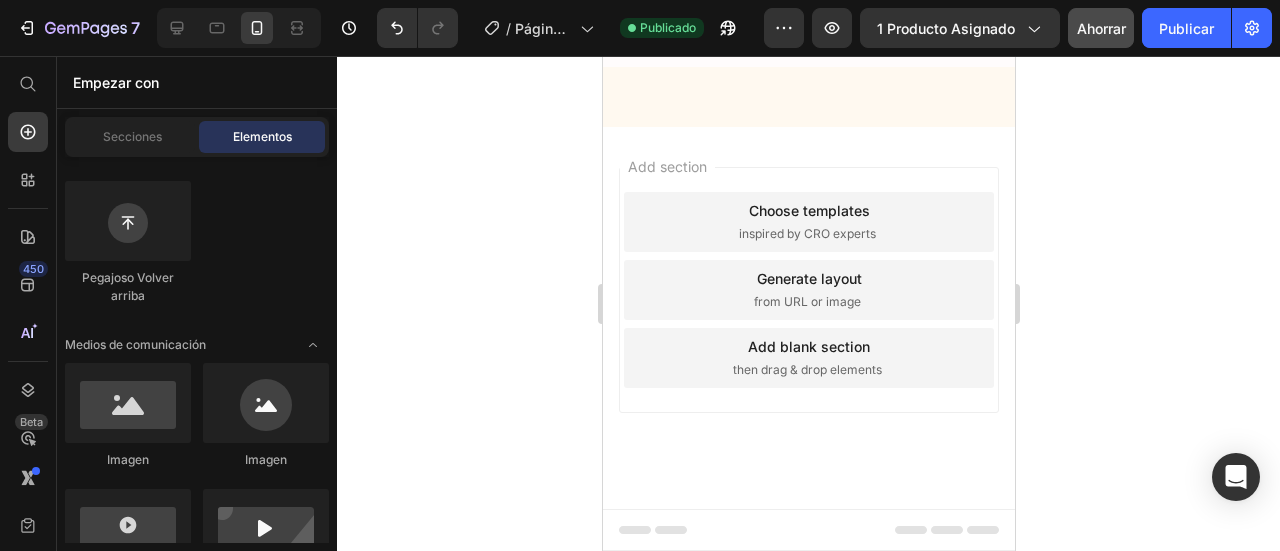 drag, startPoint x: 1144, startPoint y: 27, endPoint x: 1126, endPoint y: 23, distance: 18.439089 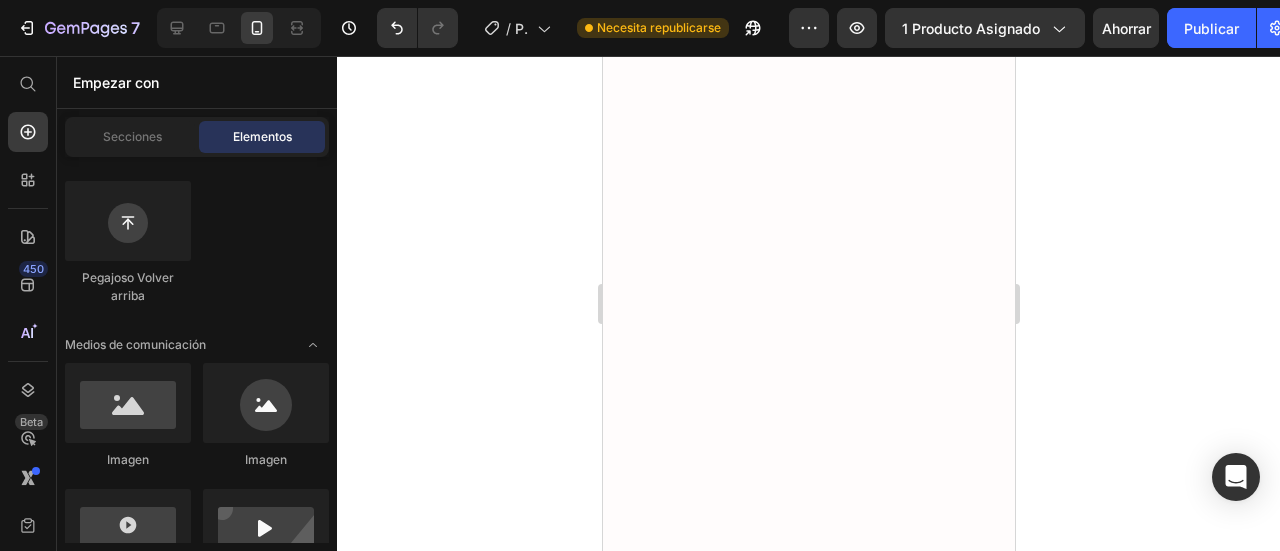 scroll, scrollTop: 8300, scrollLeft: 0, axis: vertical 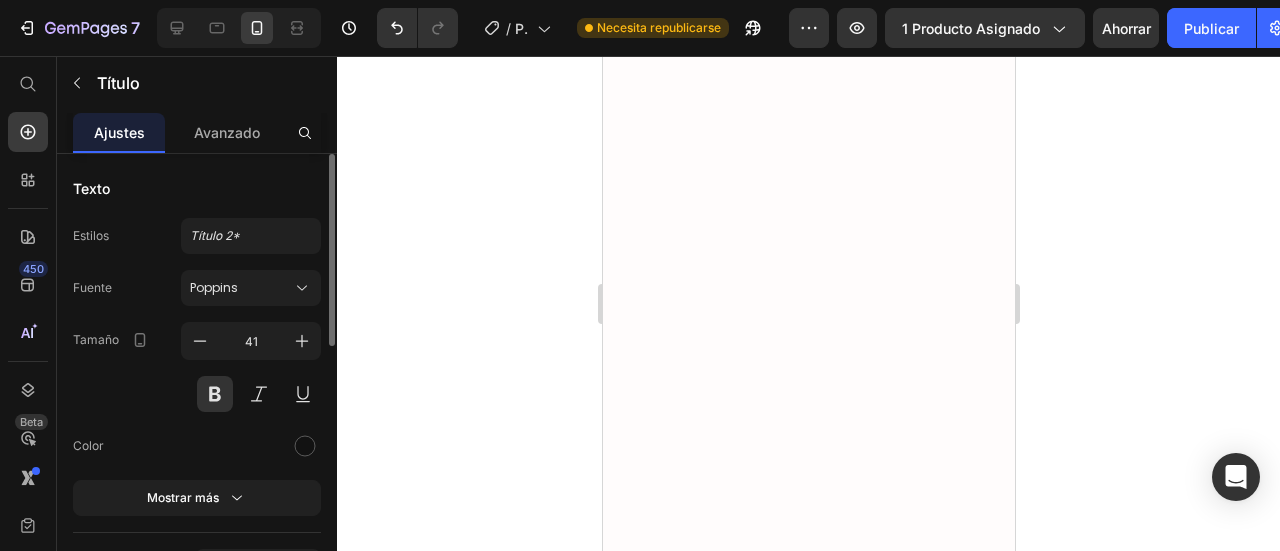 click at bounding box center (808, -1479) 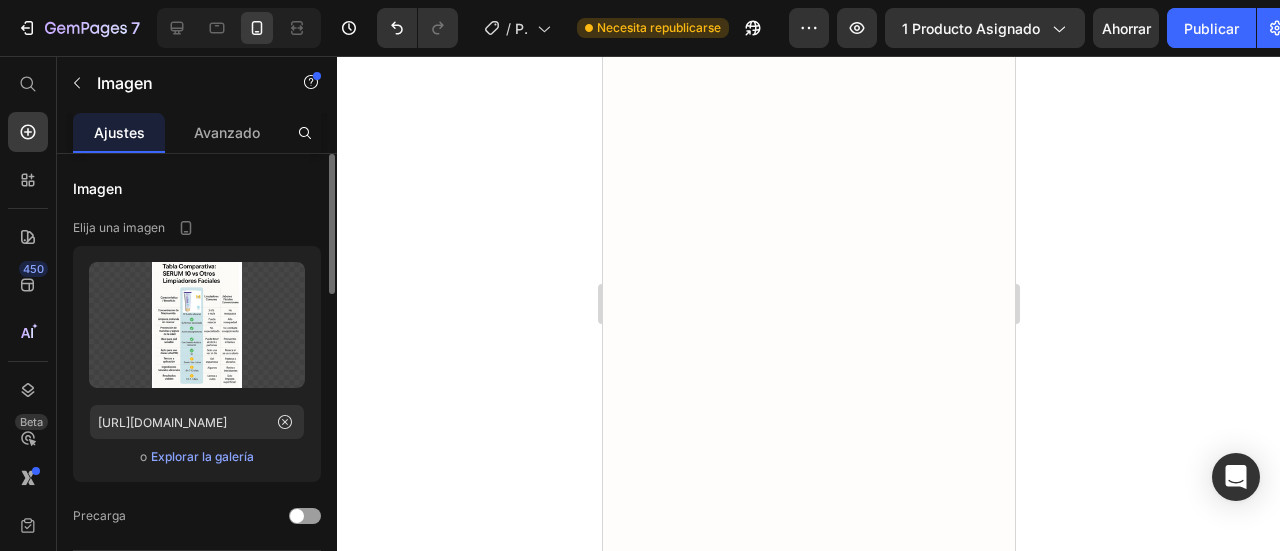 drag, startPoint x: 799, startPoint y: 358, endPoint x: 806, endPoint y: 369, distance: 13.038404 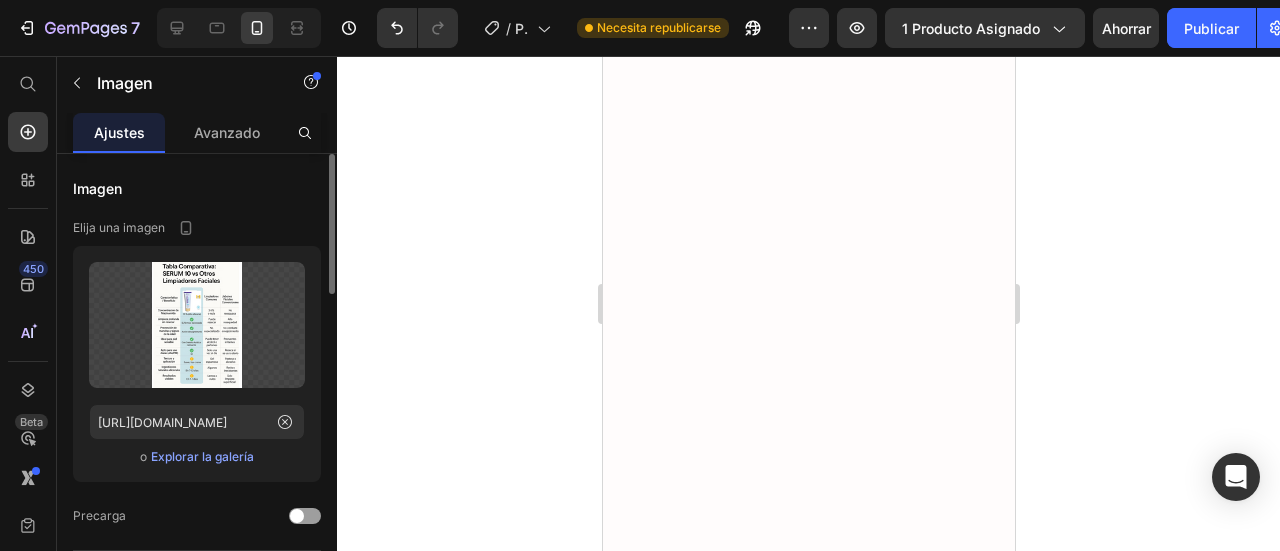 click 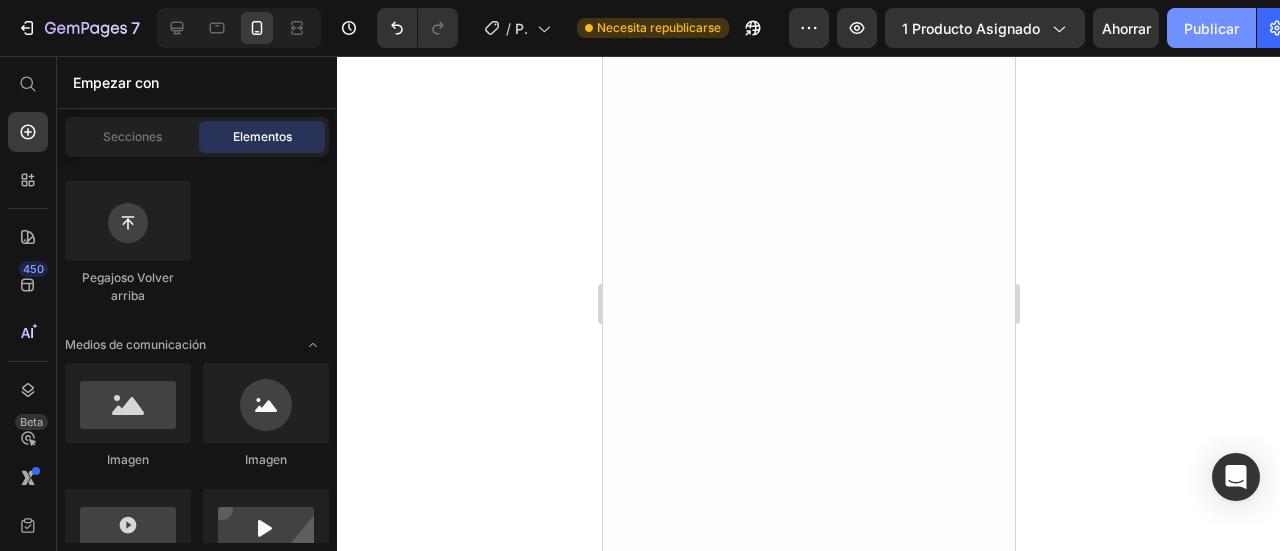 click on "Publicar" at bounding box center (1211, 28) 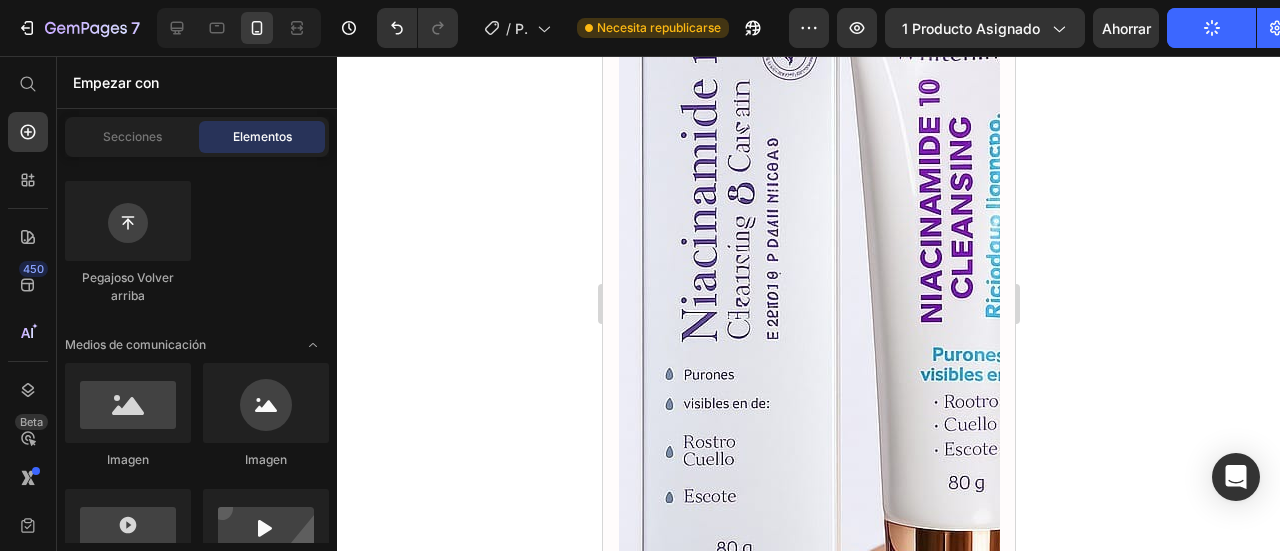 scroll, scrollTop: 9300, scrollLeft: 0, axis: vertical 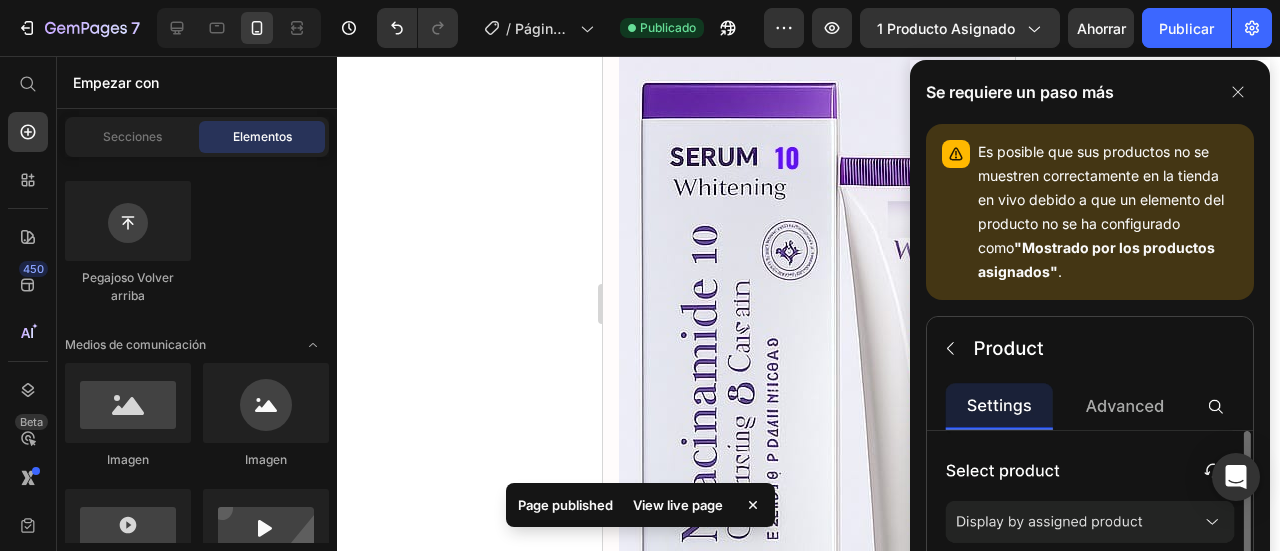 click on "Se requiere un paso más" at bounding box center (1020, 92) 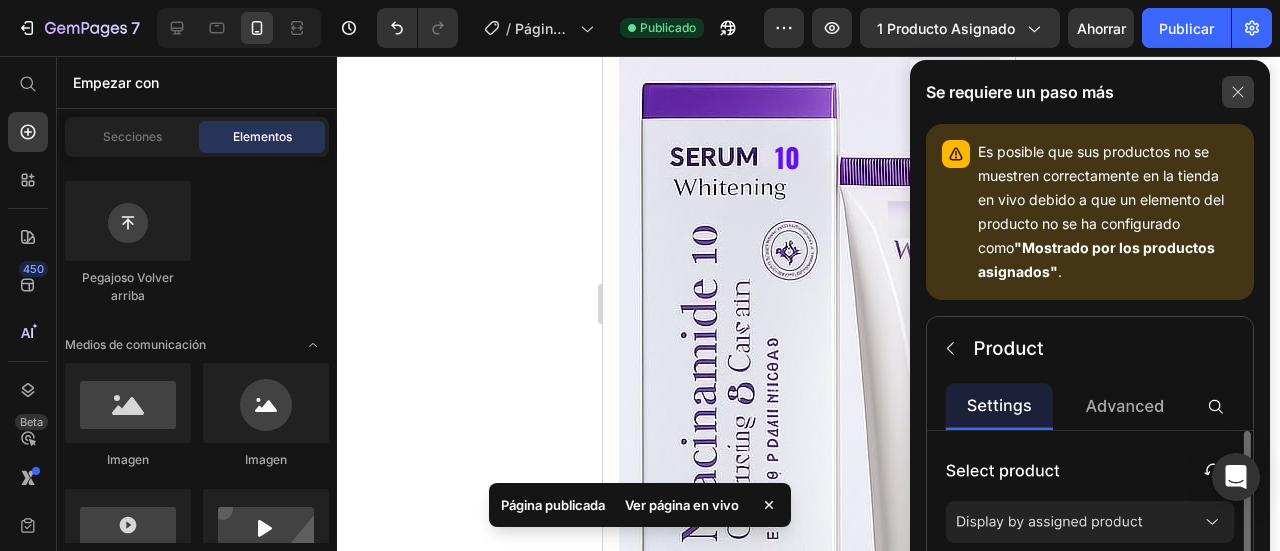 click 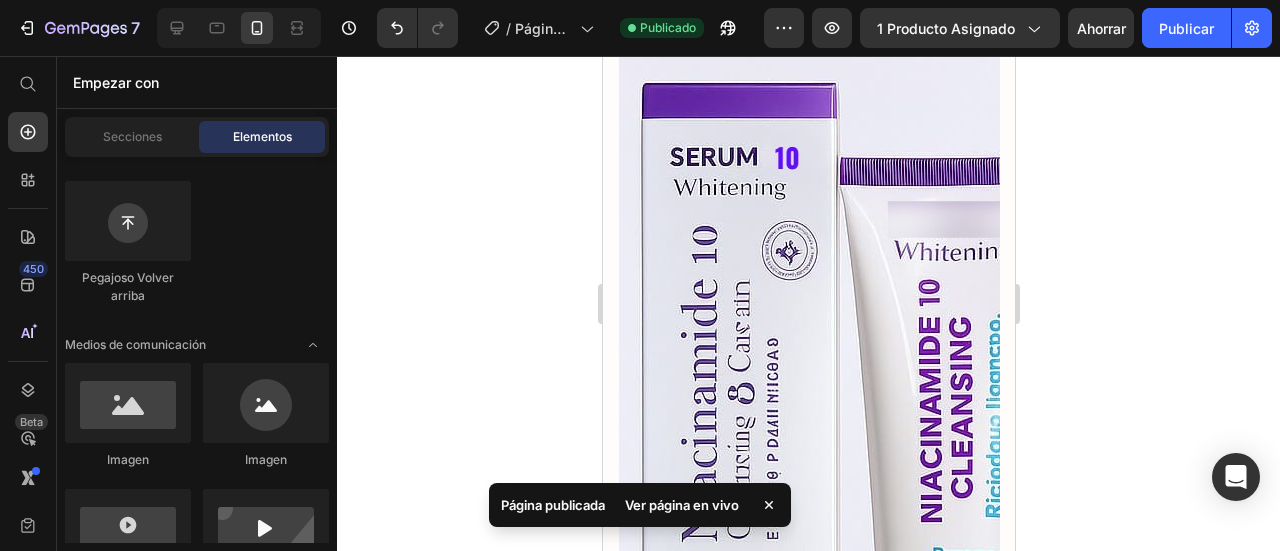 click on "✅¿Es apto para piel grasa/seca?" at bounding box center (808, -509) 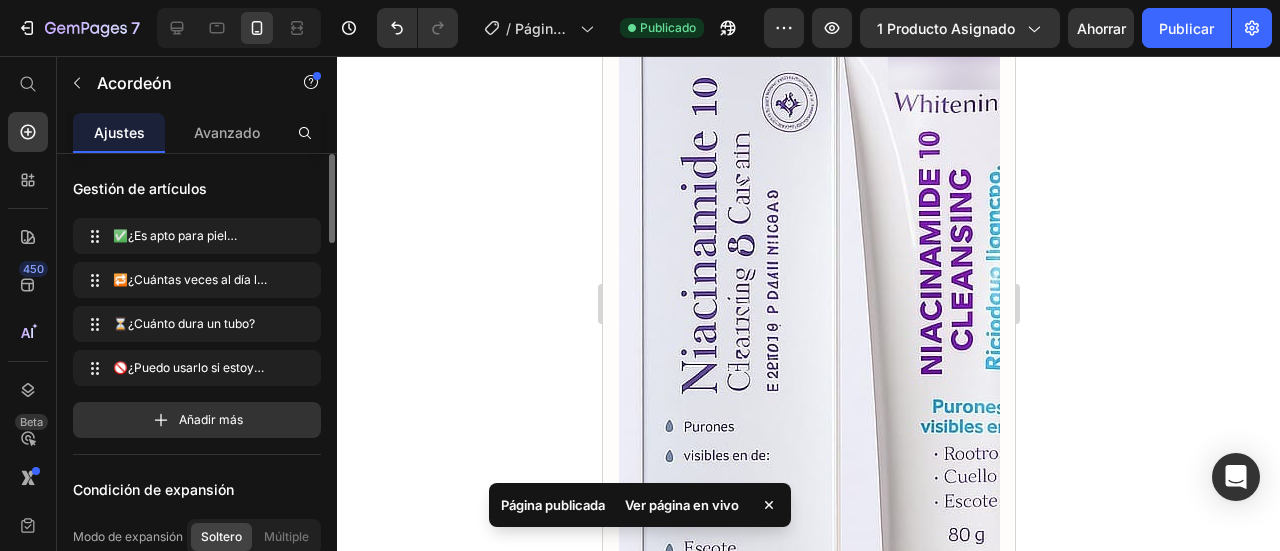 click 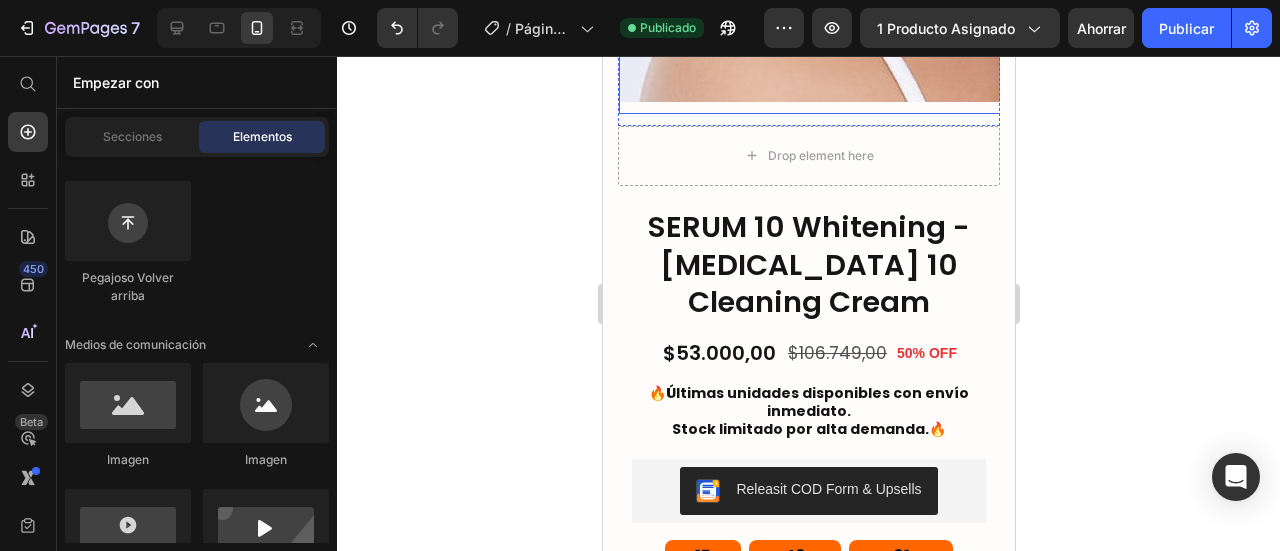 scroll, scrollTop: 10499, scrollLeft: 0, axis: vertical 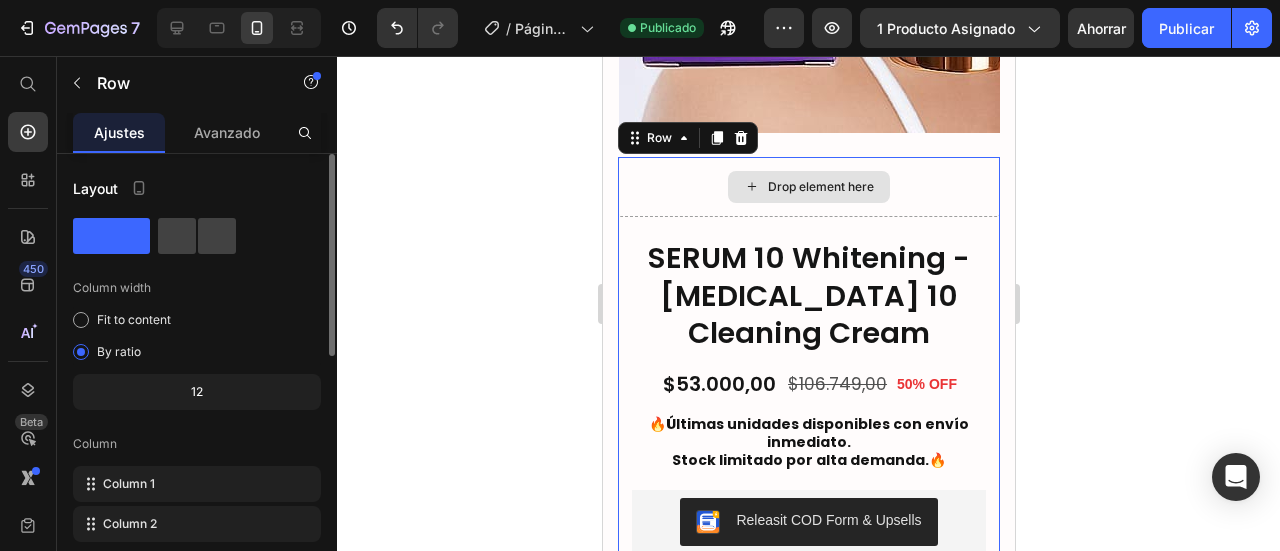 click on "Drop element here" at bounding box center [808, 187] 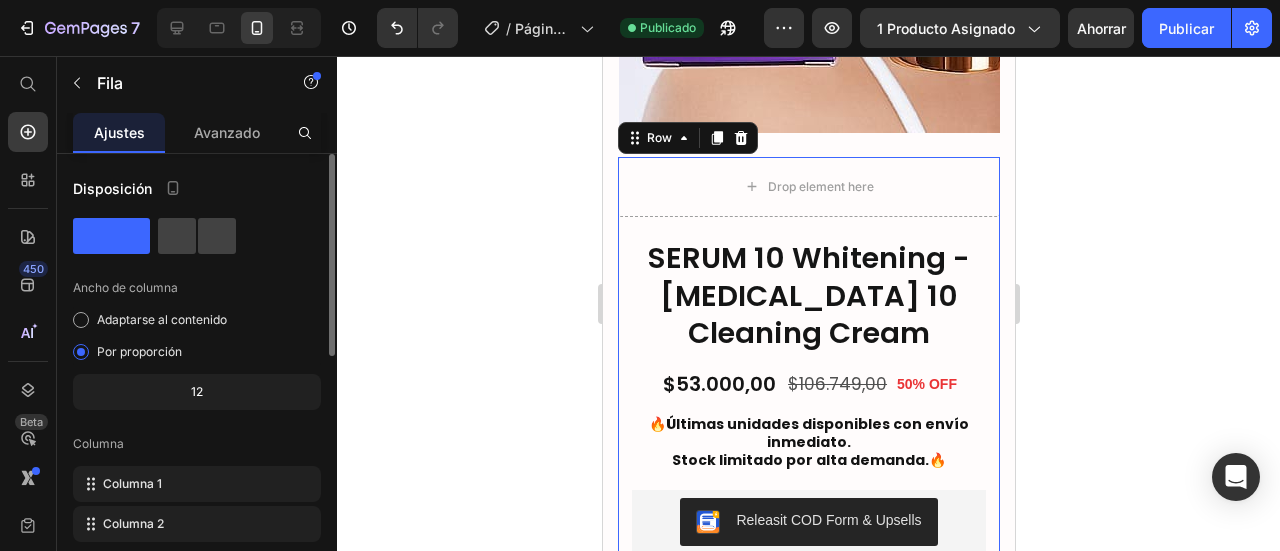 click 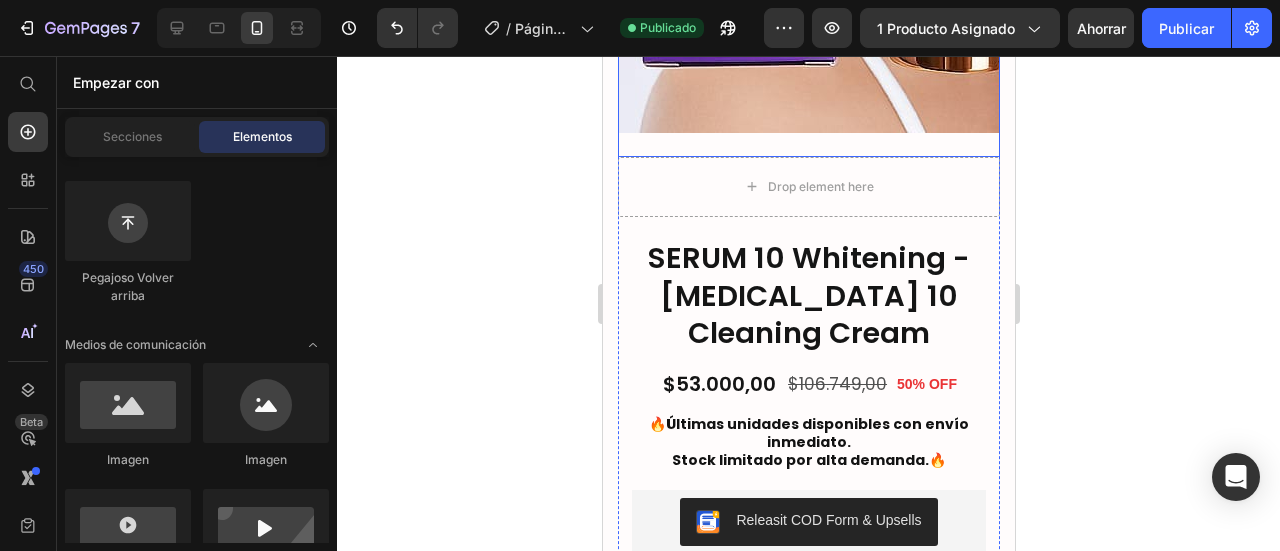 click at bounding box center [1130, -379] 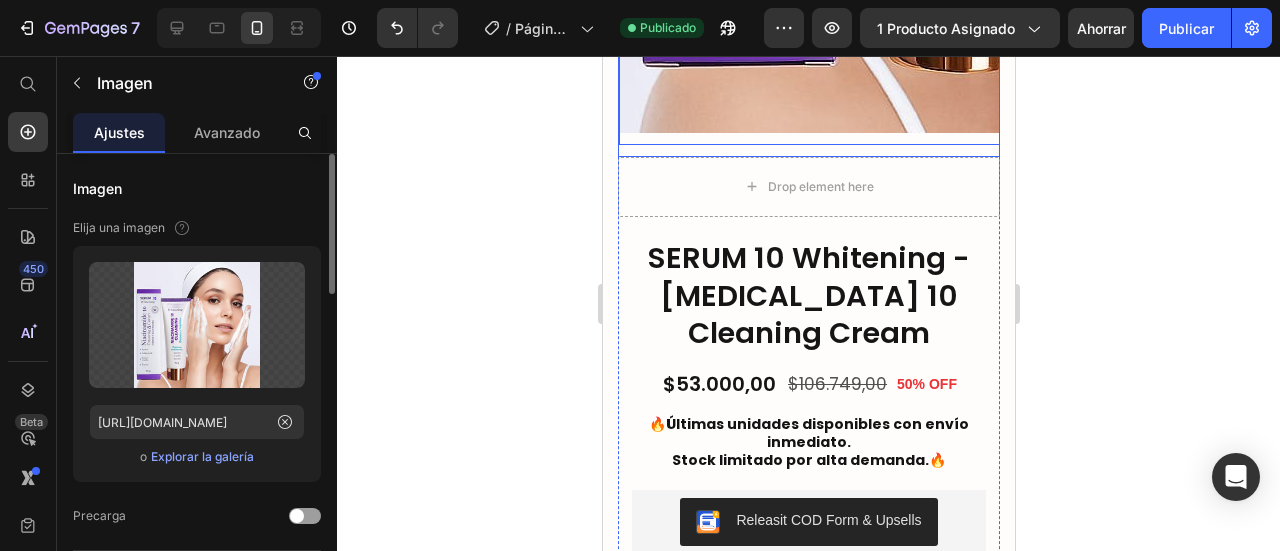 click on "Image   0 Image Image Image   0 Image Image Marquee" at bounding box center [808, -373] 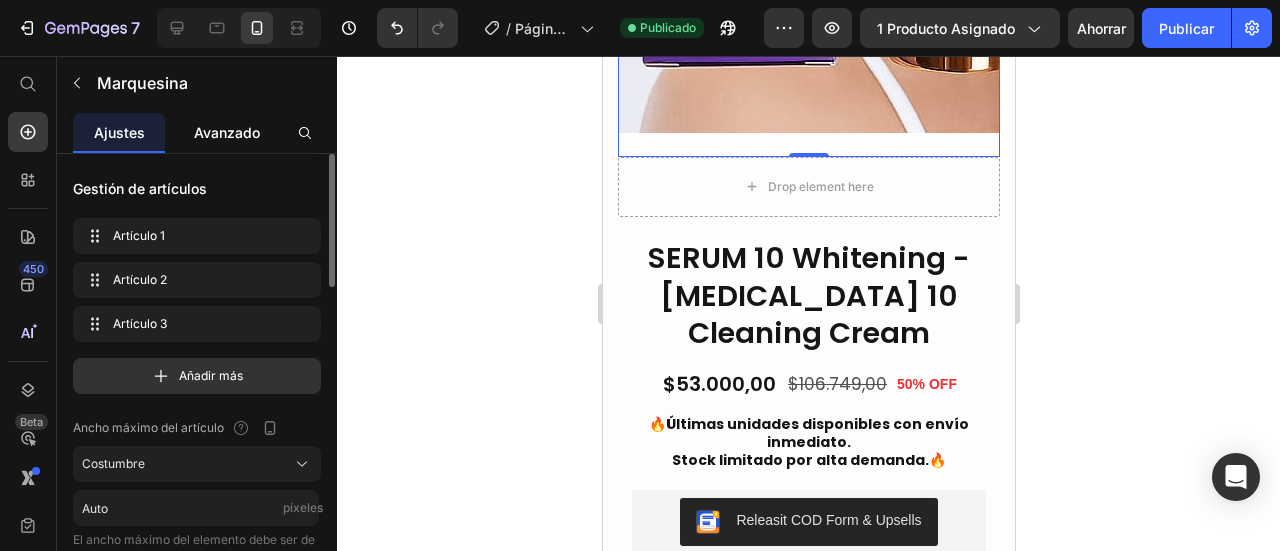 click on "Avanzado" 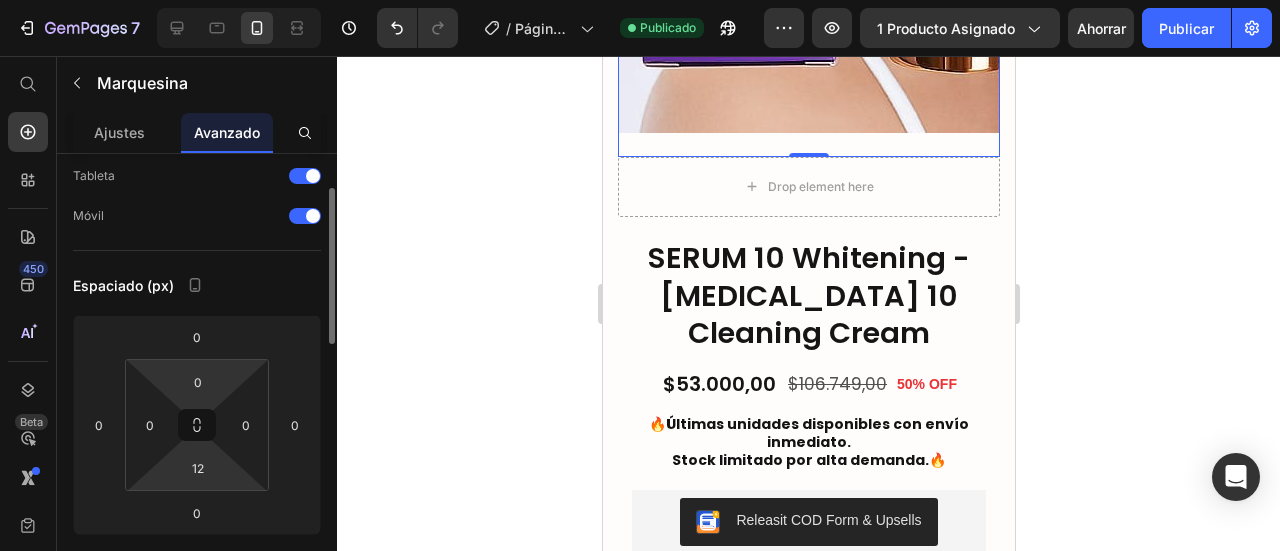 scroll, scrollTop: 200, scrollLeft: 0, axis: vertical 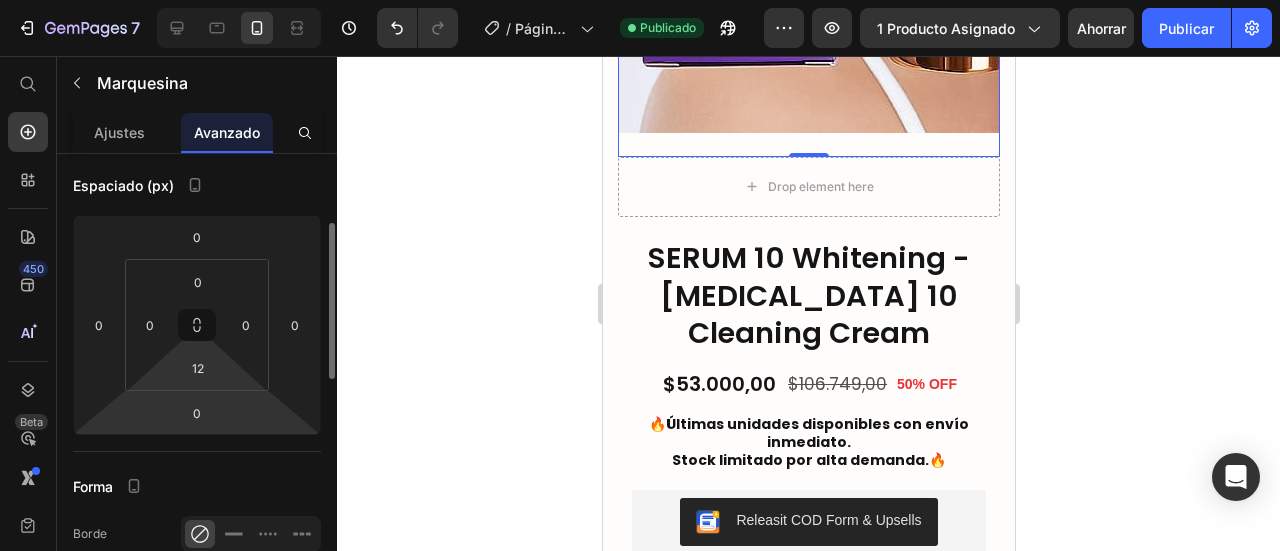 click on "7 / Página del producto - [DATE] 20:30:01 Publicado Avance 1 producto asignado Ahorrar Publicar 450 Beta Empezar con Secciones Elementos Hero Section Product Detail Brands Trusted Badges Guarantee Product Breakdown How to use Testimonials Compare Bundle FAQs Social Proof Brand Story Product List Collection Blog List Contact Sticky Add to Cart Custom Footer Explorar la biblioteca 450 Disposición
[GEOGRAPHIC_DATA]
[GEOGRAPHIC_DATA]
[GEOGRAPHIC_DATA]
Fila Texto
Título
Bloque de texto Botón
Botón
Botón
Pegajoso Volver arriba Medios de comunicación
Video" at bounding box center [640, 4] 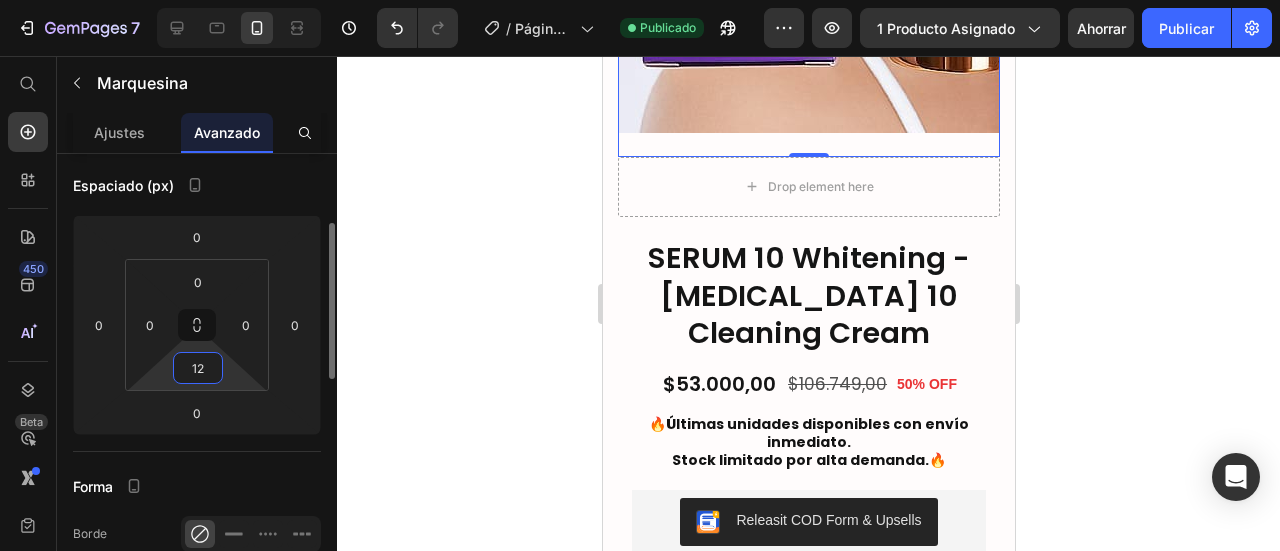 type 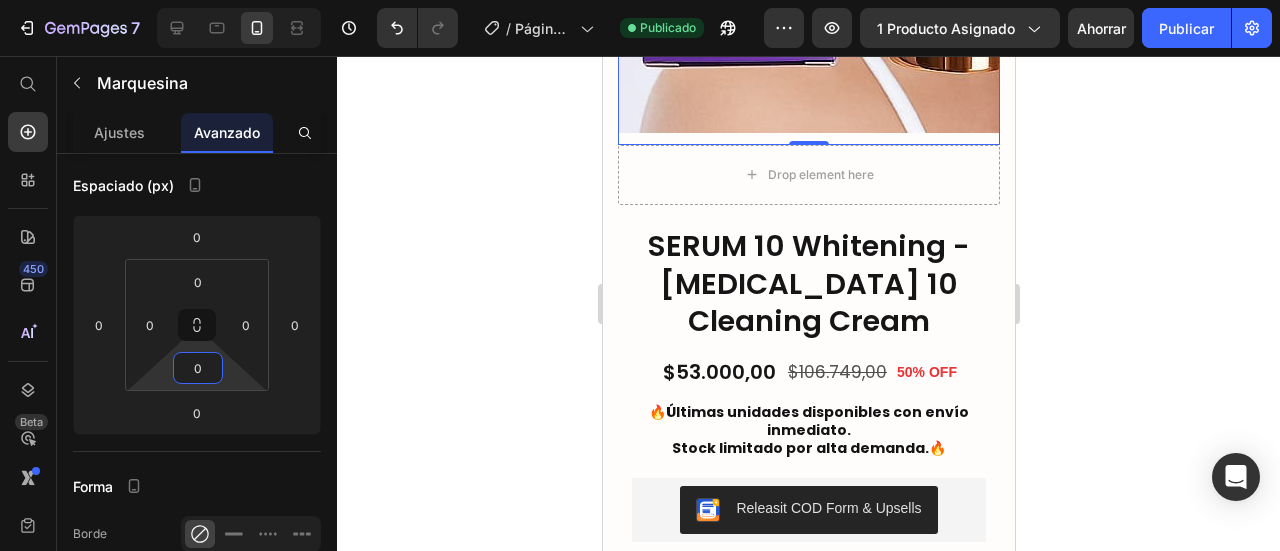 click 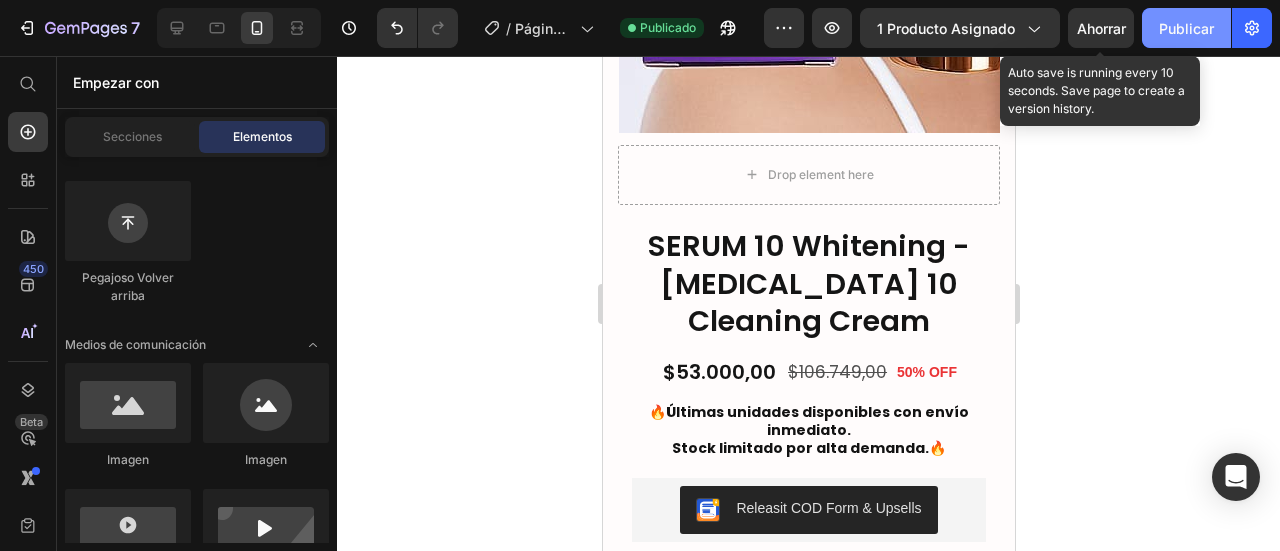 click on "Publicar" 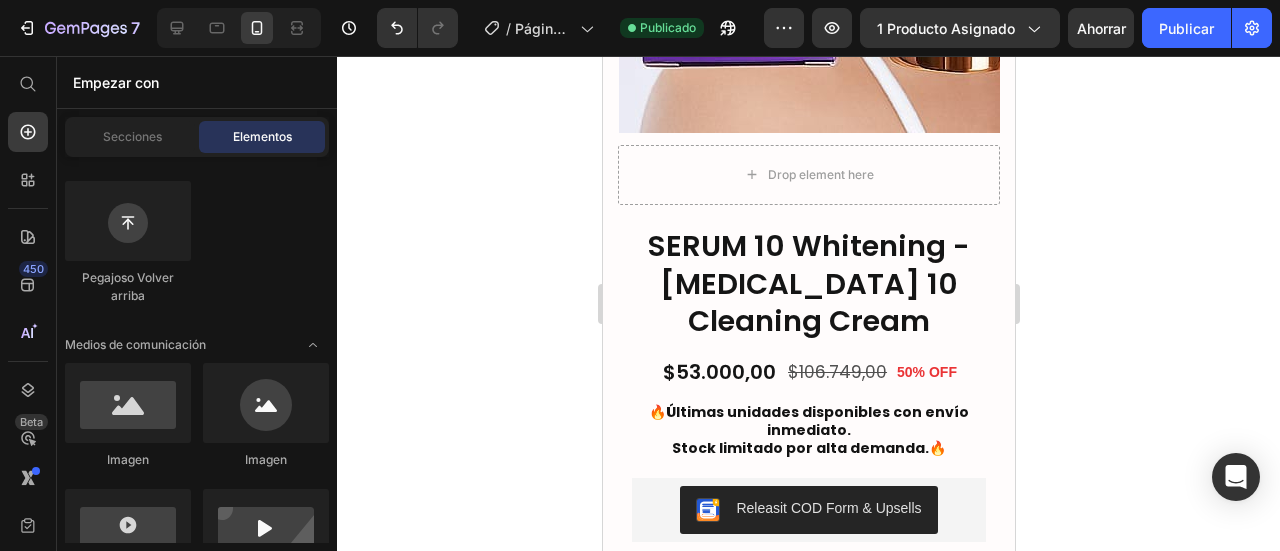 click 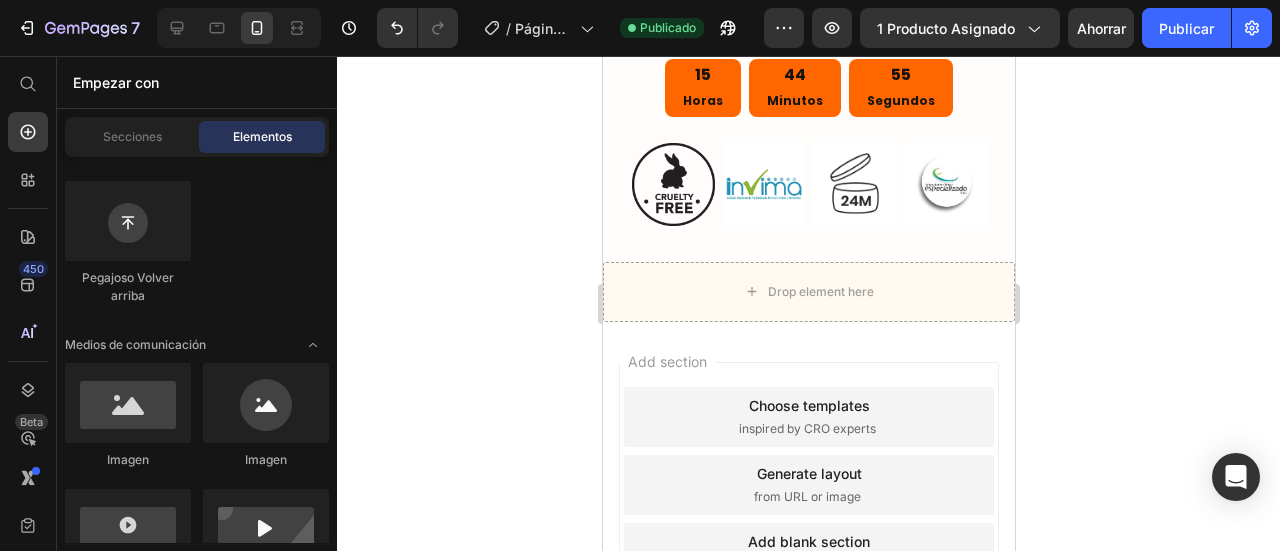 scroll, scrollTop: 10888, scrollLeft: 0, axis: vertical 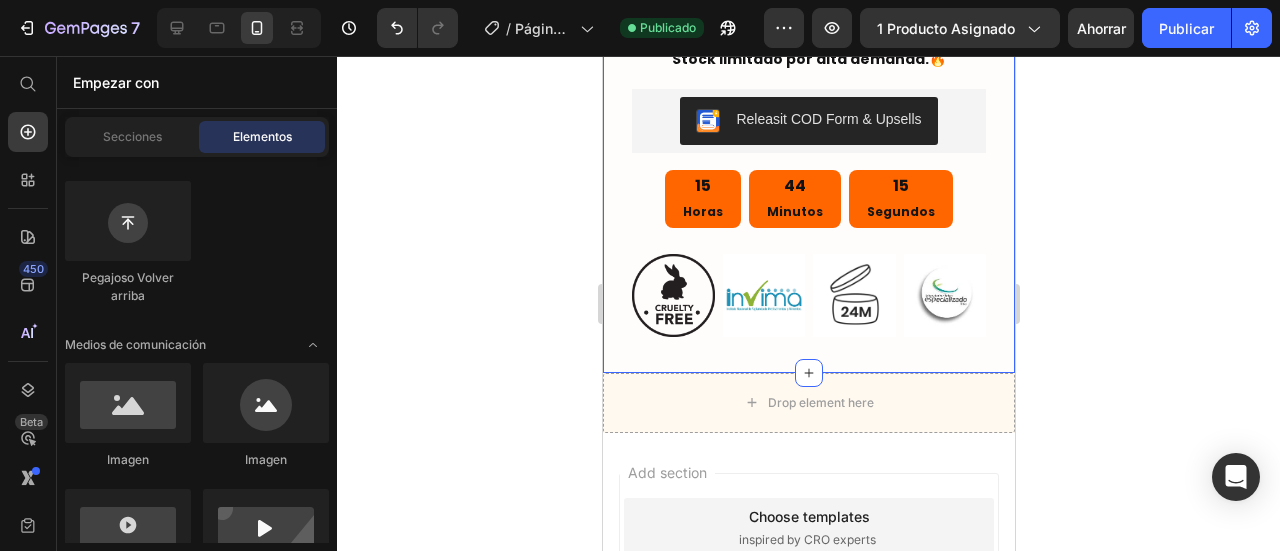 click 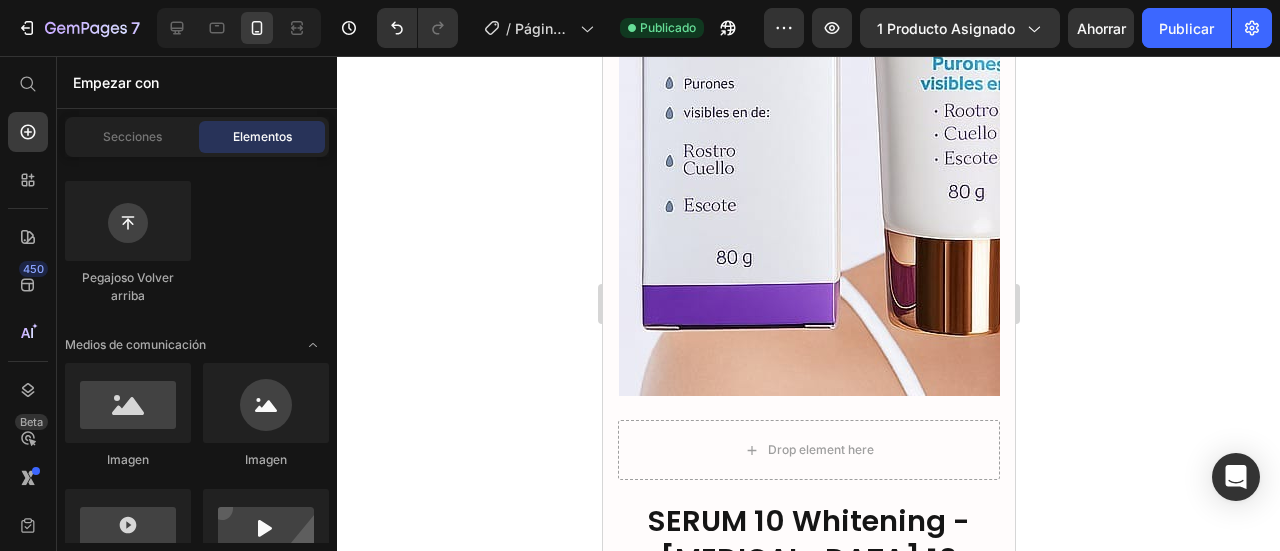 scroll, scrollTop: 732, scrollLeft: 0, axis: vertical 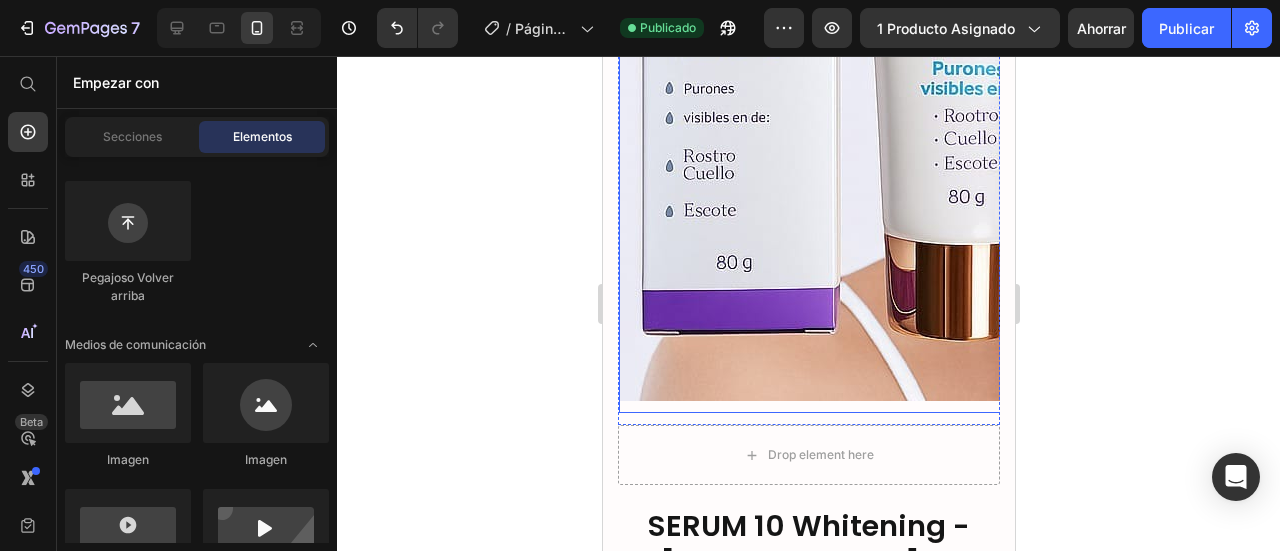 click at bounding box center (1130, -111) 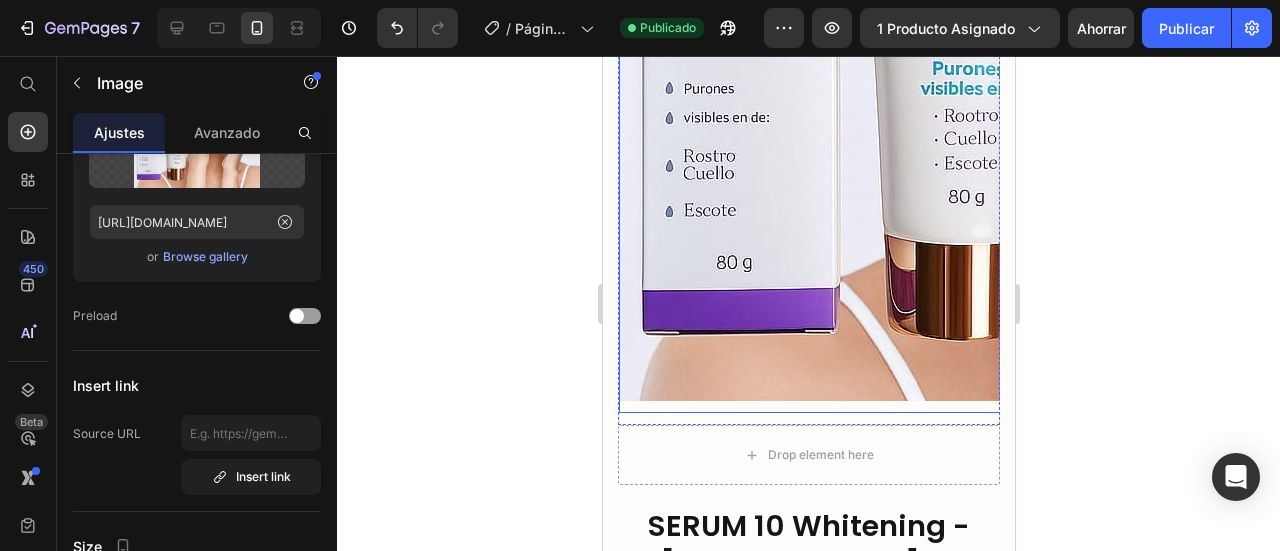 scroll, scrollTop: 0, scrollLeft: 0, axis: both 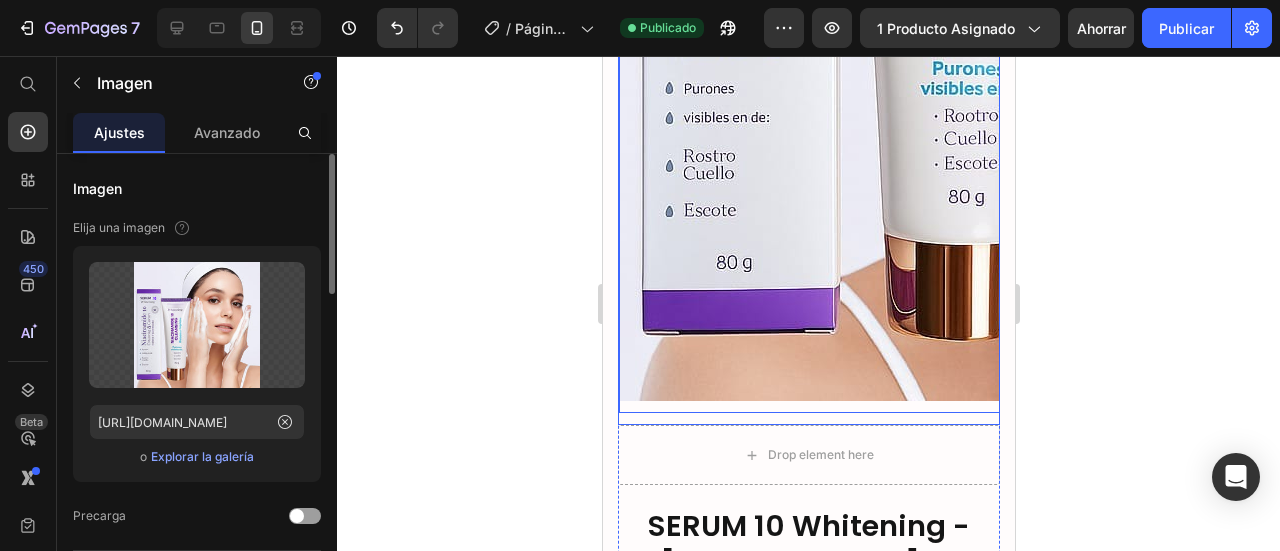 click on "Image   0 Image Image Image   0 Image Image Marquee" at bounding box center [808, -105] 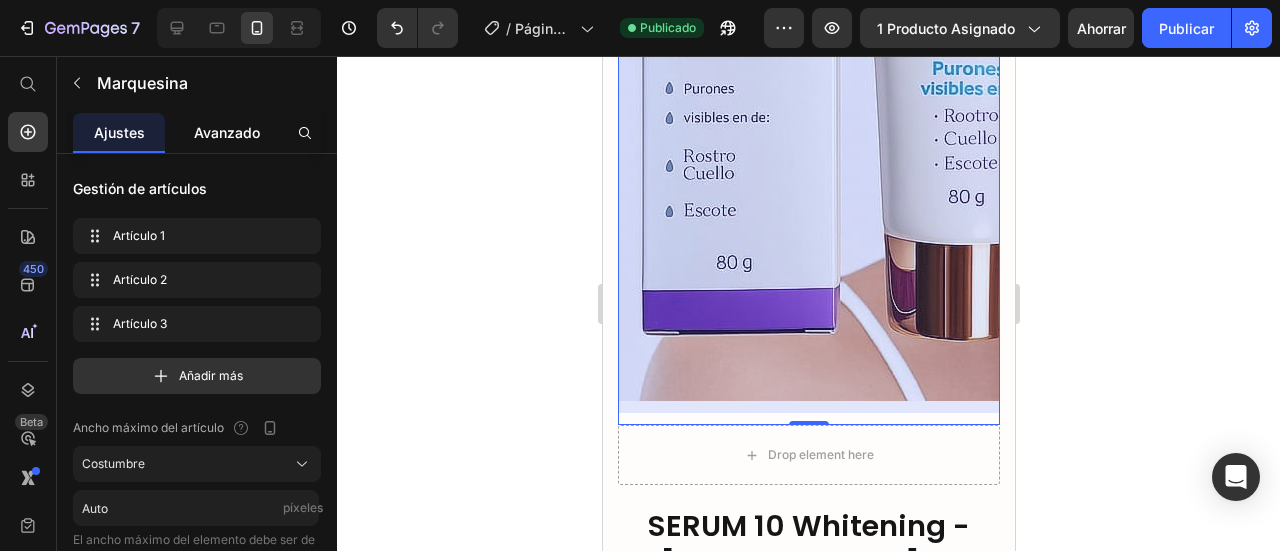 click on "Avanzado" at bounding box center [227, 132] 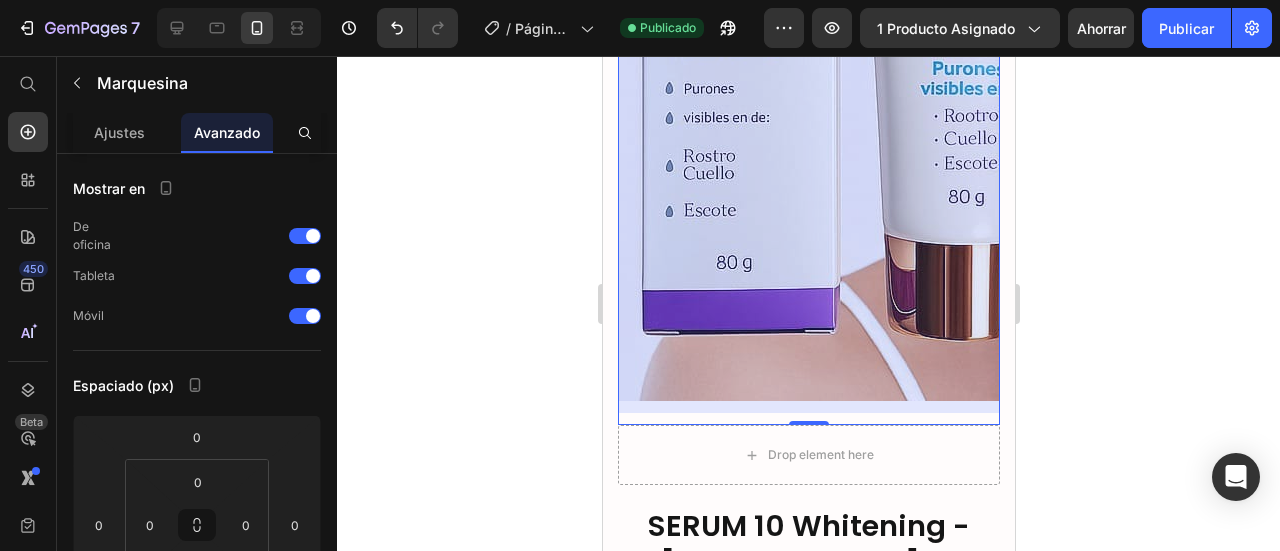 scroll, scrollTop: 300, scrollLeft: 0, axis: vertical 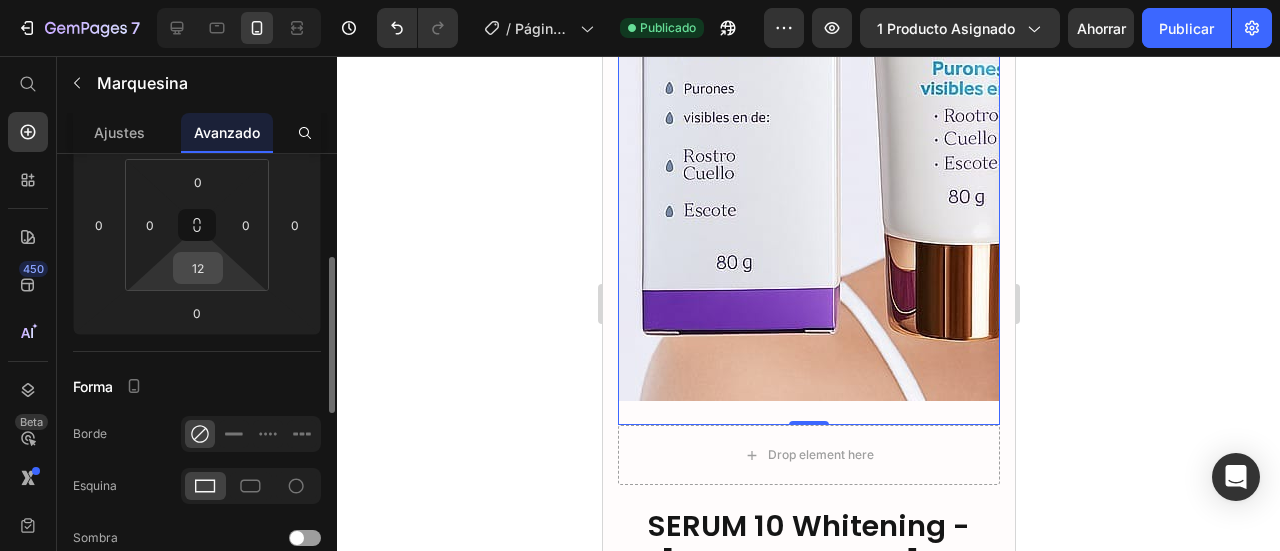 click on "12" at bounding box center [198, 268] 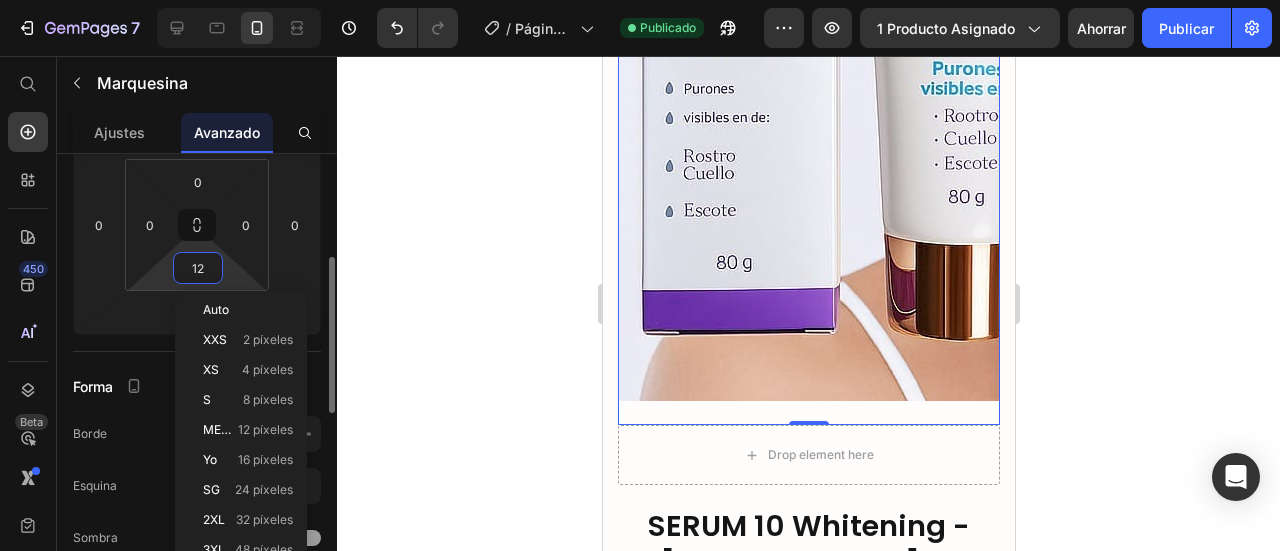 type 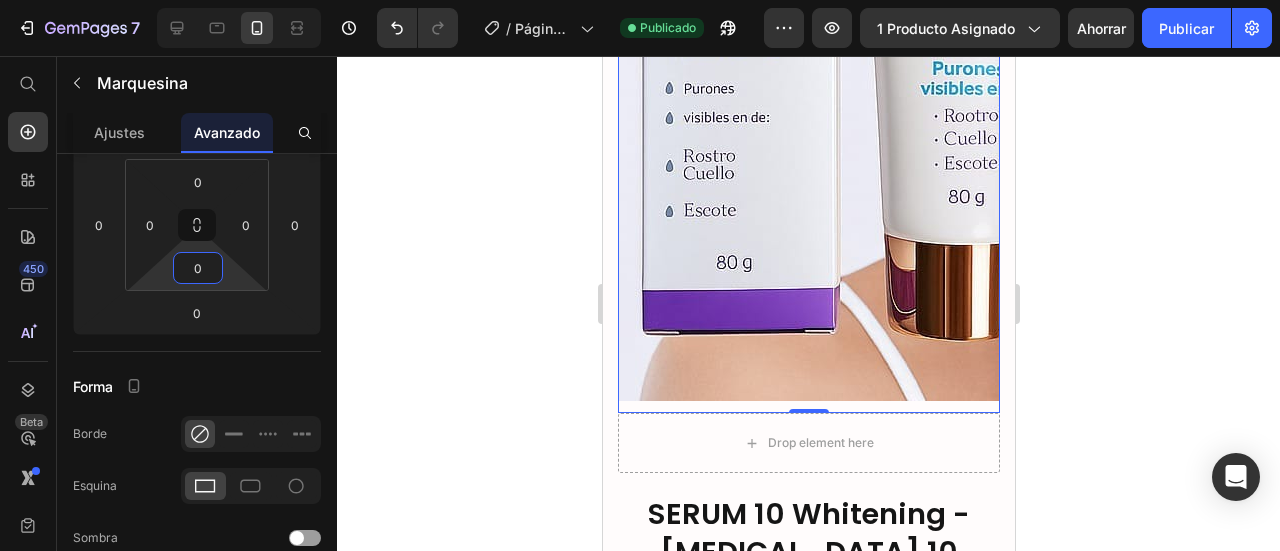 click 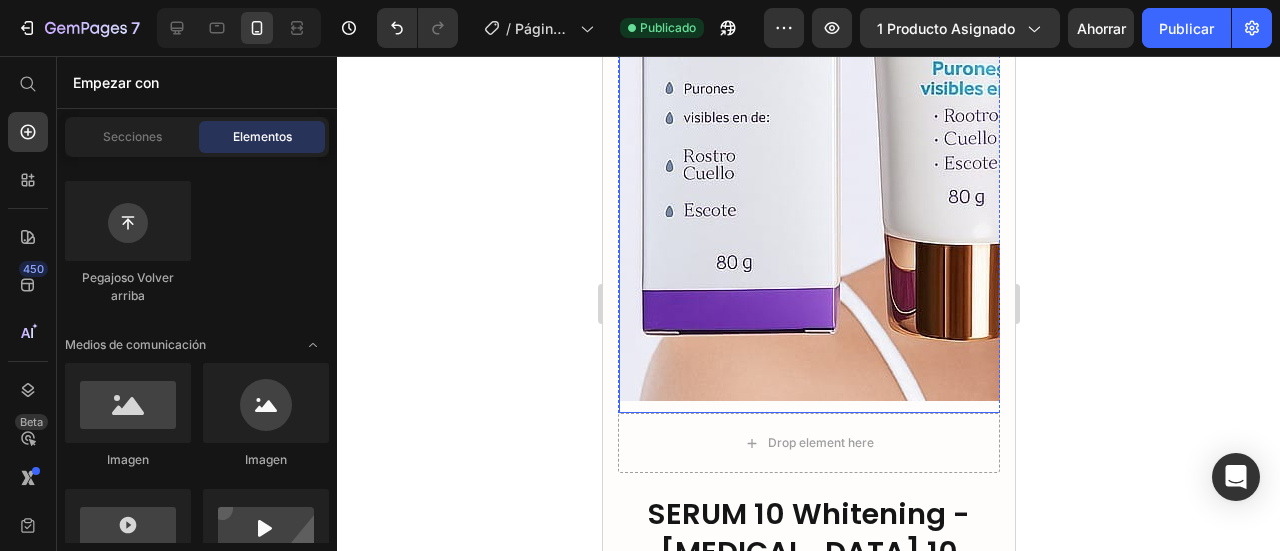 scroll, scrollTop: 932, scrollLeft: 0, axis: vertical 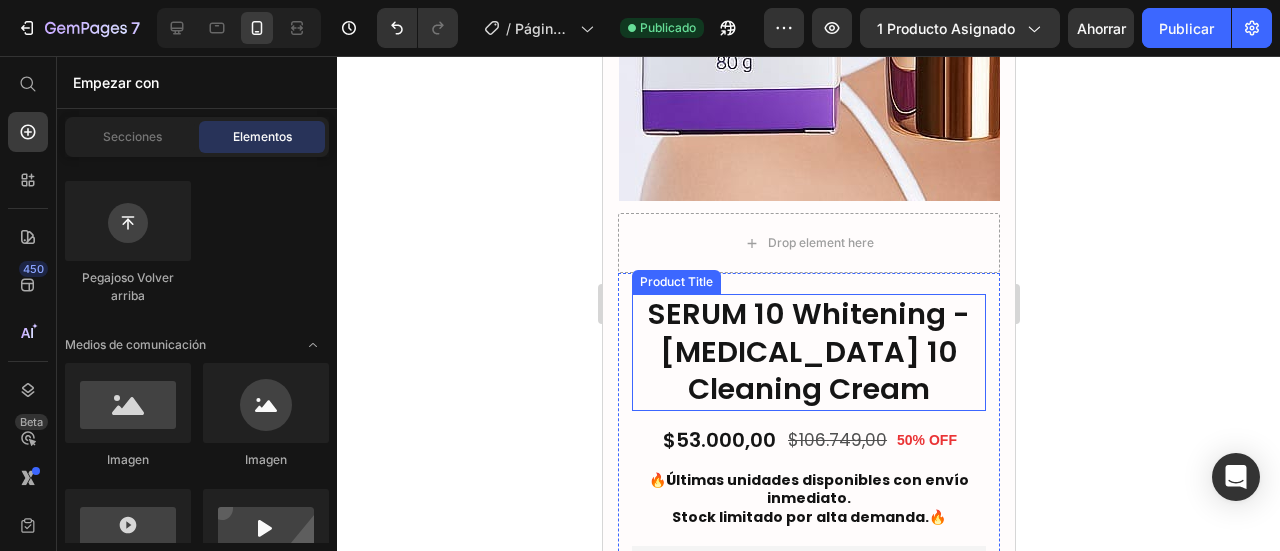 click on "SERUM 10 Whitening - [MEDICAL_DATA] 10 Cleaning Cream" at bounding box center [808, 352] 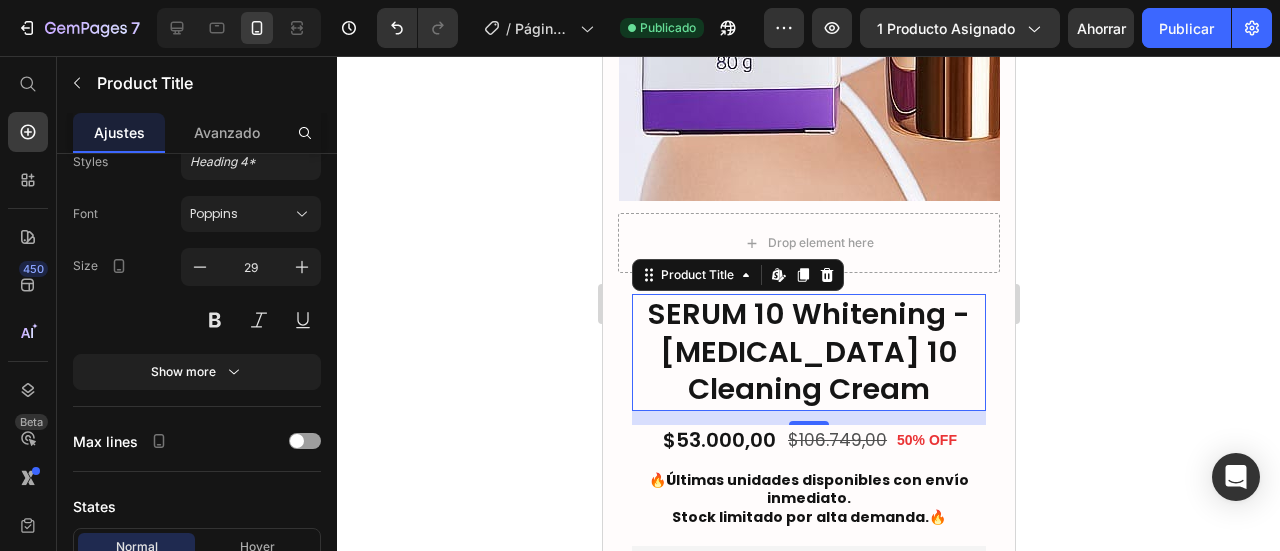 scroll, scrollTop: 0, scrollLeft: 0, axis: both 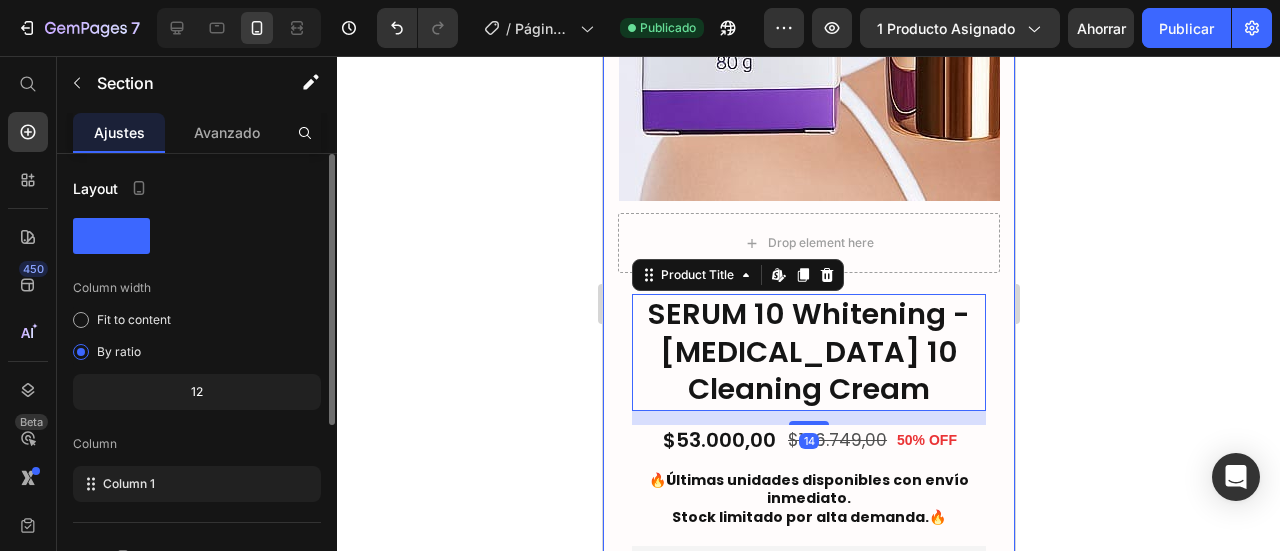click on "Image Image Image Image Image Image Marquee
Drop element here SERUM 10 Whitening - [MEDICAL_DATA] 10 Cleaning Cream Product Title   Edit content in Shopify 14 Text Block $53.000,00 Product Price $106.749,00 Product Price 50% off Product Badge Row 🔥Últimas unidades disponibles con envío inmediato. Stock limitado por alta demanda.🔥   Heading Releasit COD Form & Upsells Releasit COD Form & Upsells 15 Horas 43 Minutos 58 Segundos Countdown Timer Image Image Image Image Row Row Row Product Section 1" at bounding box center (808, -4) 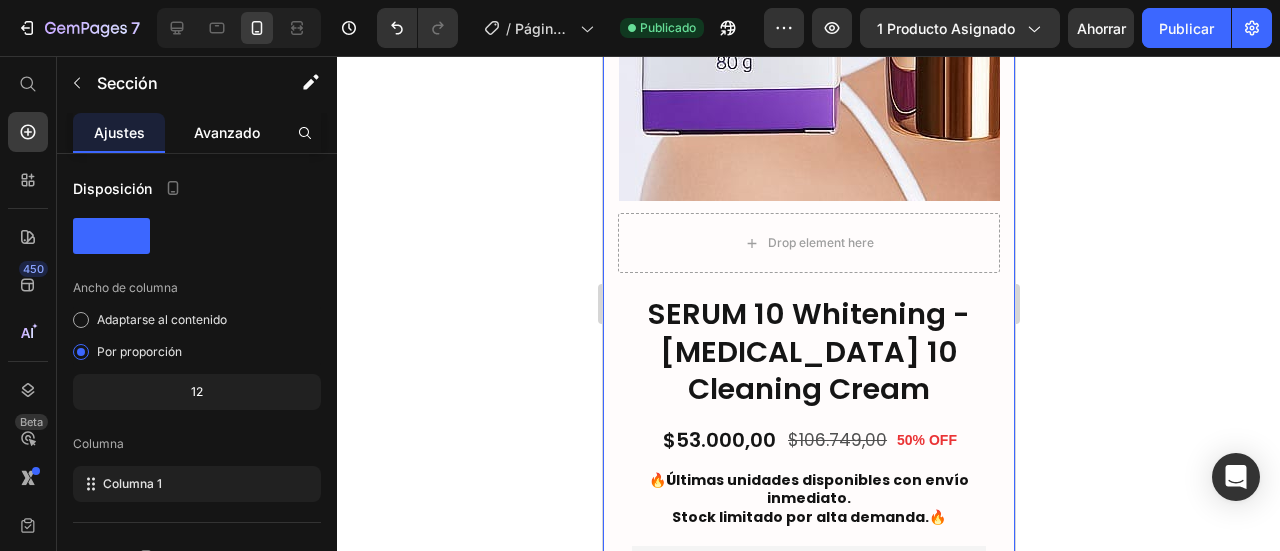 click on "Avanzado" at bounding box center [227, 132] 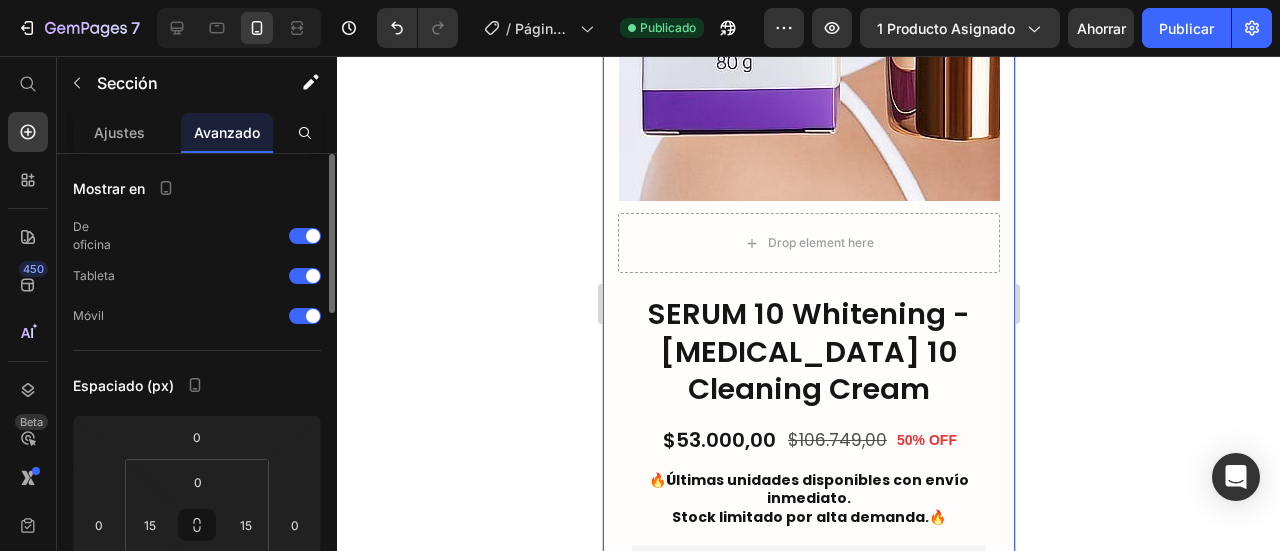 scroll, scrollTop: 300, scrollLeft: 0, axis: vertical 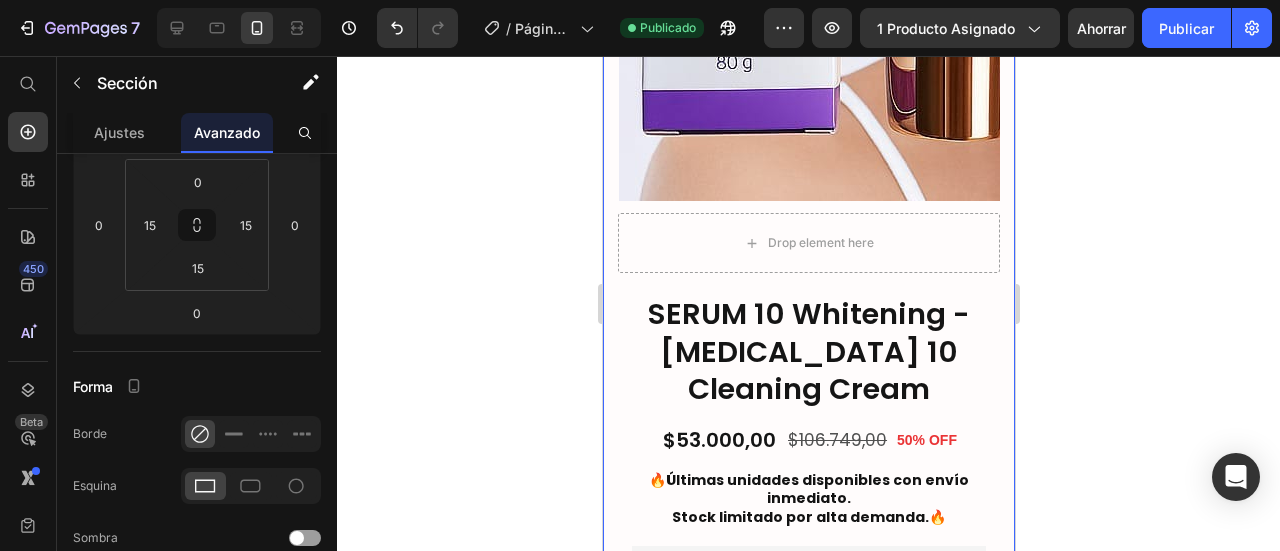 click 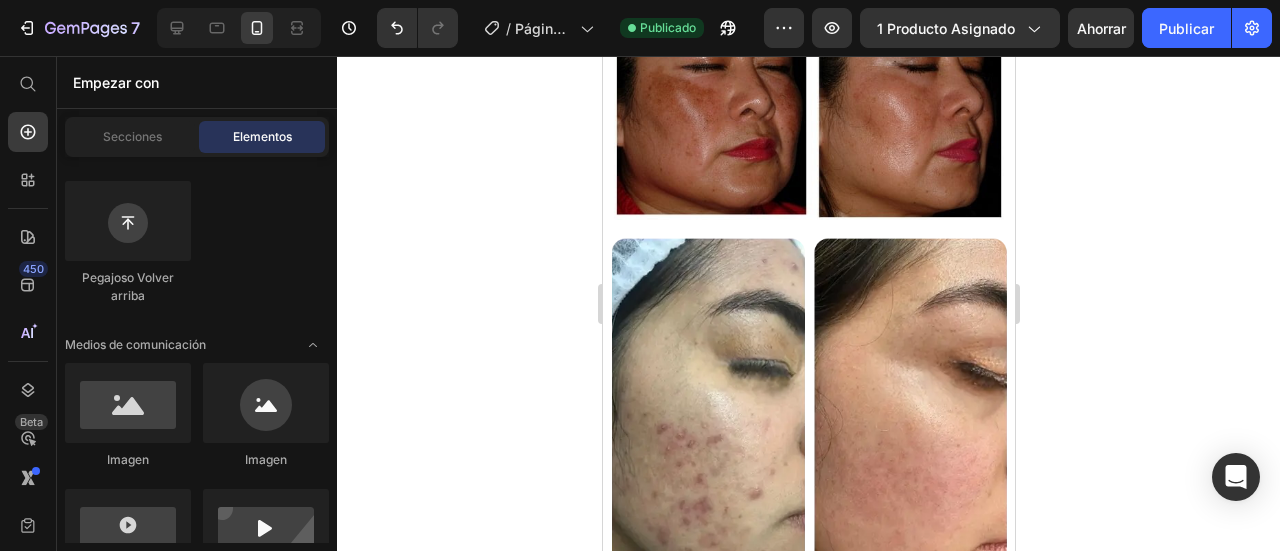 scroll, scrollTop: 6932, scrollLeft: 0, axis: vertical 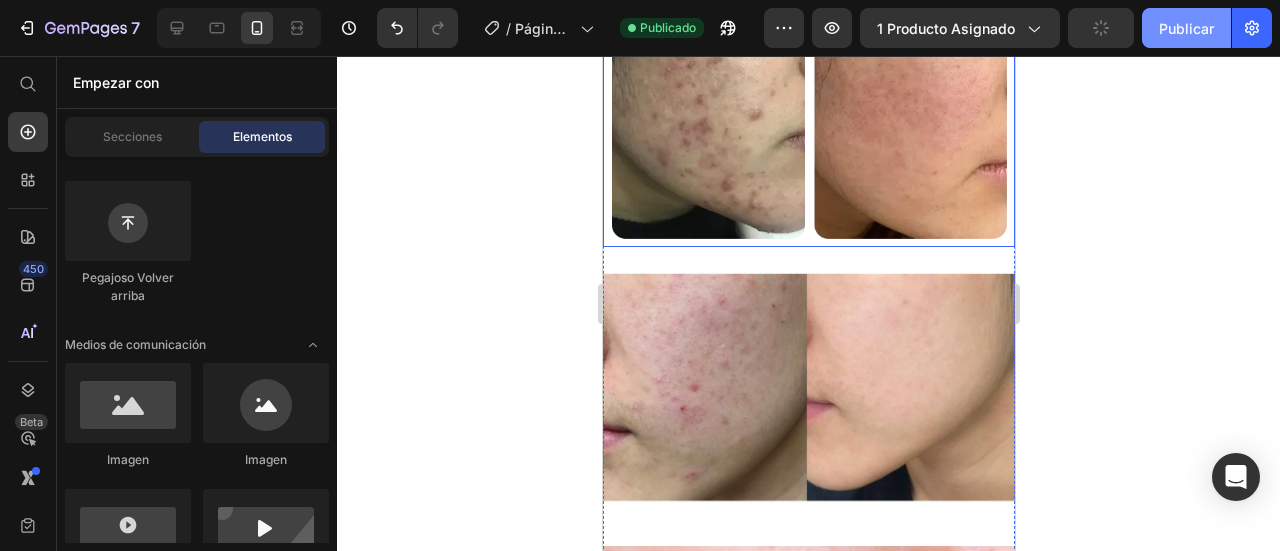 click on "Publicar" 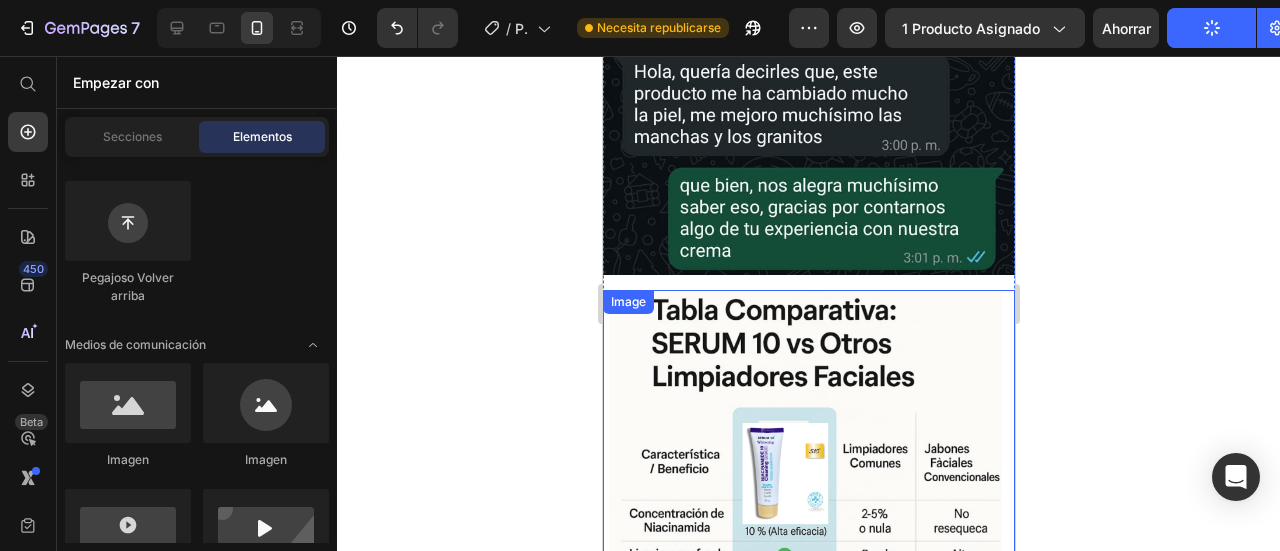 scroll, scrollTop: 7832, scrollLeft: 0, axis: vertical 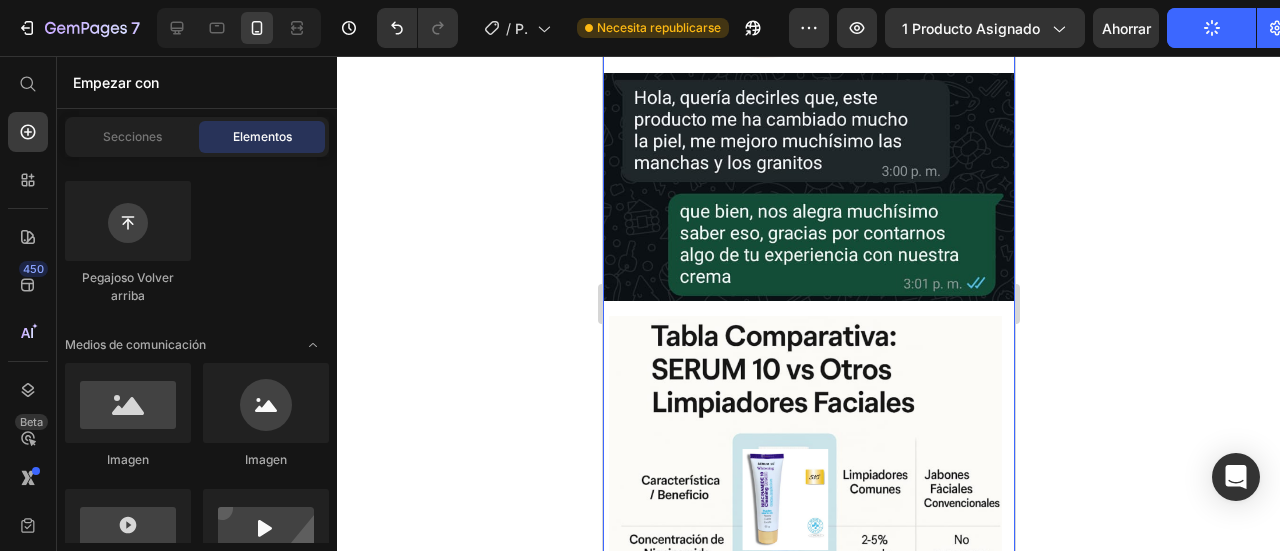 click on "Pruebas Heading Image Image Image Image Image Image" at bounding box center (808, -255) 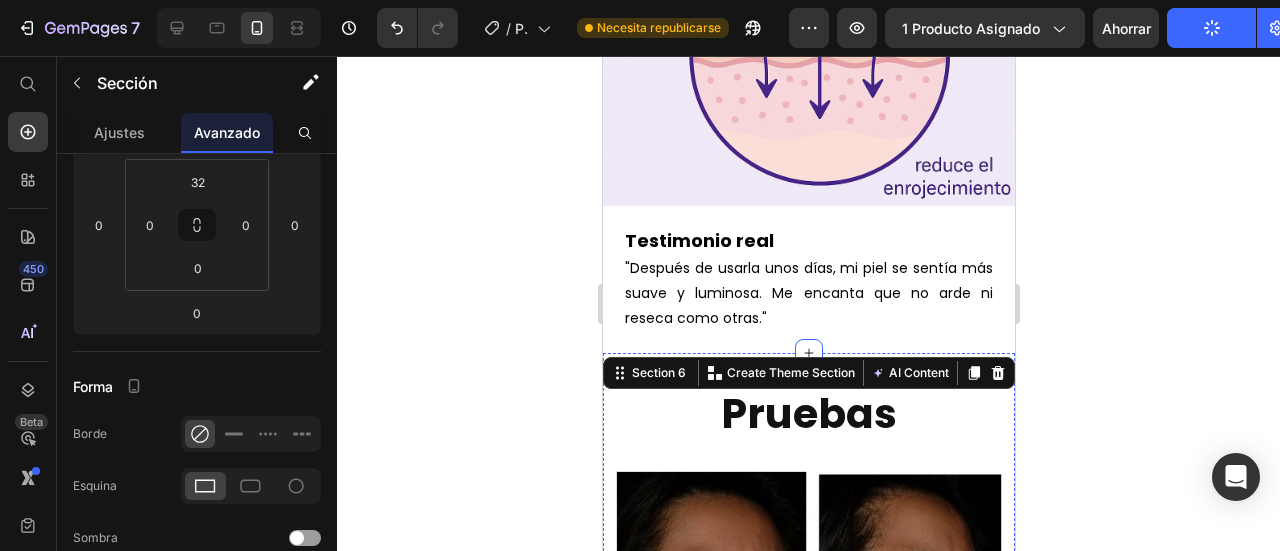 scroll, scrollTop: 6232, scrollLeft: 0, axis: vertical 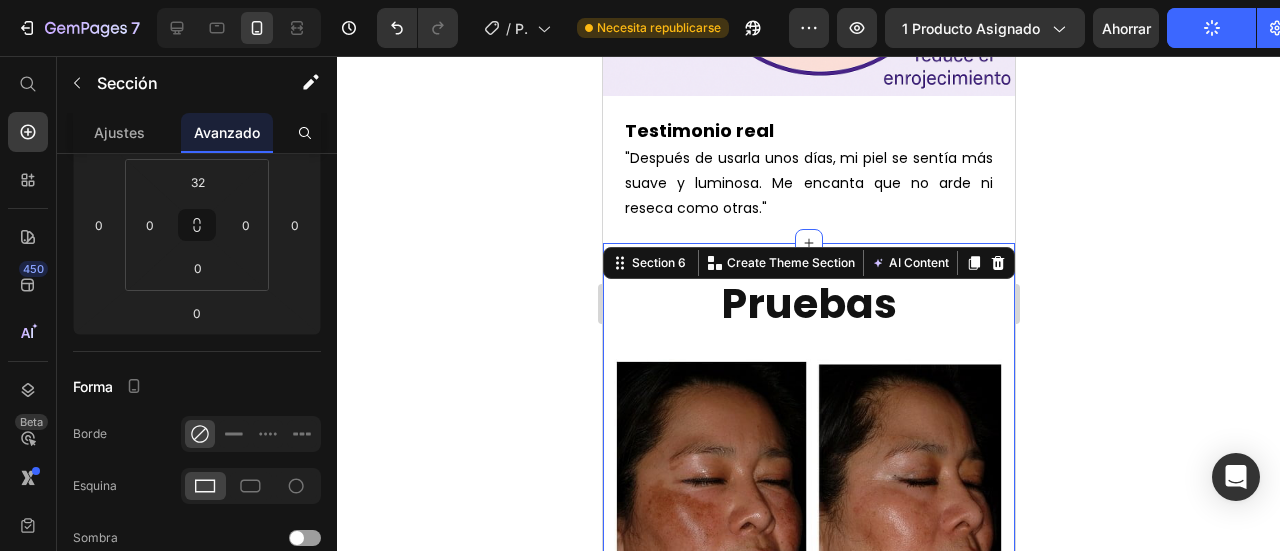 click 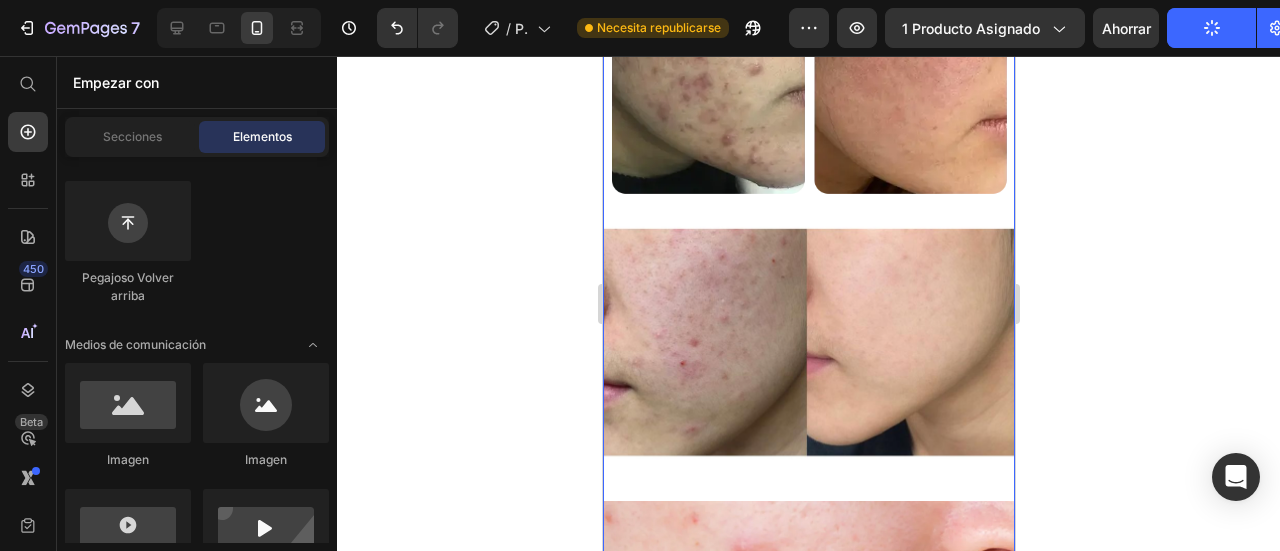 scroll, scrollTop: 7232, scrollLeft: 0, axis: vertical 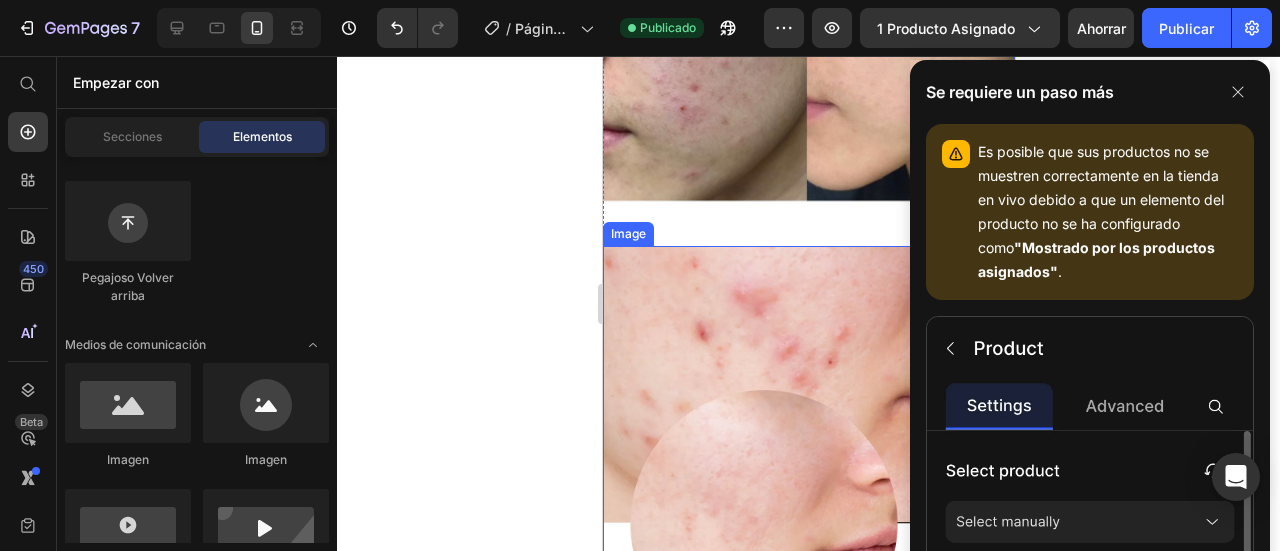 click 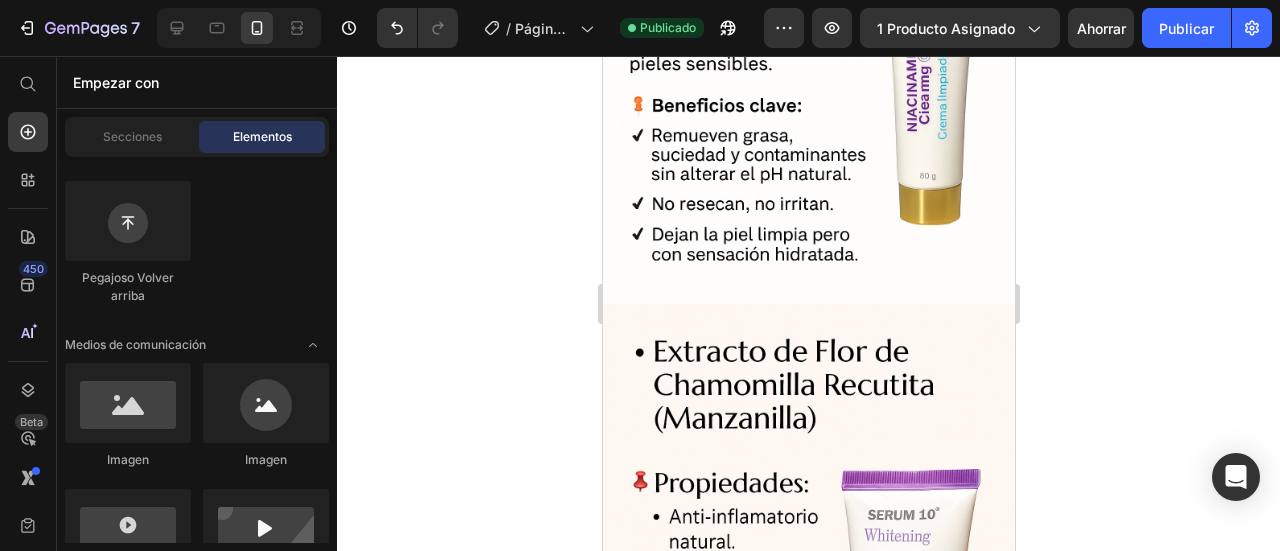 scroll, scrollTop: 4832, scrollLeft: 0, axis: vertical 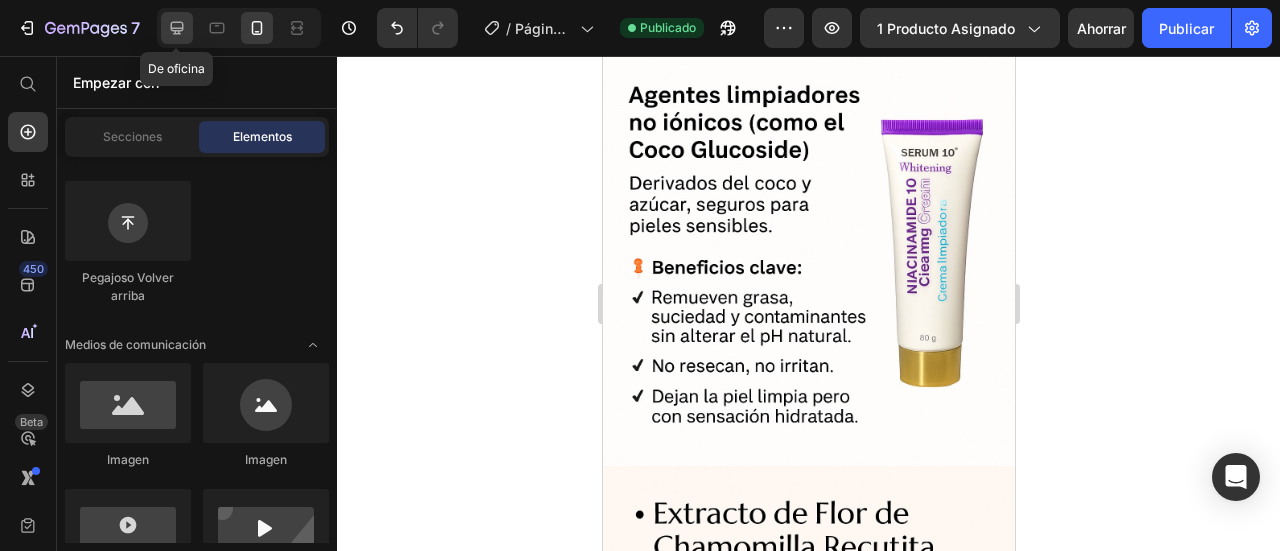 click 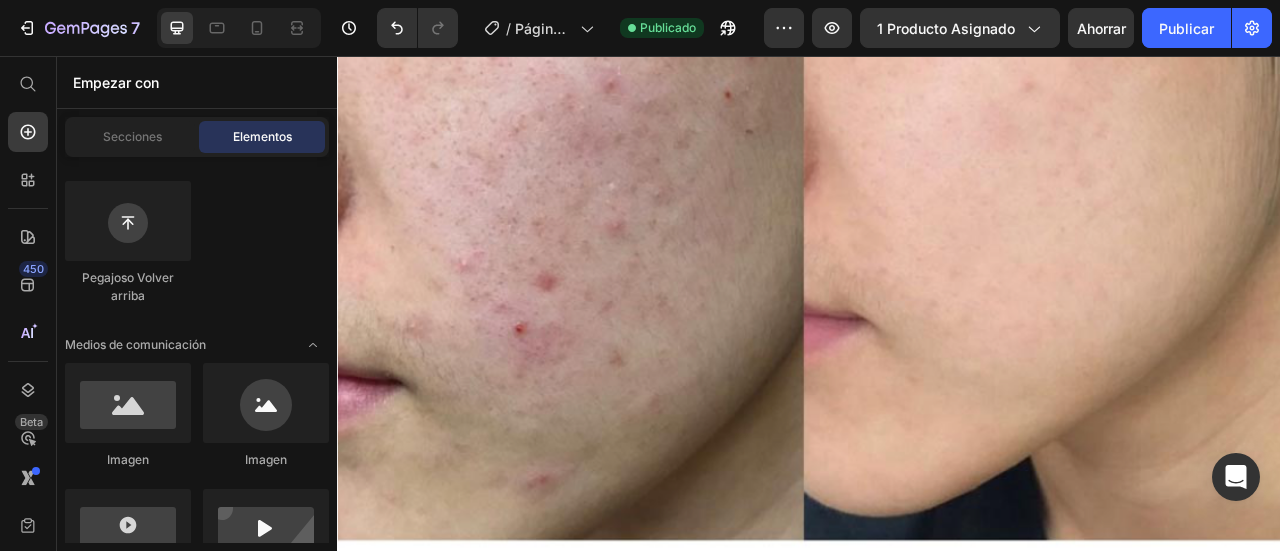 scroll, scrollTop: 12336, scrollLeft: 0, axis: vertical 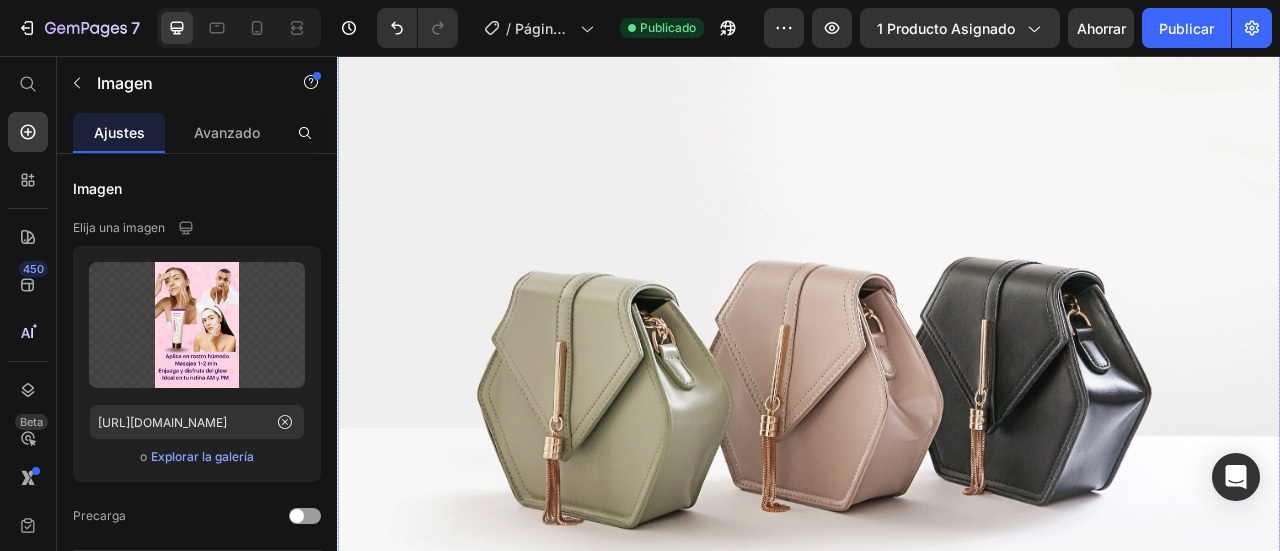 click at bounding box center (937, 453) 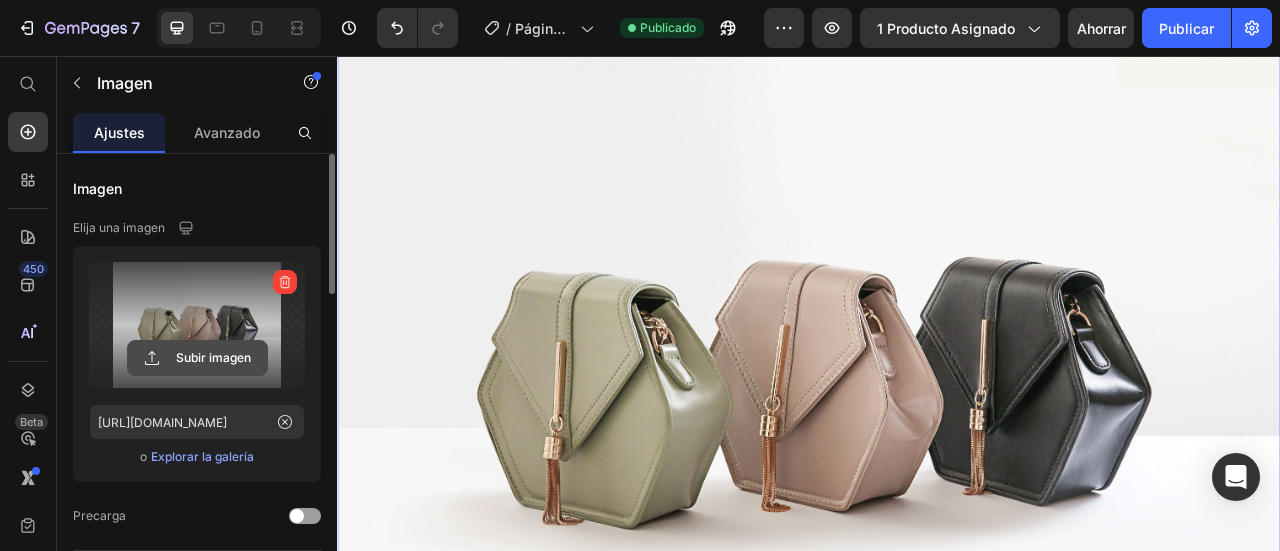 click 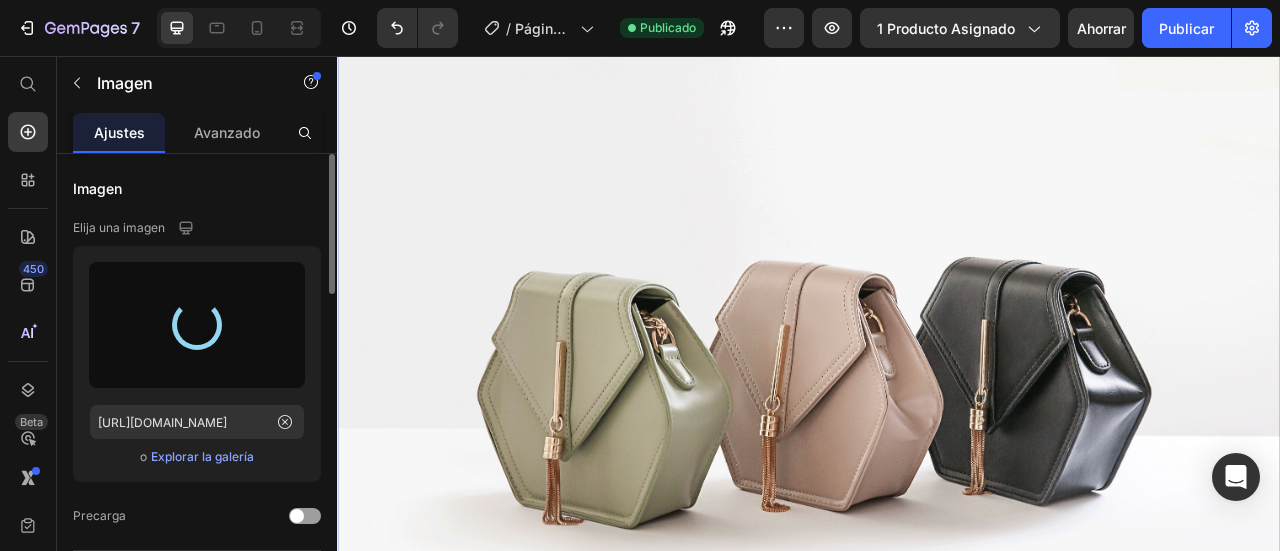 type on "[URL][DOMAIN_NAME]" 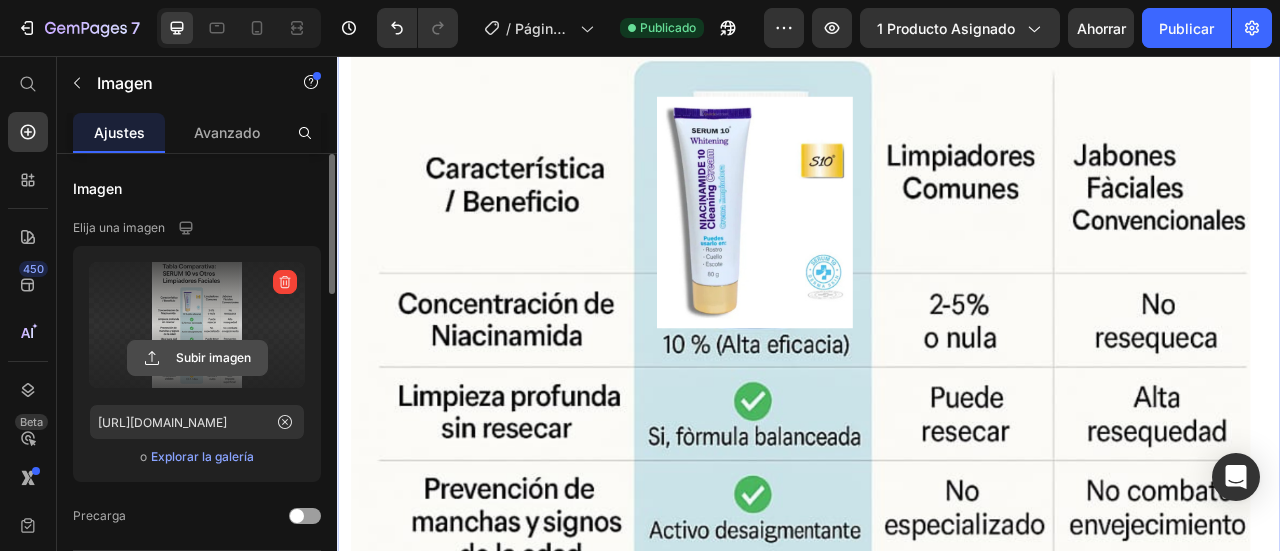 scroll, scrollTop: 14561, scrollLeft: 0, axis: vertical 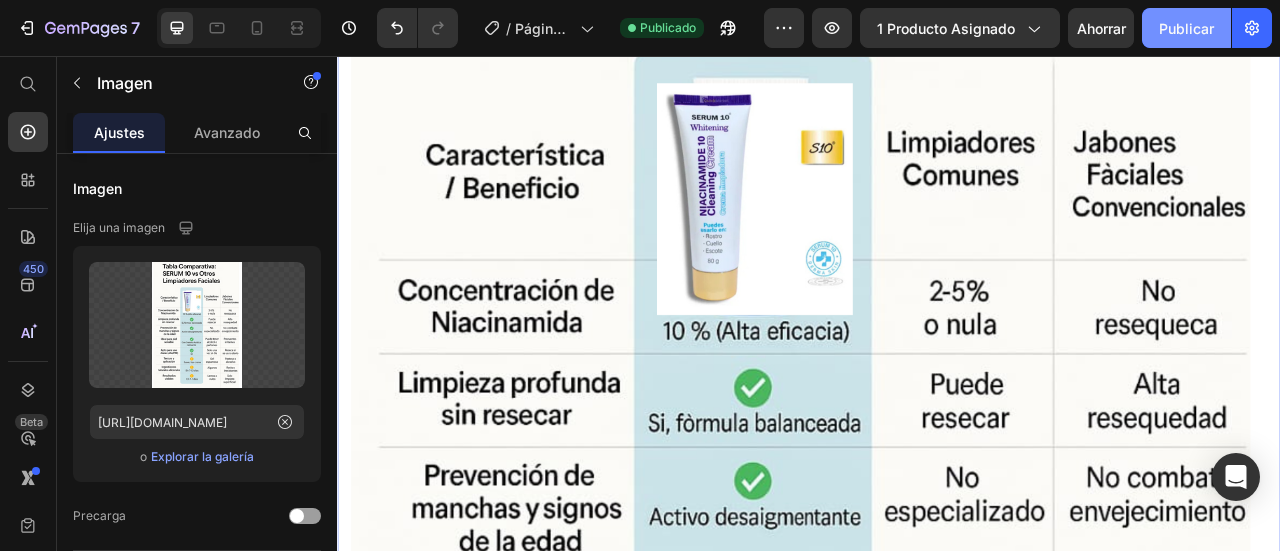 click on "Publicar" at bounding box center (1186, 28) 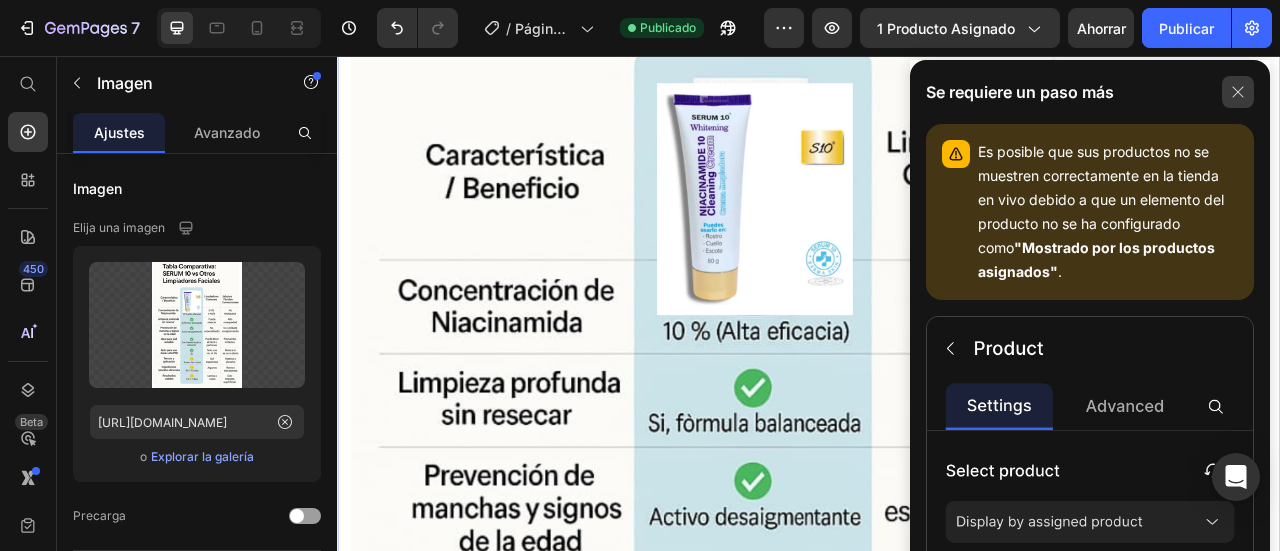 click 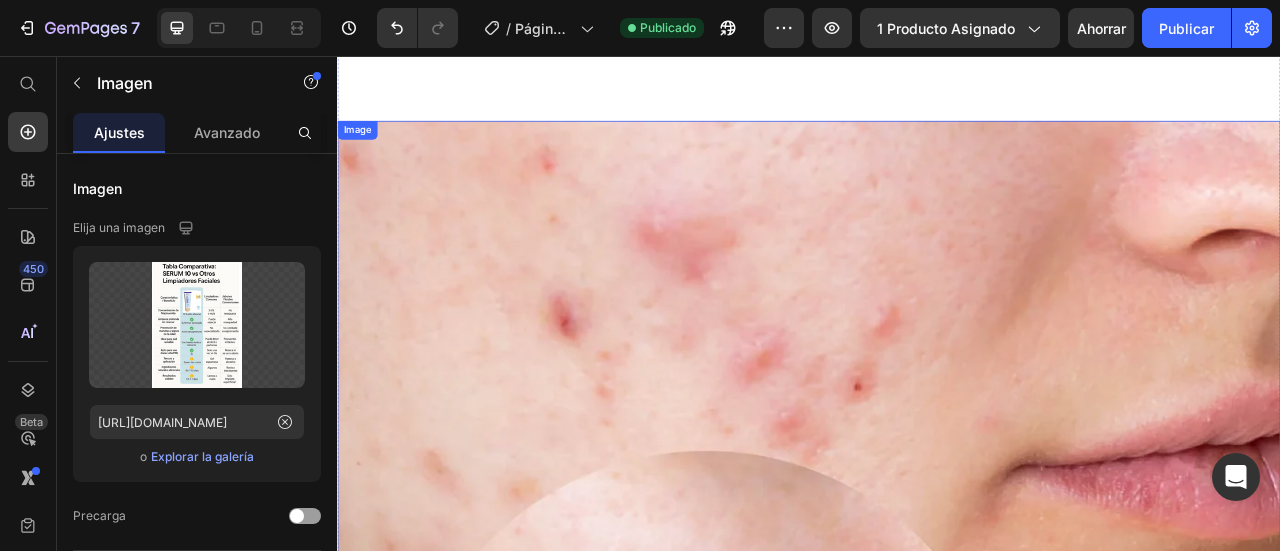 scroll, scrollTop: 12661, scrollLeft: 0, axis: vertical 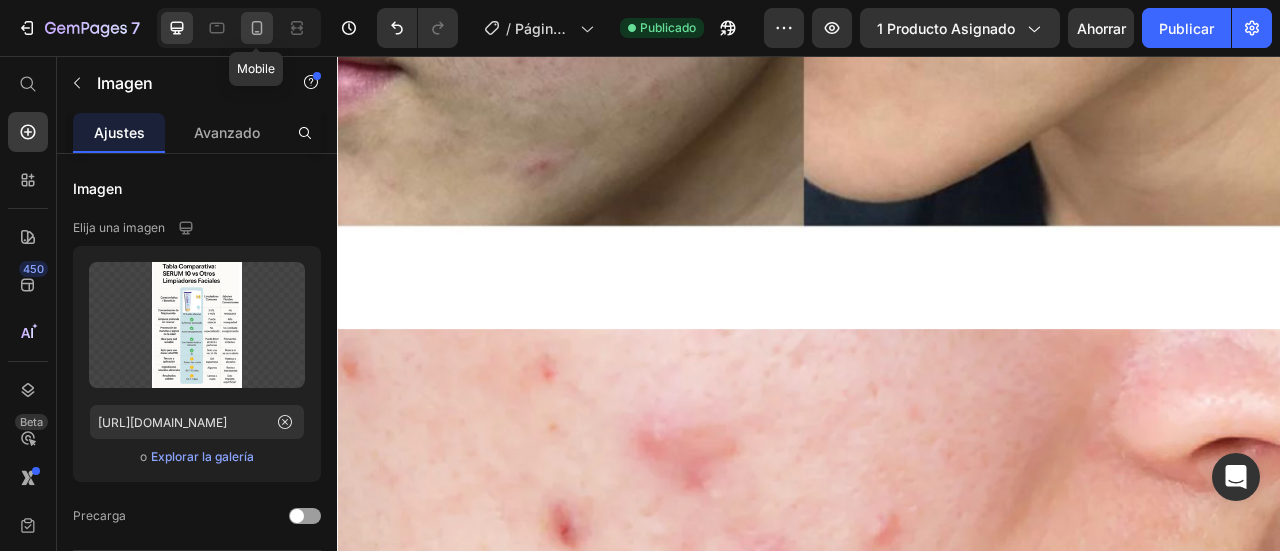 click 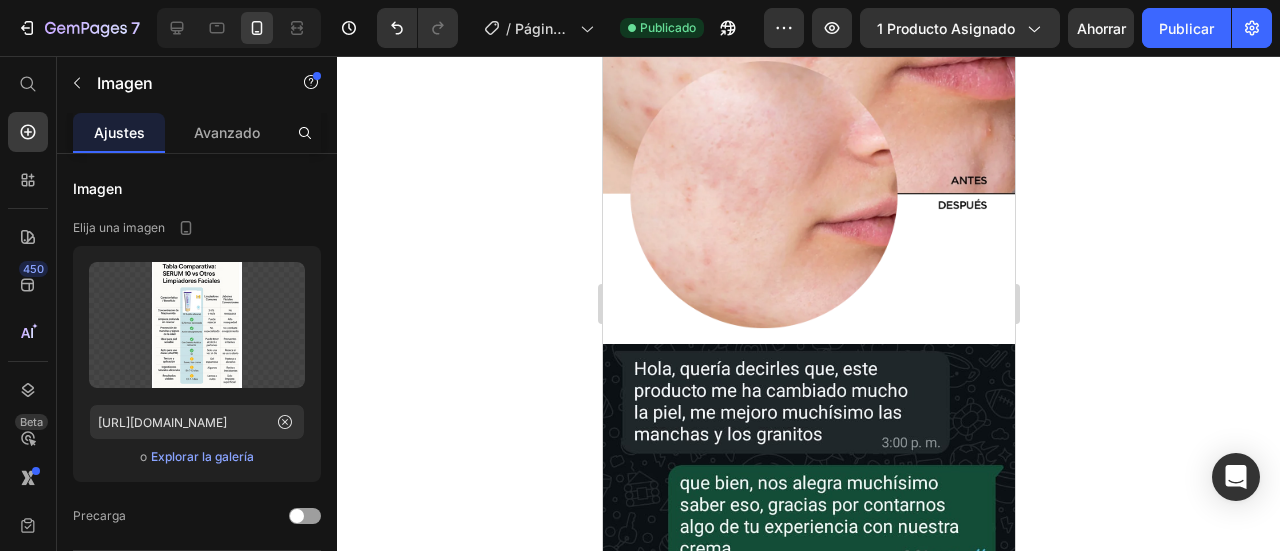 click 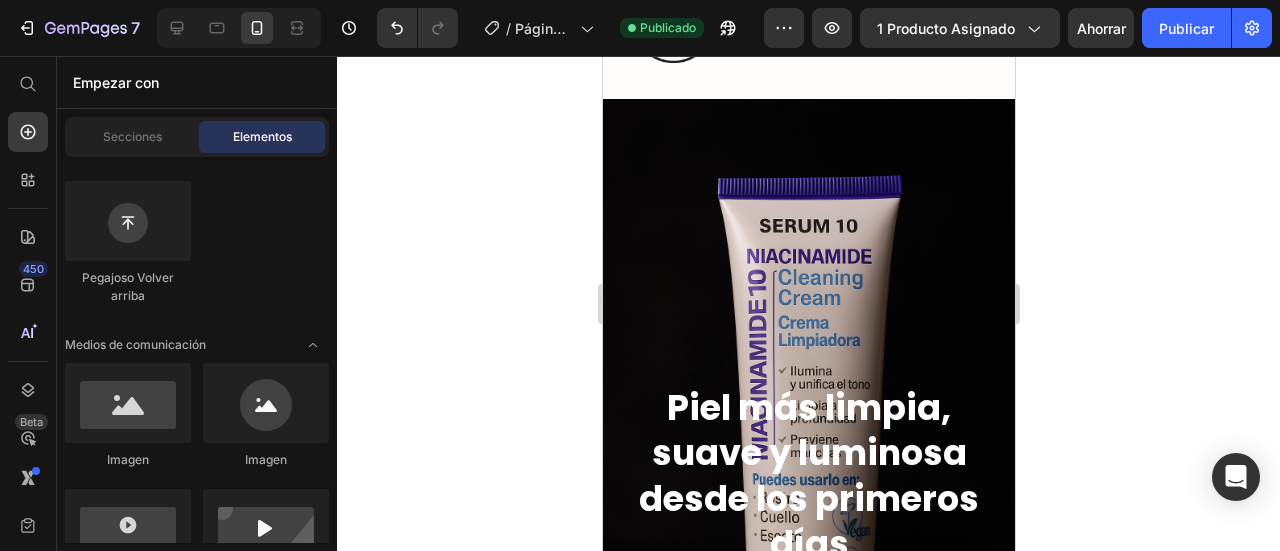 scroll, scrollTop: 1860, scrollLeft: 0, axis: vertical 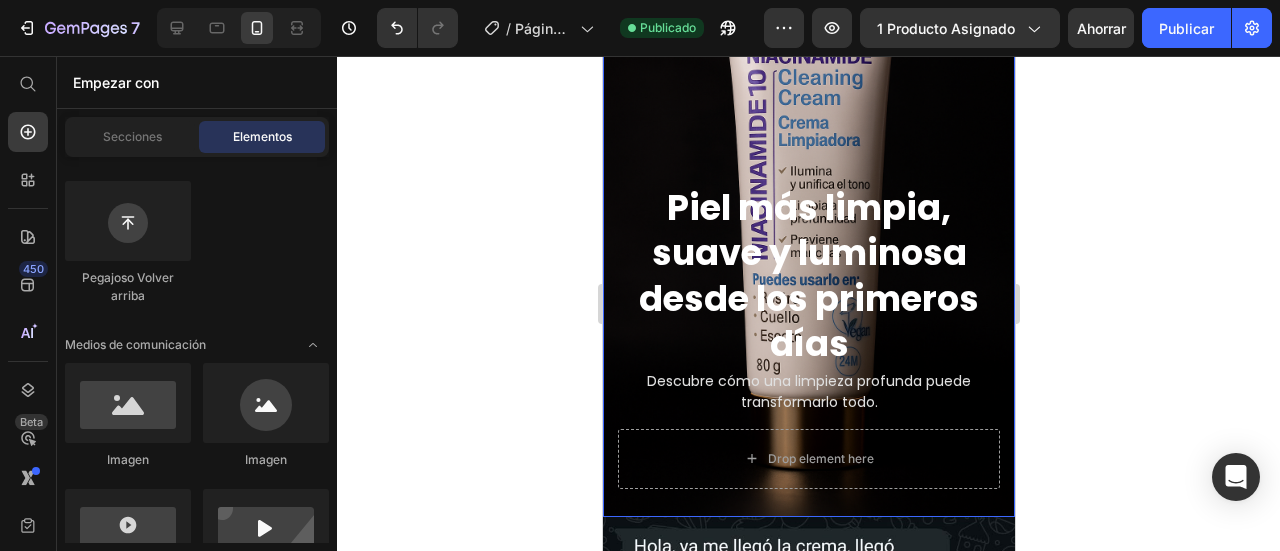 click at bounding box center [808, 208] 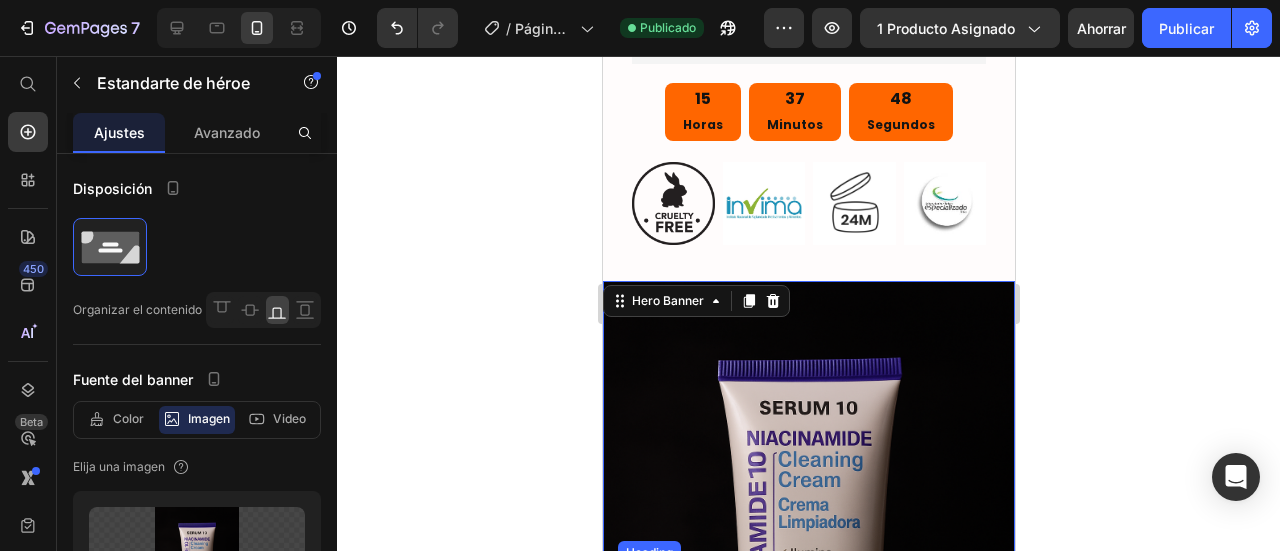 scroll, scrollTop: 1460, scrollLeft: 0, axis: vertical 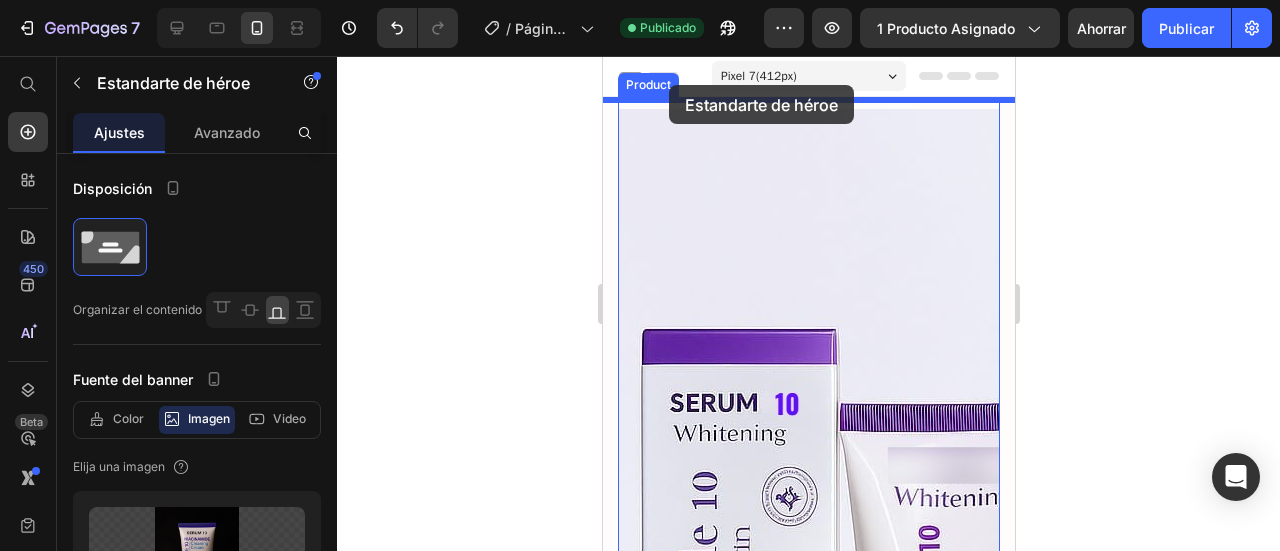 drag, startPoint x: 682, startPoint y: 321, endPoint x: 668, endPoint y: 85, distance: 236.41489 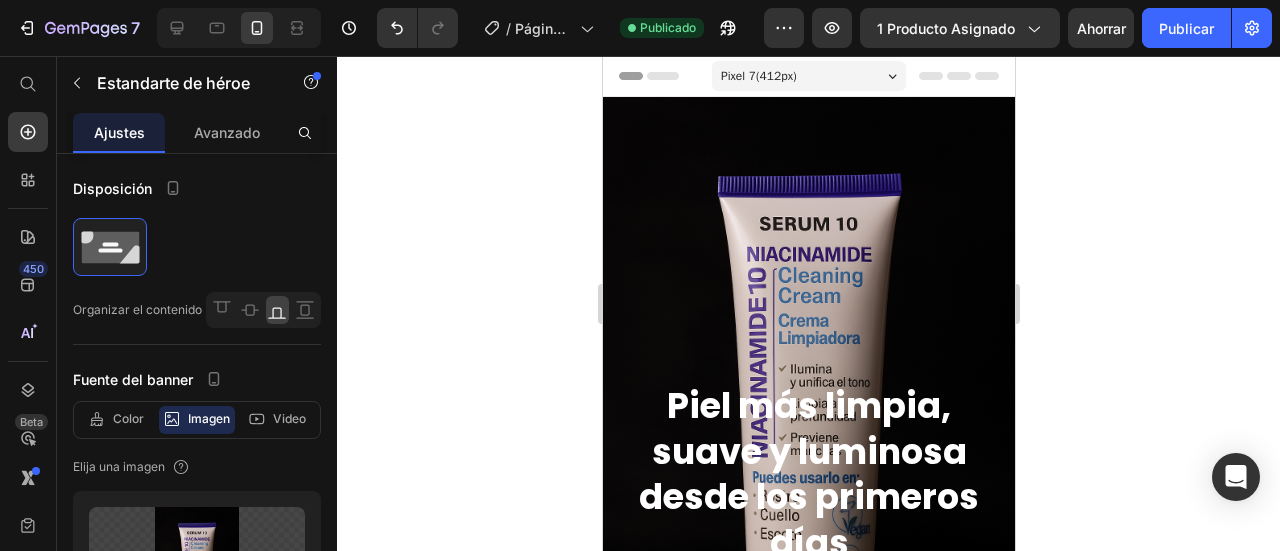 click 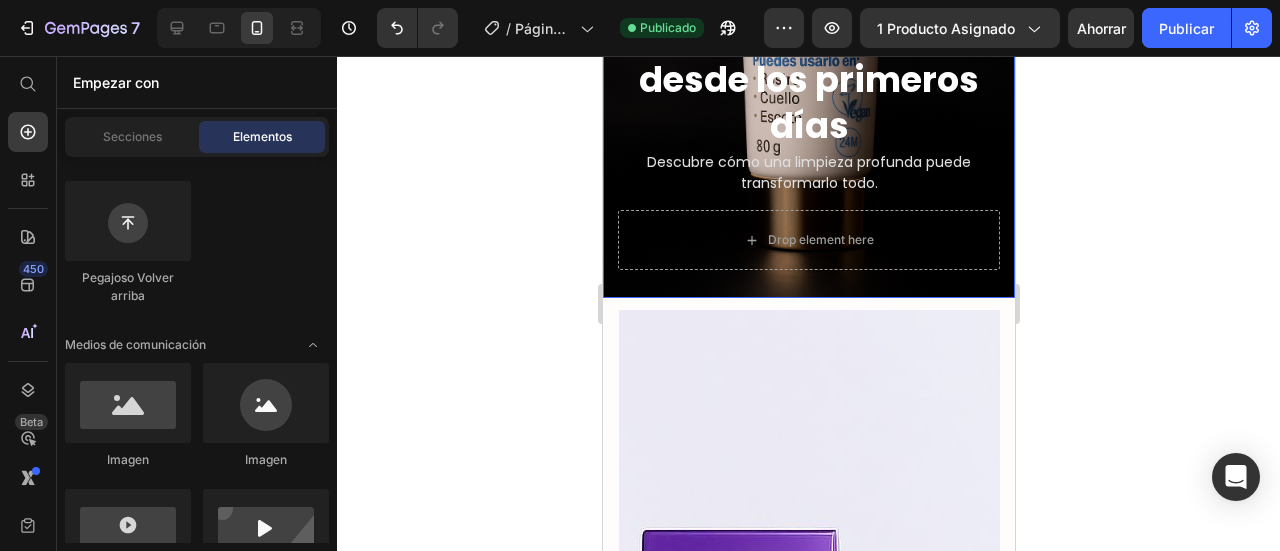 scroll, scrollTop: 500, scrollLeft: 0, axis: vertical 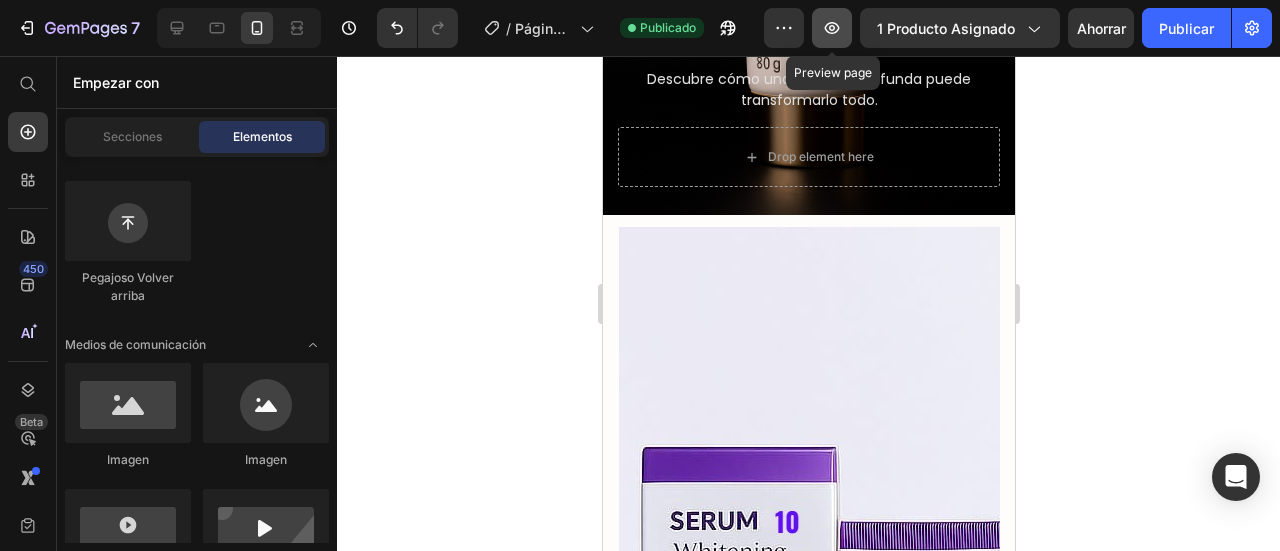 click 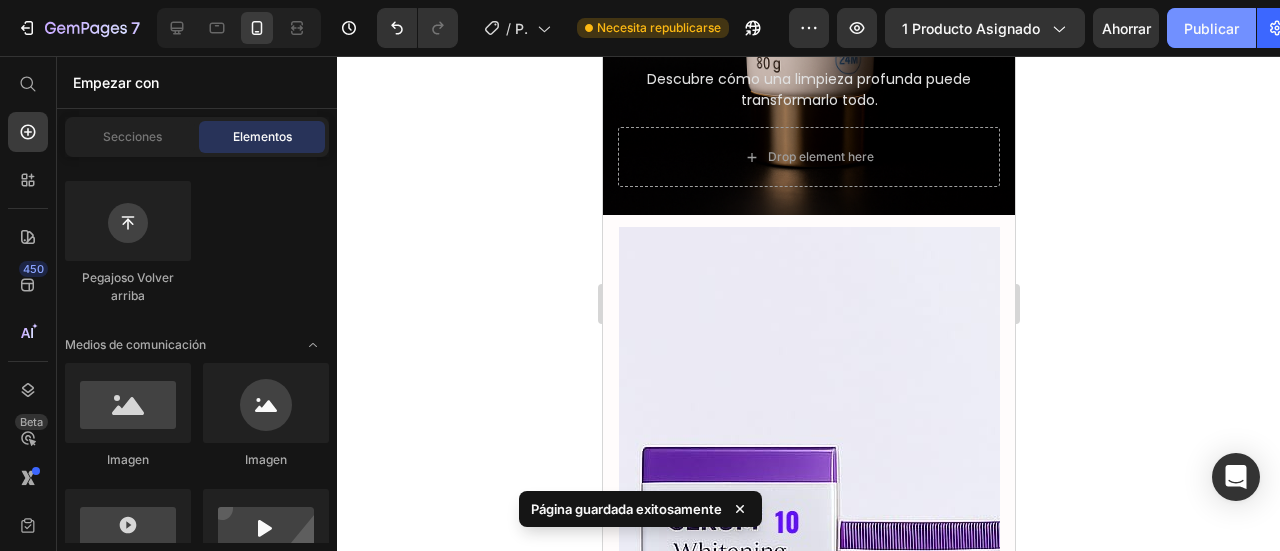 click on "Publicar" 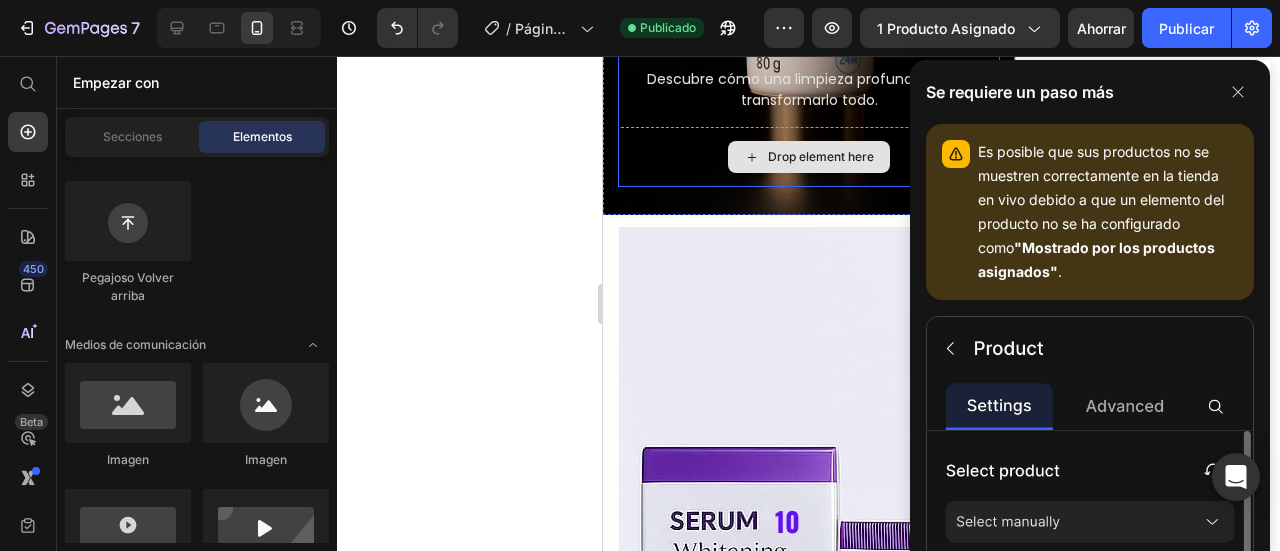 type 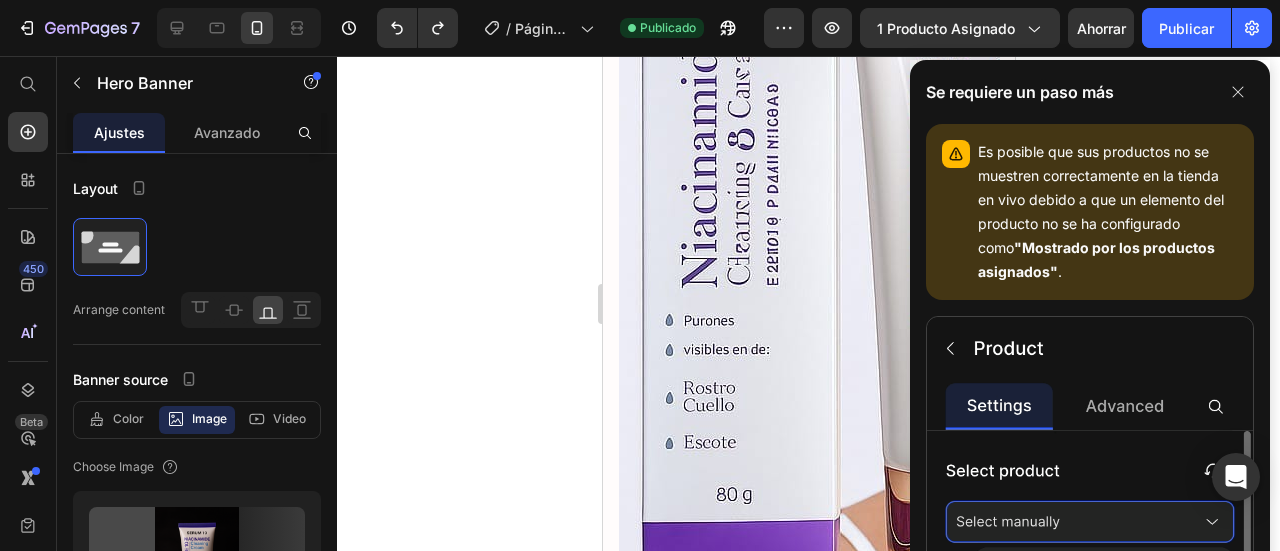 scroll, scrollTop: 0, scrollLeft: 0, axis: both 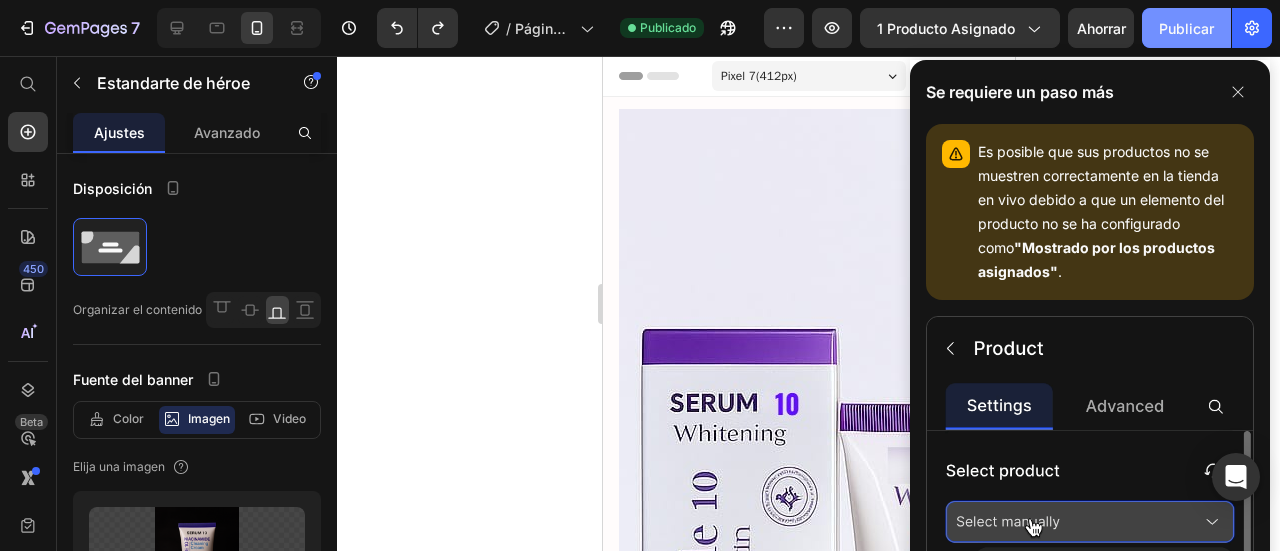 click on "Publicar" 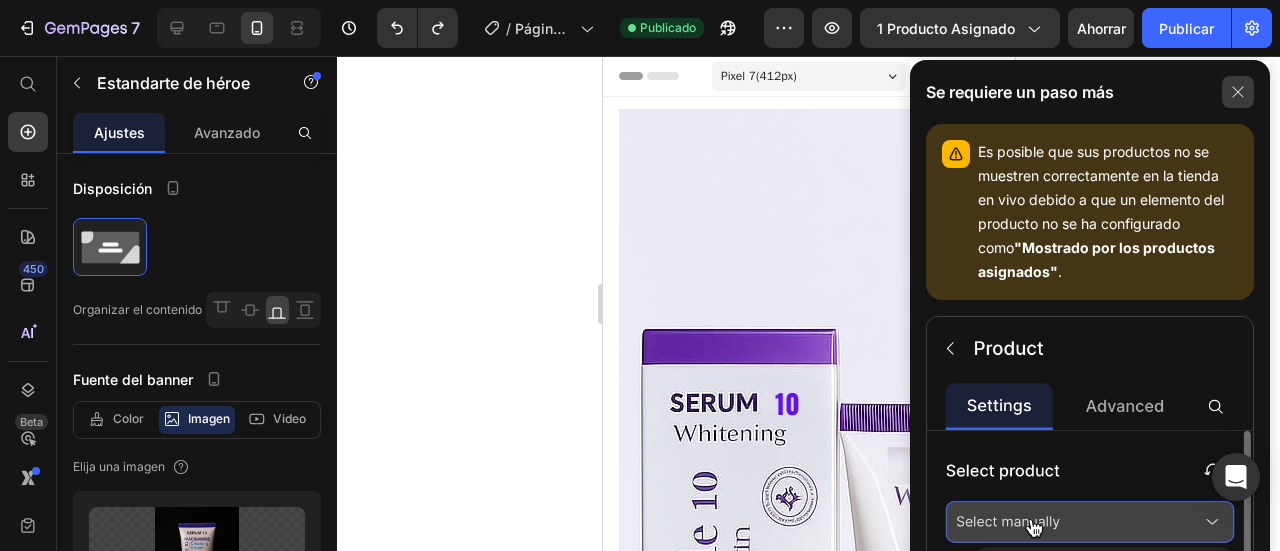click 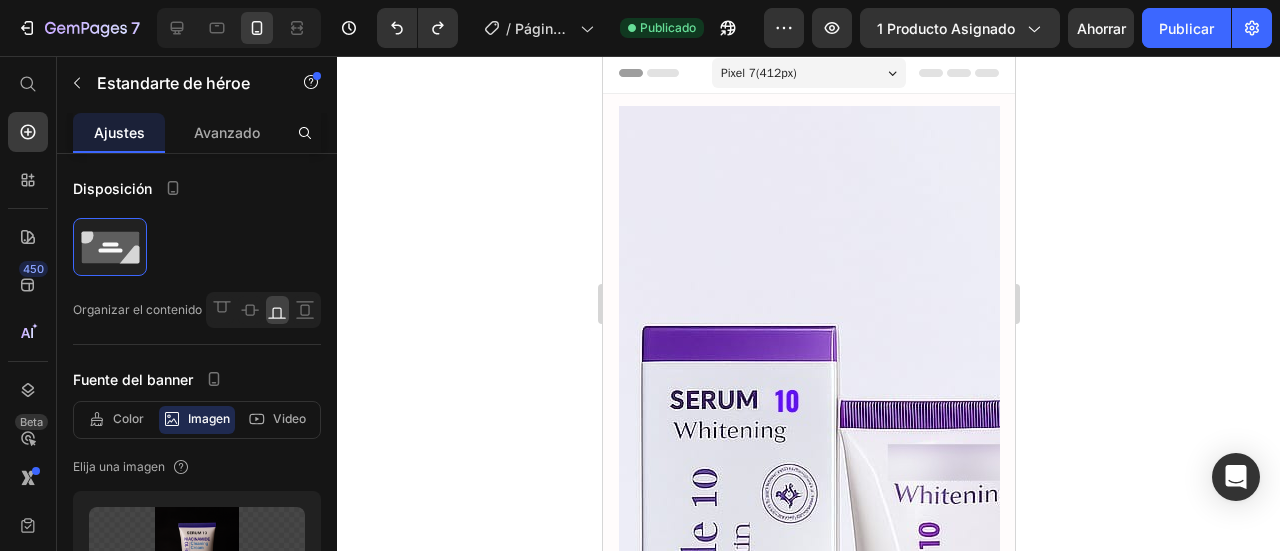 scroll, scrollTop: 0, scrollLeft: 0, axis: both 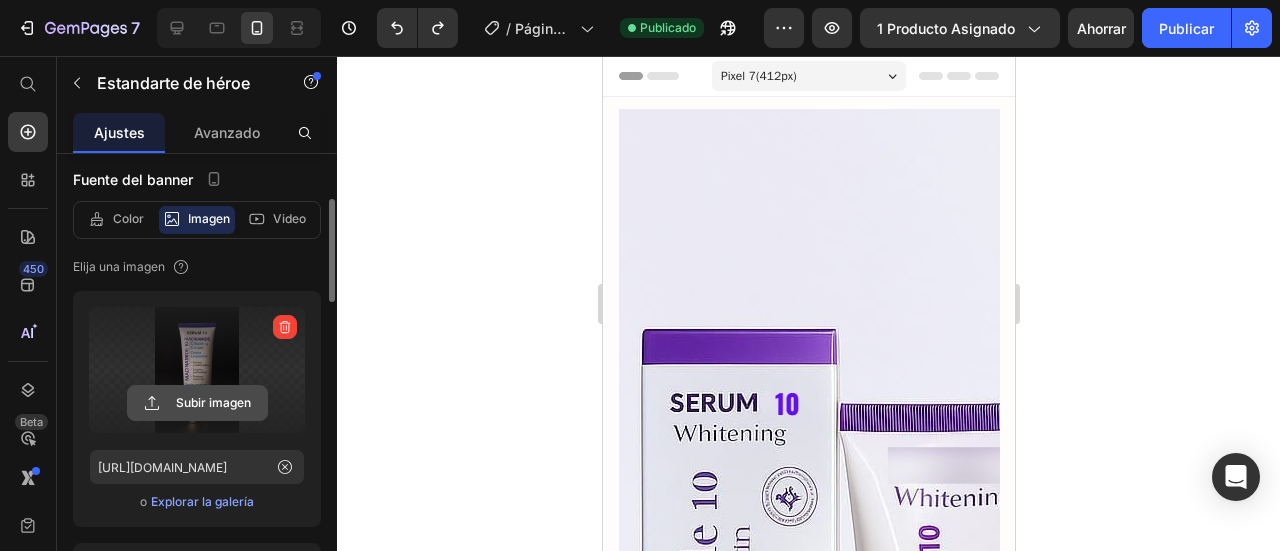 click 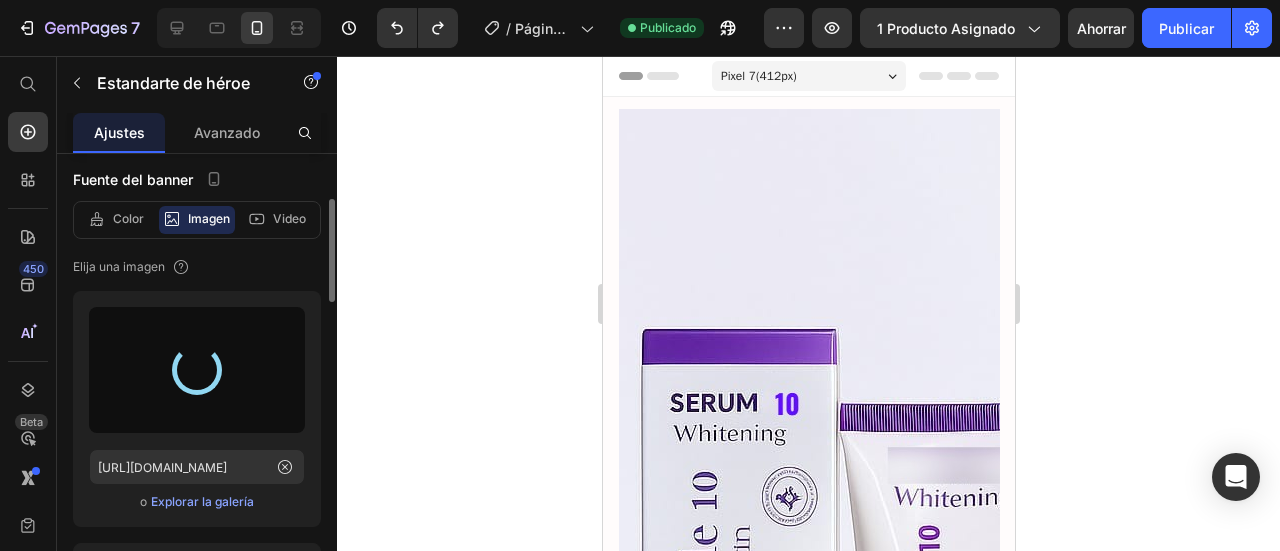 type on "[URL][DOMAIN_NAME]" 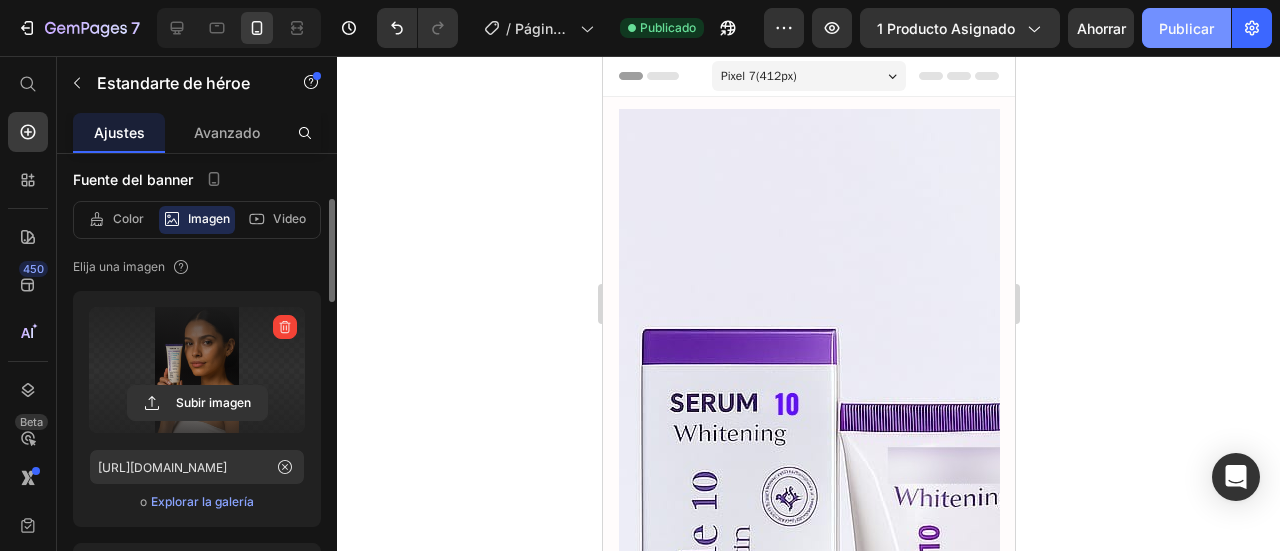 click on "Publicar" at bounding box center (1186, 28) 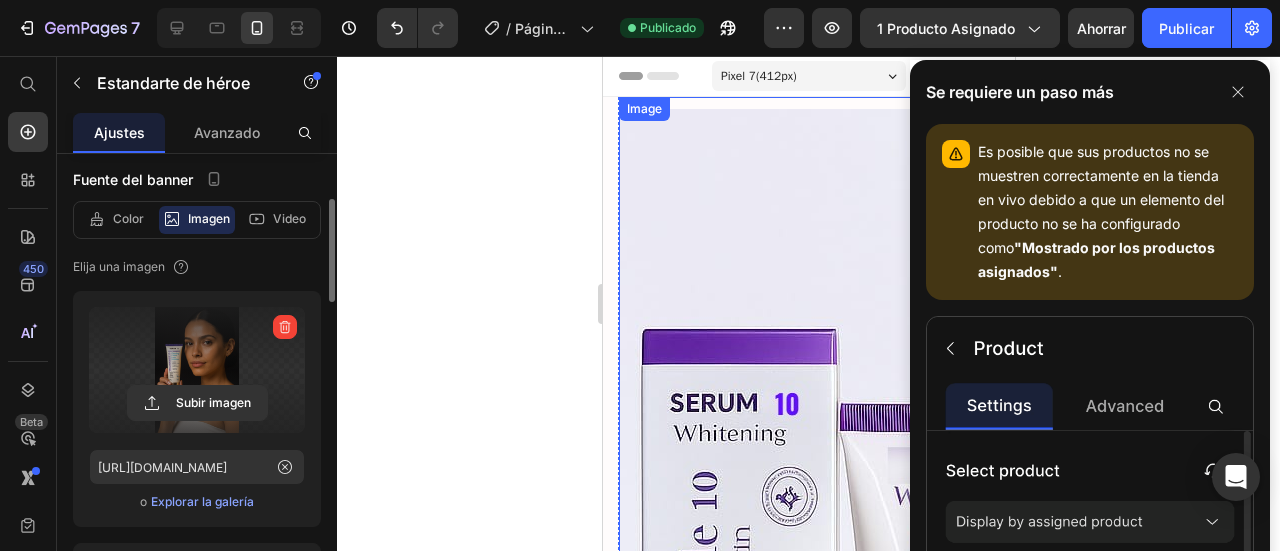 scroll, scrollTop: 400, scrollLeft: 0, axis: vertical 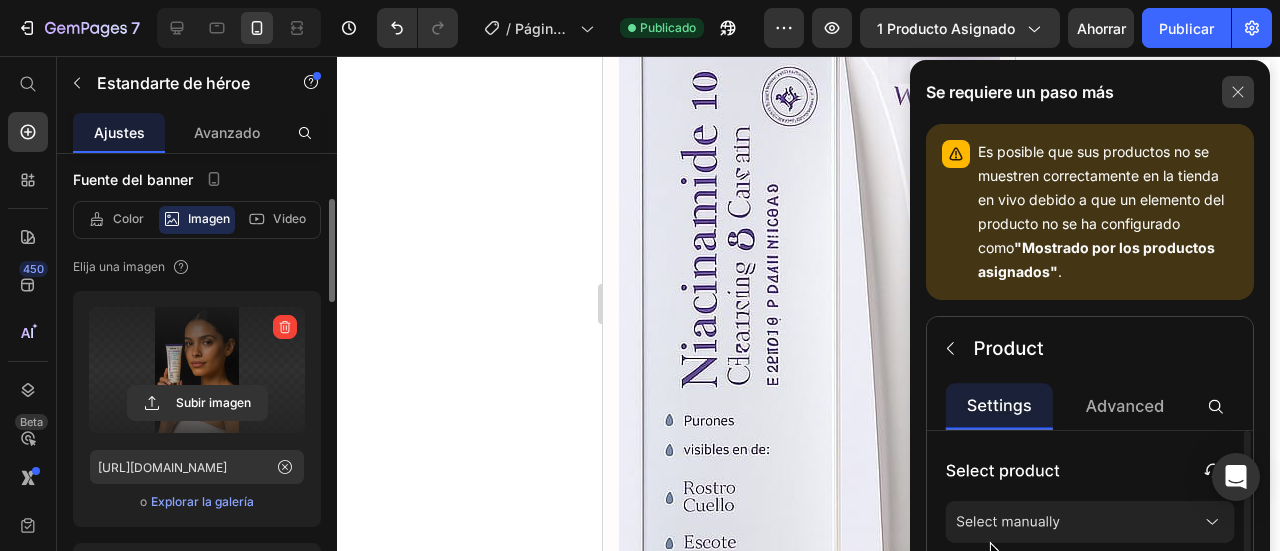 click 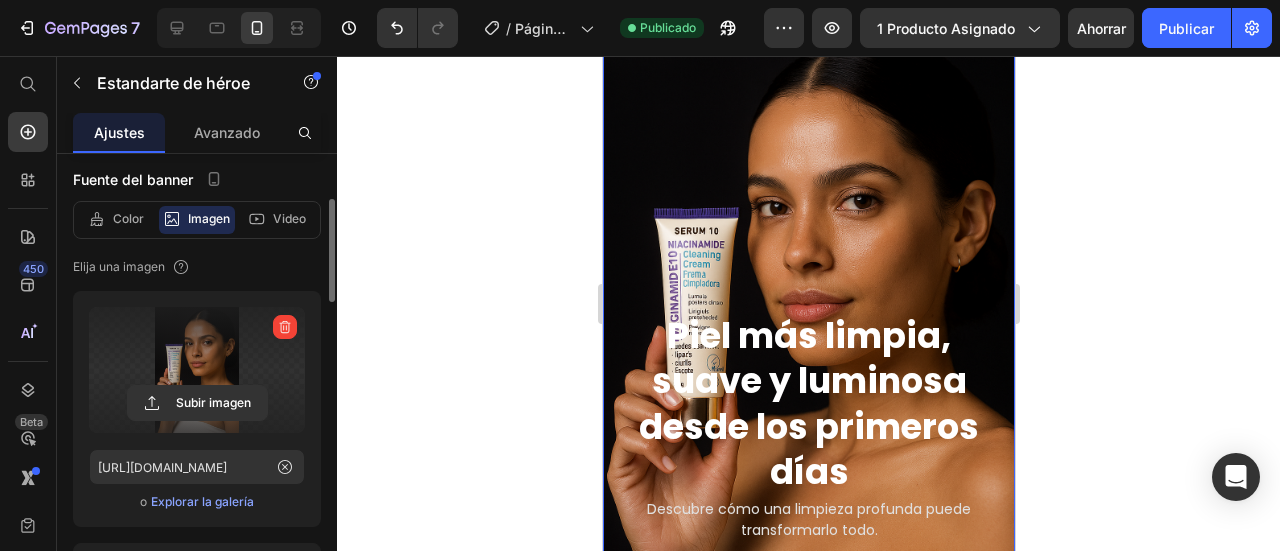scroll, scrollTop: 1600, scrollLeft: 0, axis: vertical 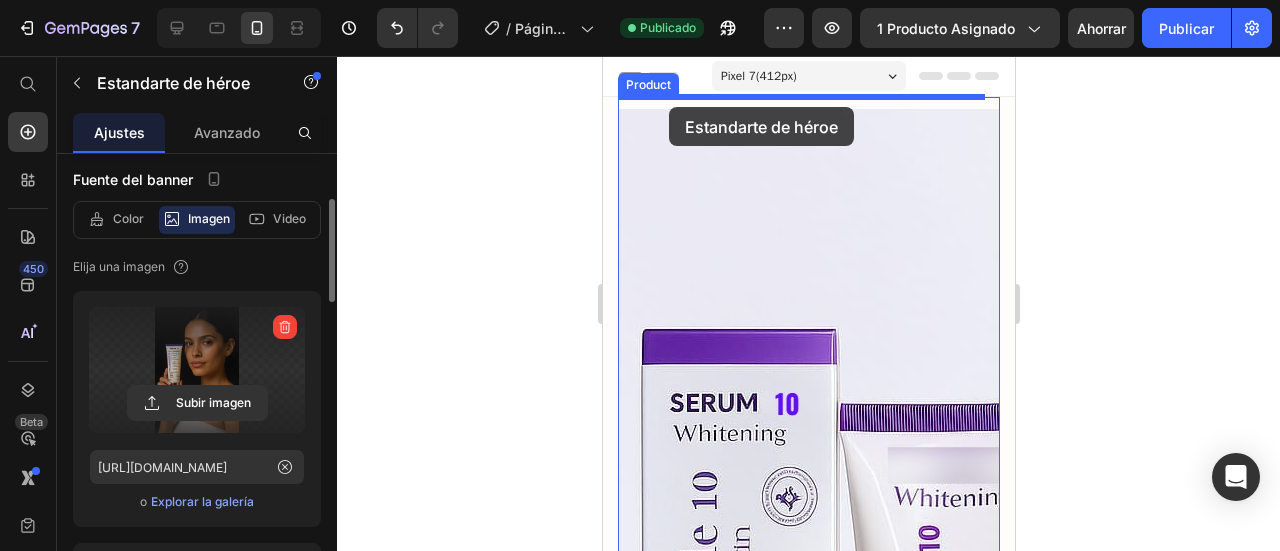 drag, startPoint x: 632, startPoint y: 145, endPoint x: 668, endPoint y: 107, distance: 52.34501 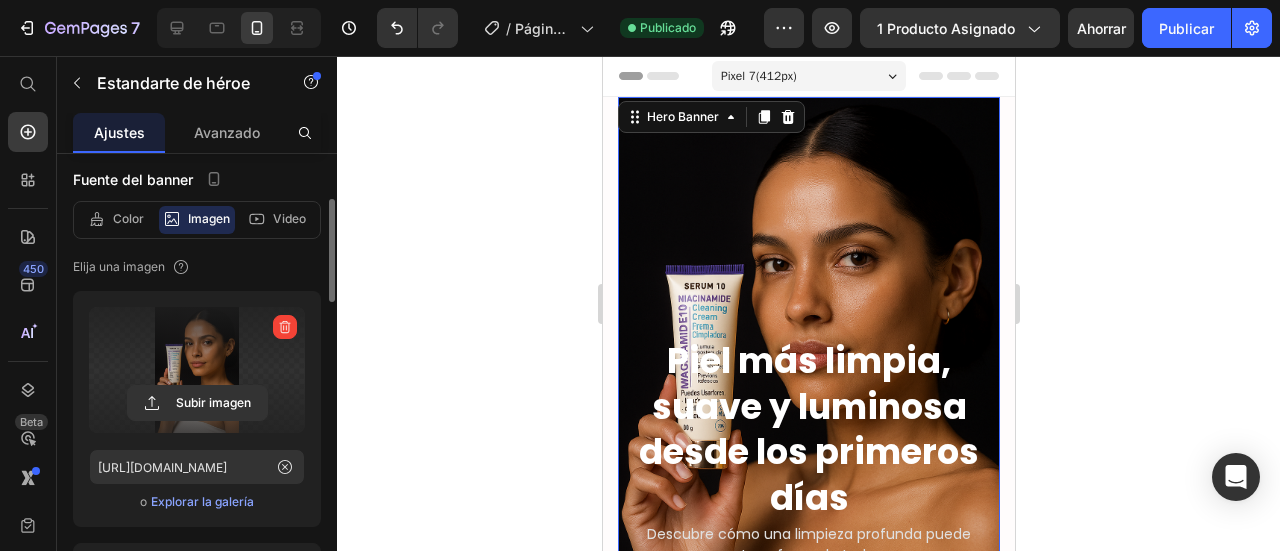 click 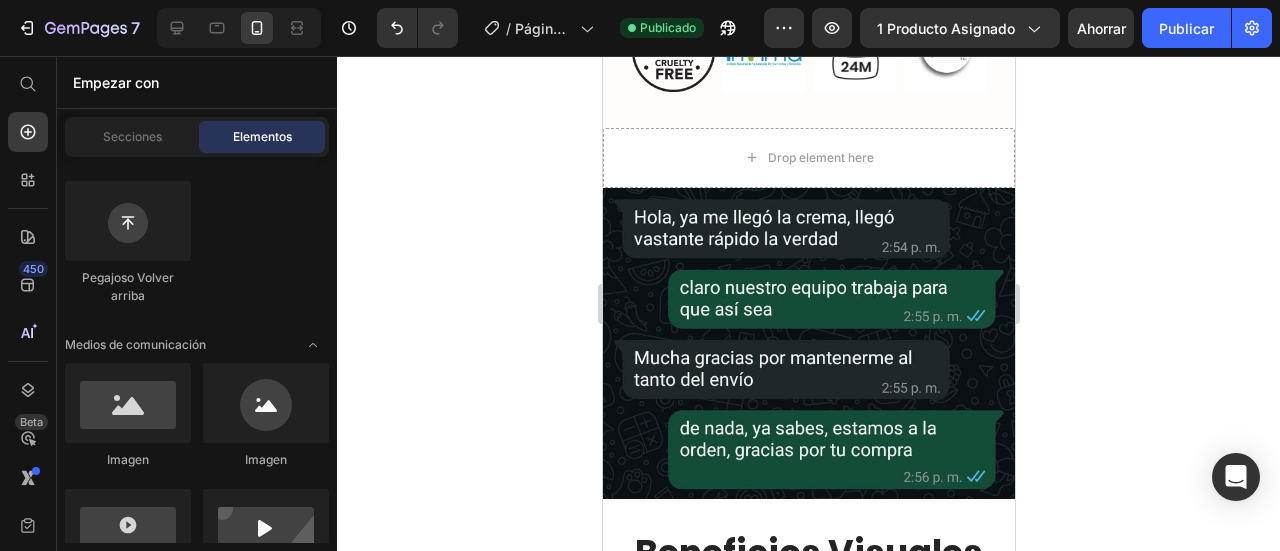 scroll, scrollTop: 2100, scrollLeft: 0, axis: vertical 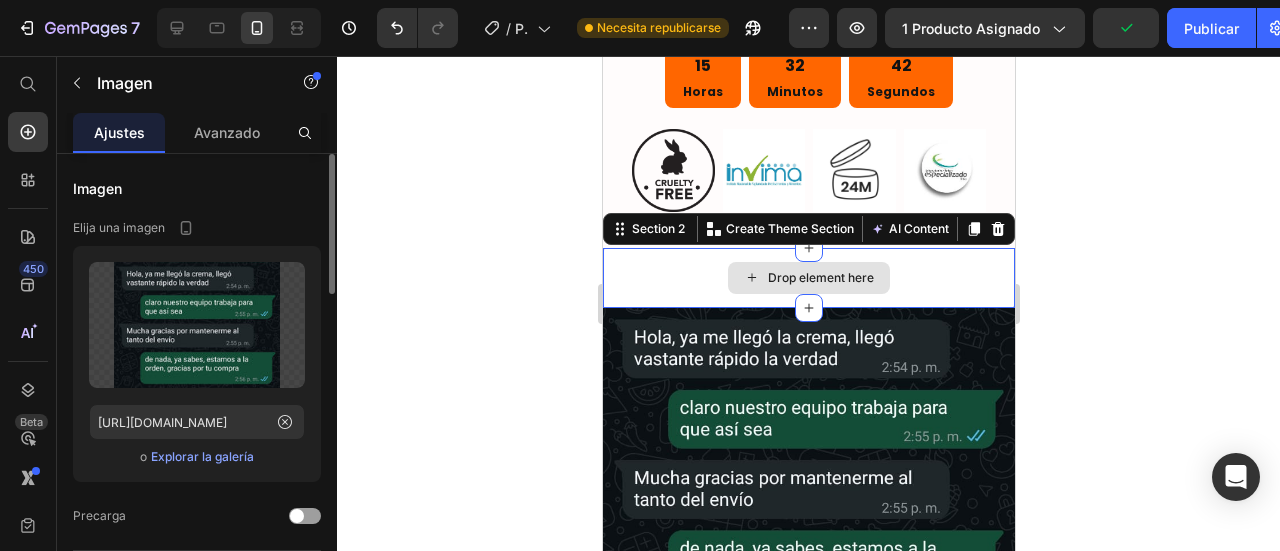 click on "Drop element here" at bounding box center [808, 278] 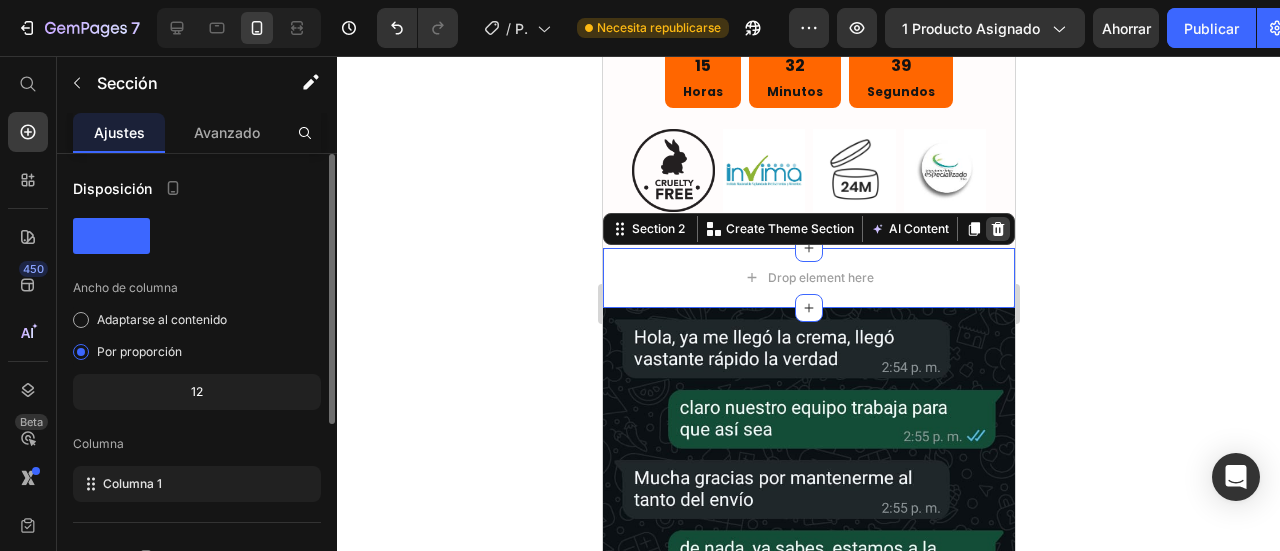 click at bounding box center [997, 229] 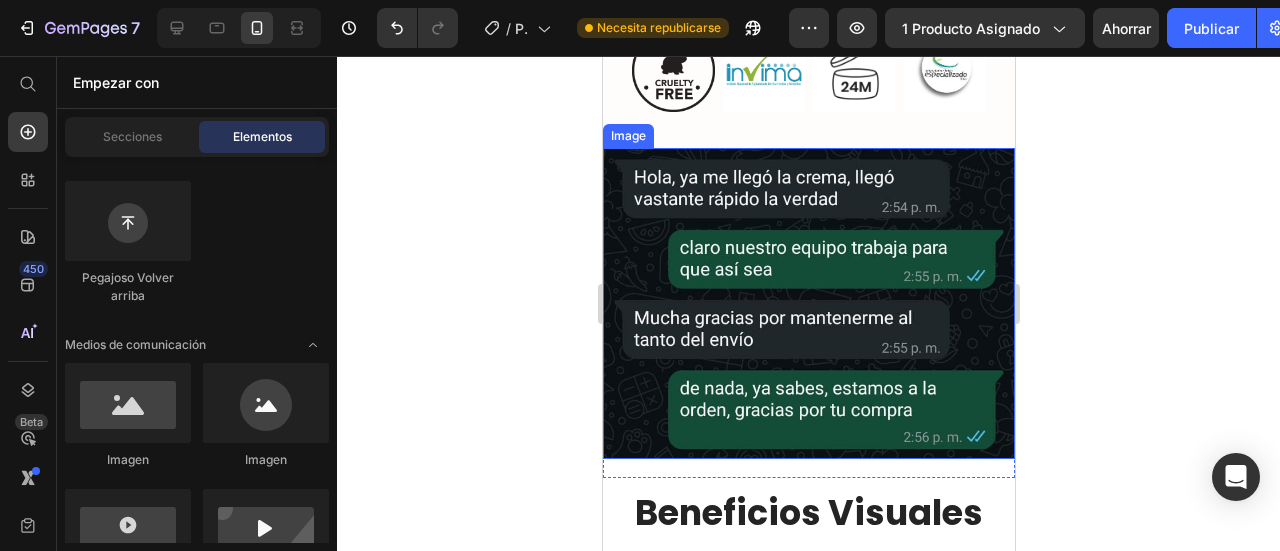 scroll, scrollTop: 2000, scrollLeft: 0, axis: vertical 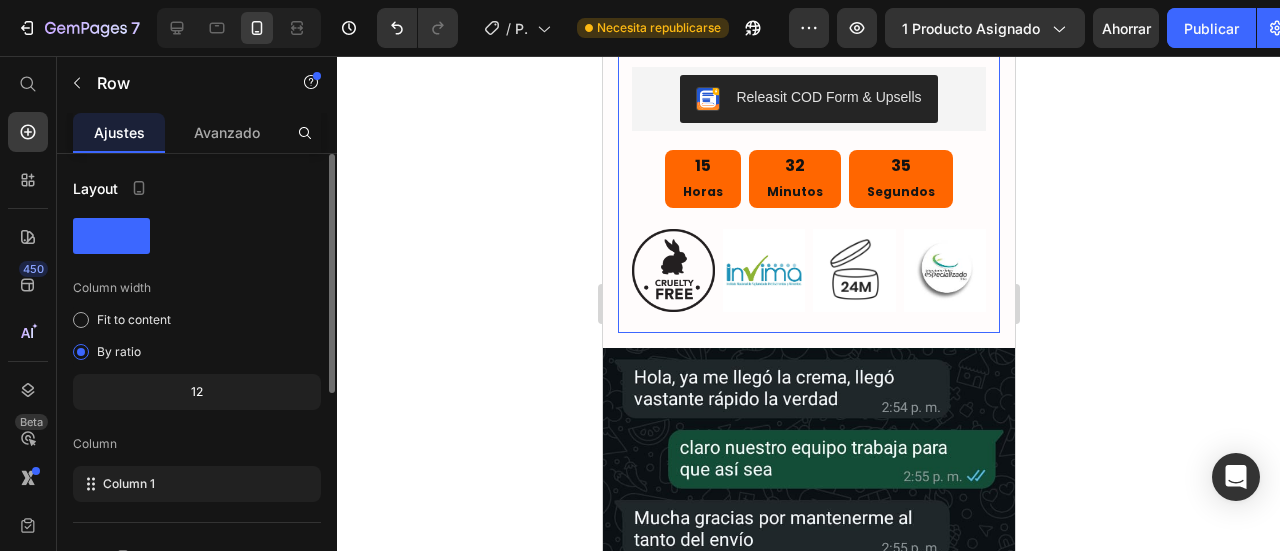click on "SERUM 10 Whitening - [MEDICAL_DATA] 10 Cleaning Cream Product Title Text Block $53.000,00 Product Price $106.749,00 Product Price 50% off Product Badge Row 🔥Últimas unidades disponibles con envío inmediato. Stock limitado por alta demanda.🔥   Heading Releasit COD Form & Upsells Releasit COD Form & Upsells 15 Horas 32 Minutos 35 Segundos Countdown Timer Image Image Image Image Row Row" at bounding box center [808, 63] 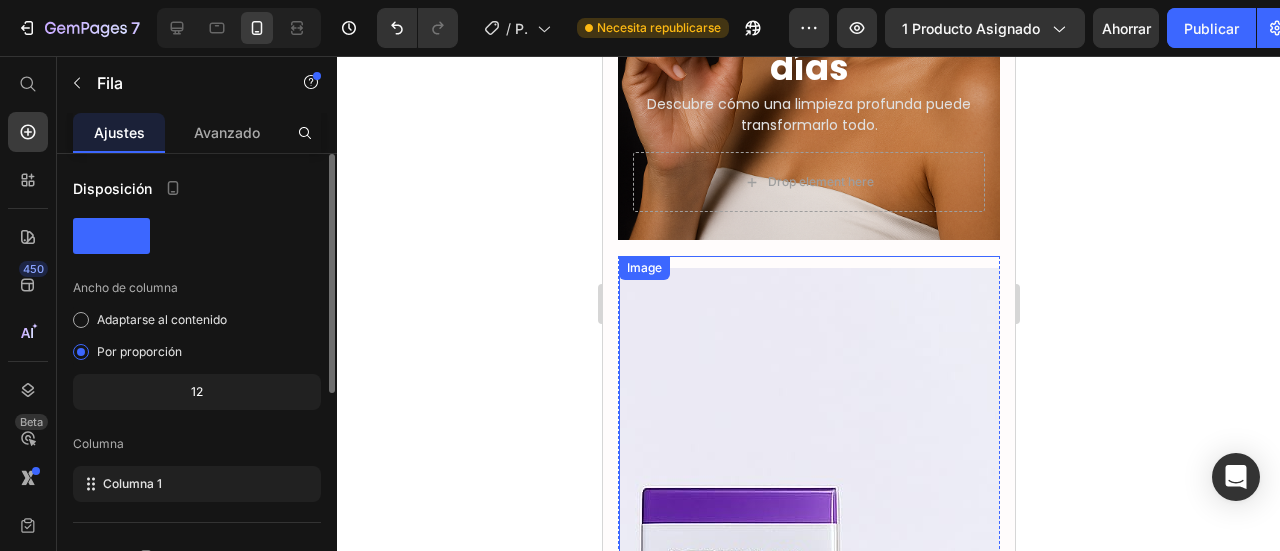 scroll, scrollTop: 400, scrollLeft: 0, axis: vertical 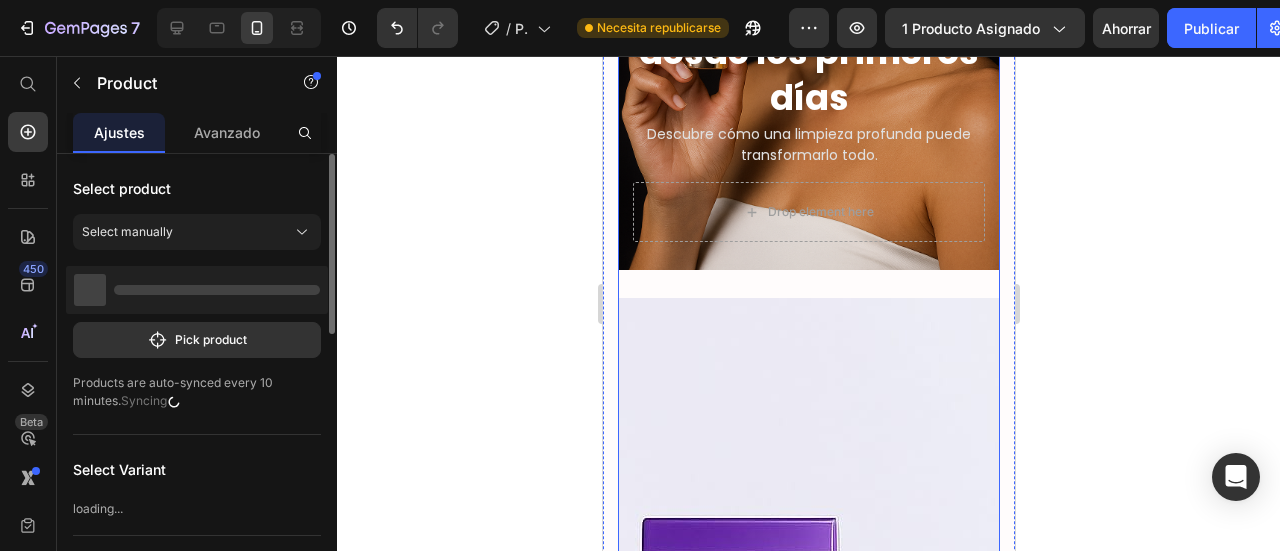 click on "Piel más limpia, suave y luminosa desde los primeros días Heading Descubre cómo una limpieza profunda puede transformarlo todo. Text Block
Drop element here Row Hero Banner Image Image Image Image Image Image Marquee" at bounding box center (808, 515) 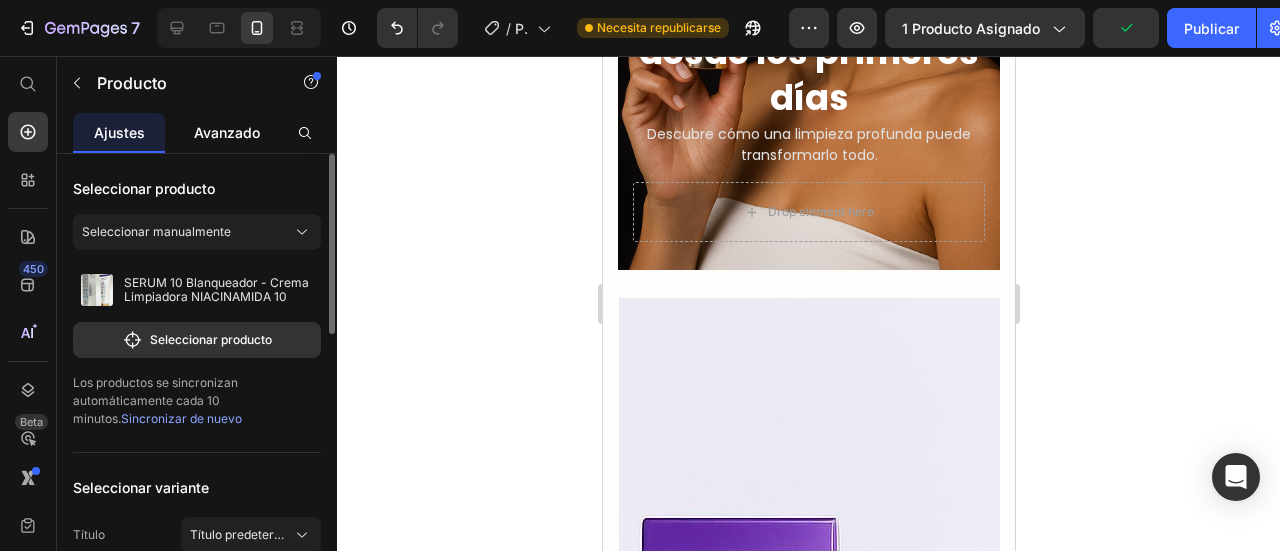 click on "Avanzado" at bounding box center (227, 132) 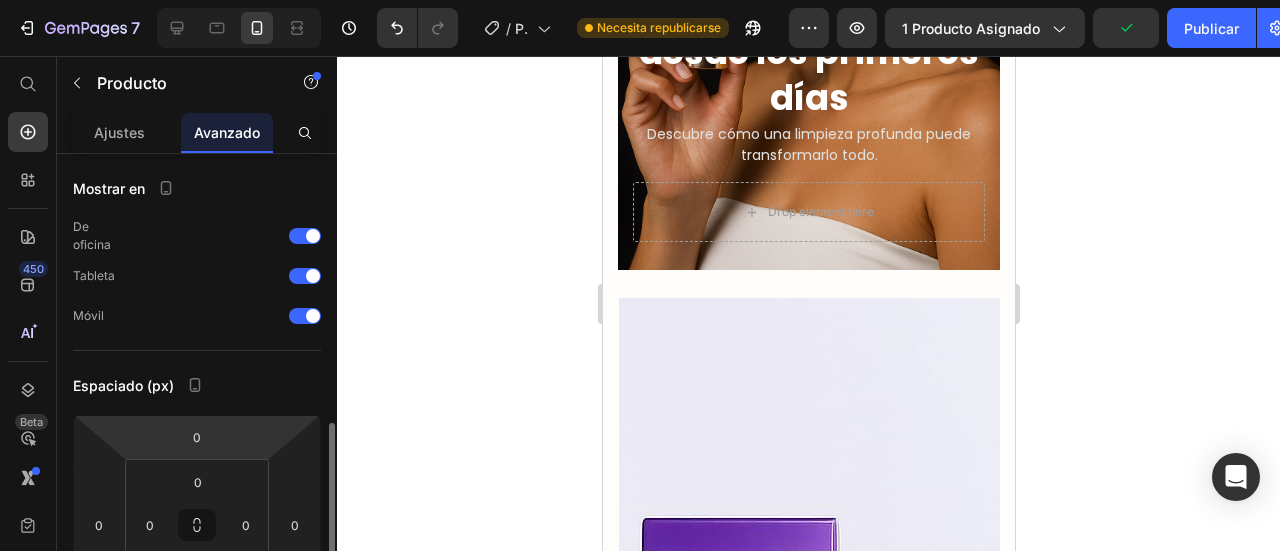 scroll, scrollTop: 200, scrollLeft: 0, axis: vertical 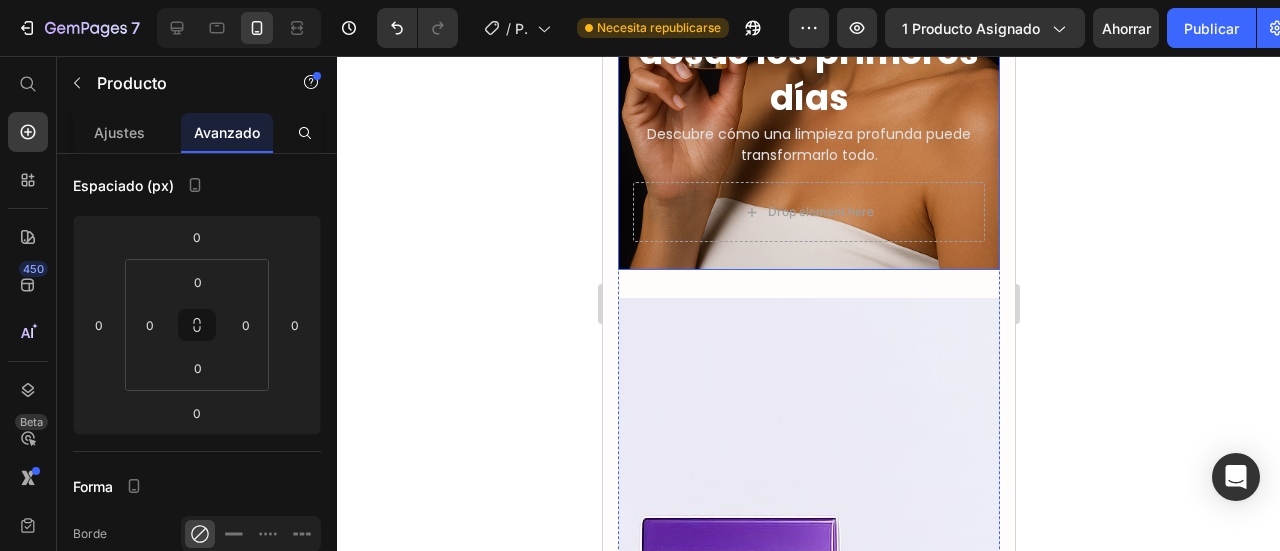 click on "Piel más limpia, suave y luminosa desde los primeros días Heading Descubre cómo una limpieza profunda puede transformarlo todo. Text Block
Drop element here Row" at bounding box center (808, 89) 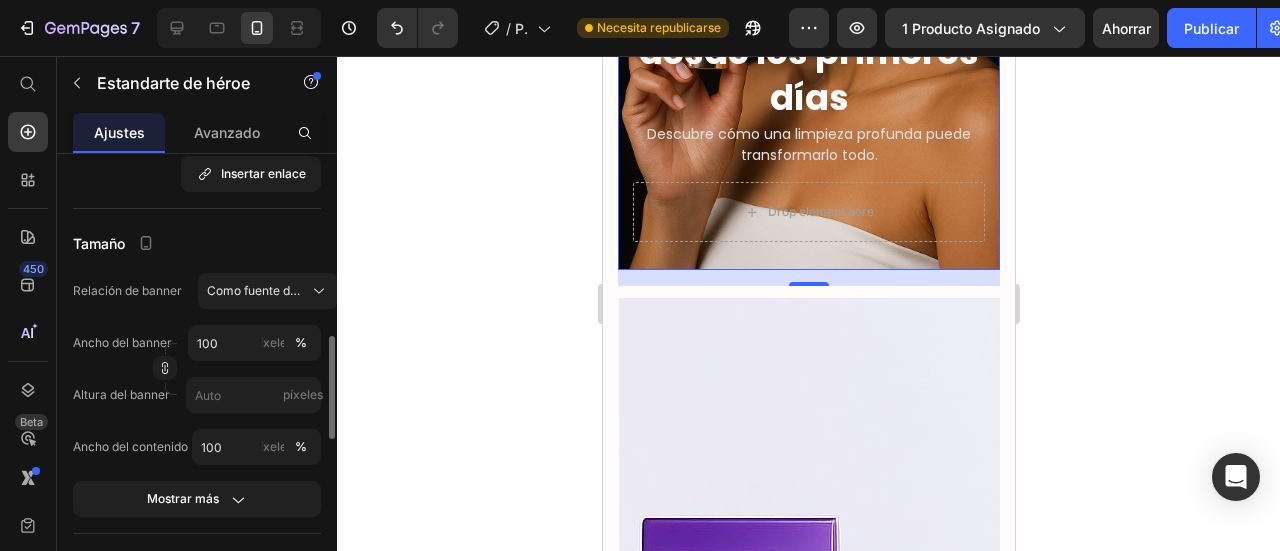 scroll, scrollTop: 600, scrollLeft: 0, axis: vertical 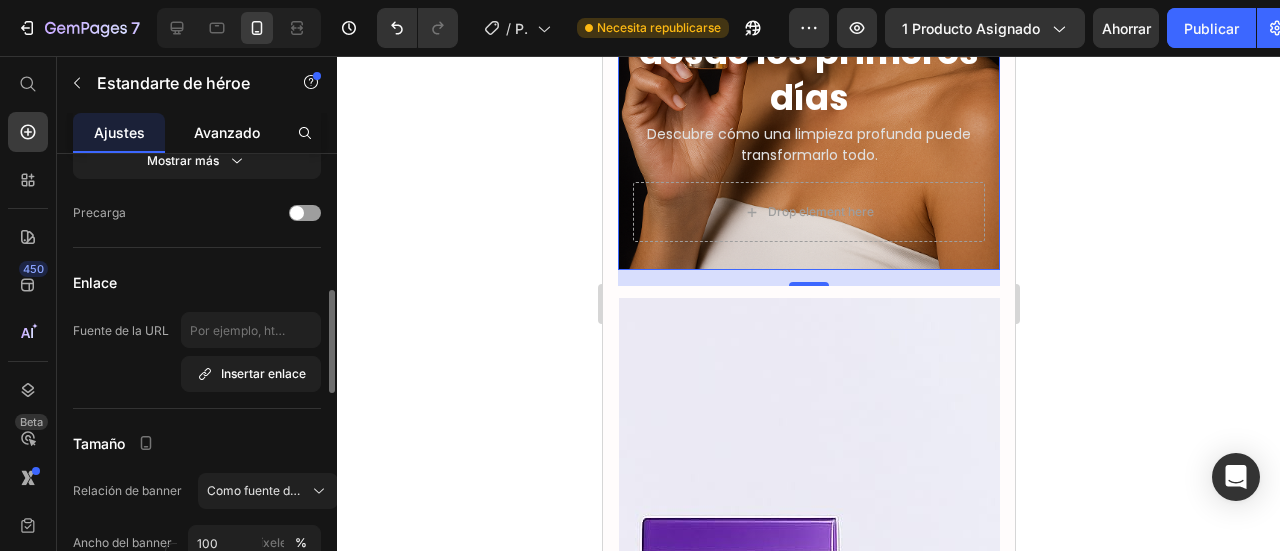 click on "Avanzado" 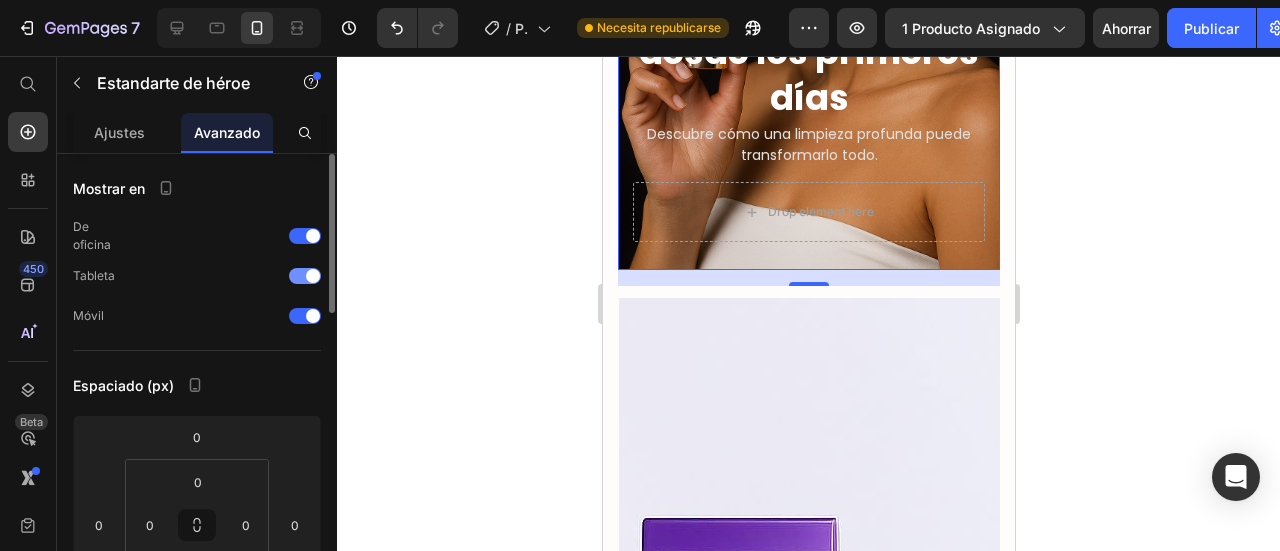 scroll, scrollTop: 100, scrollLeft: 0, axis: vertical 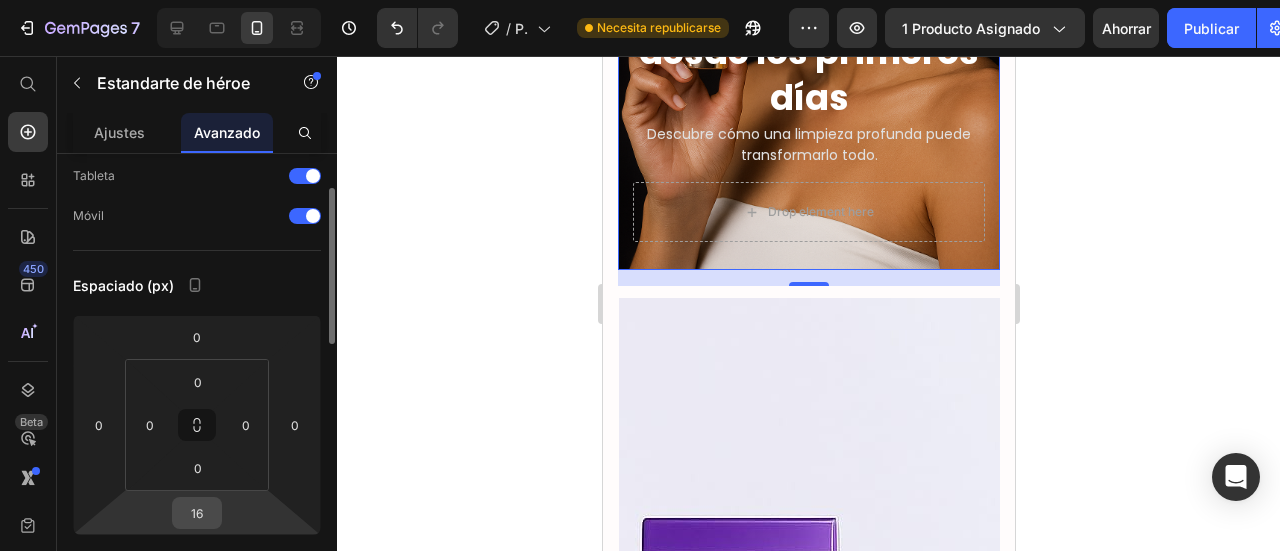 click on "16" at bounding box center [197, 513] 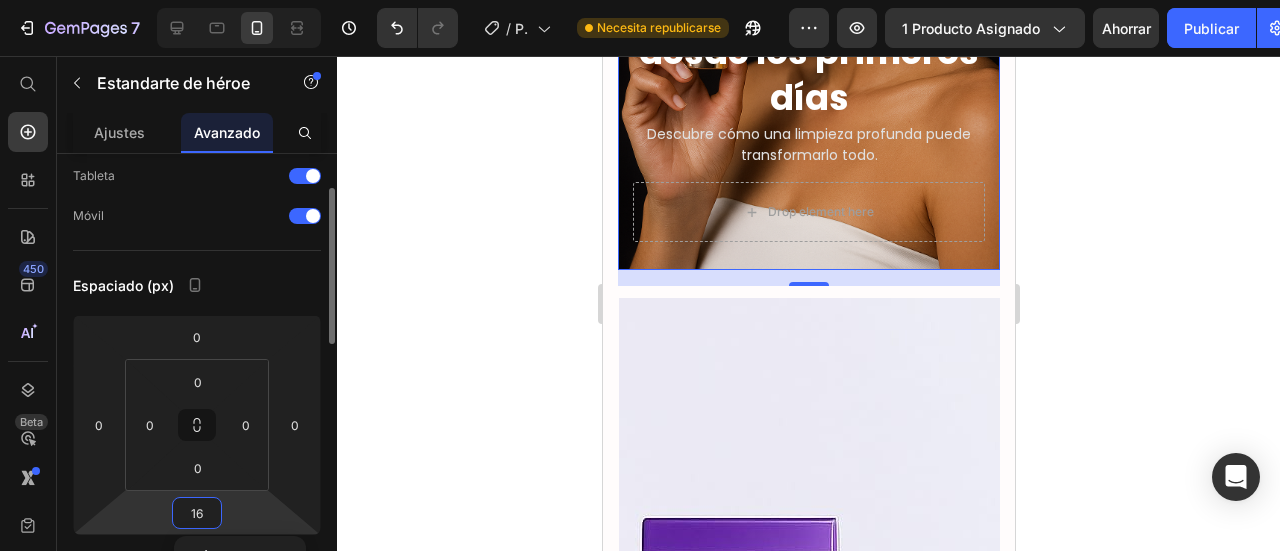 type 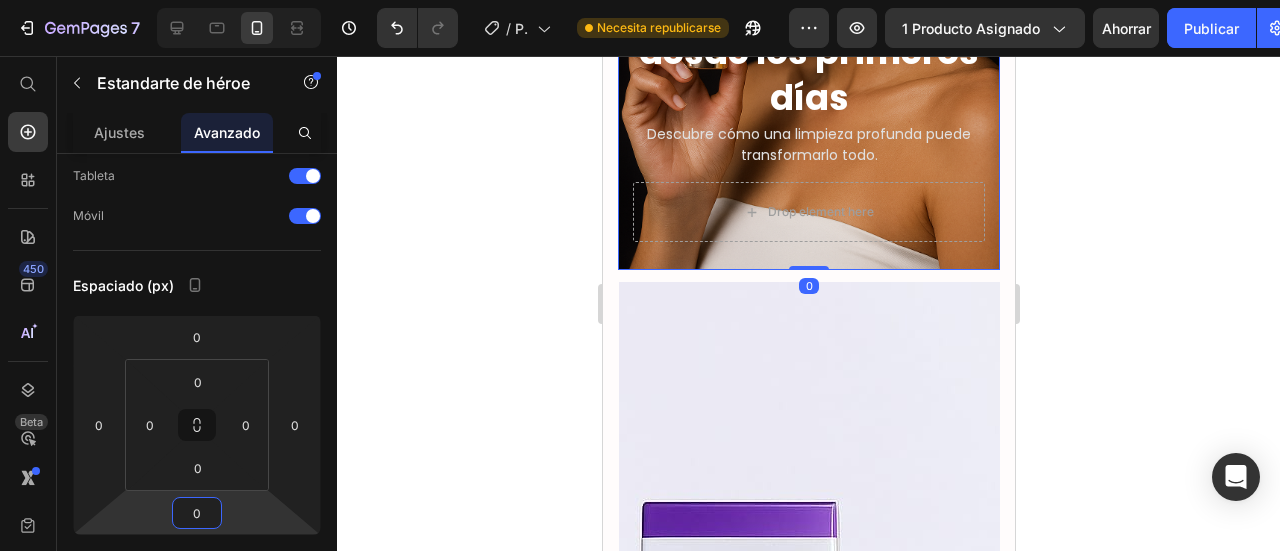 click 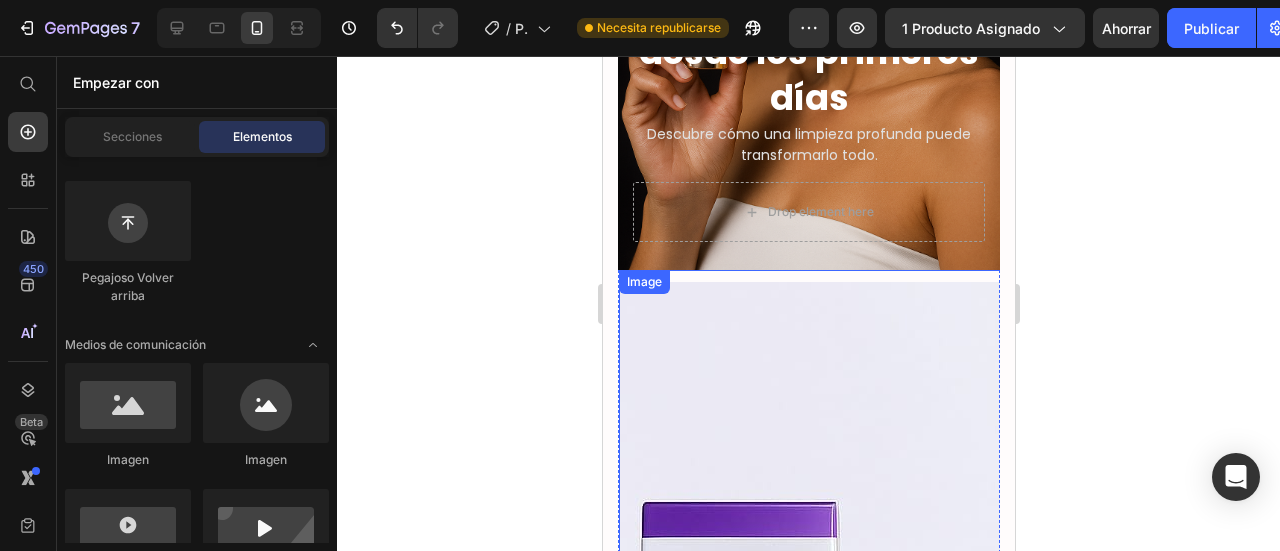 scroll, scrollTop: 600, scrollLeft: 0, axis: vertical 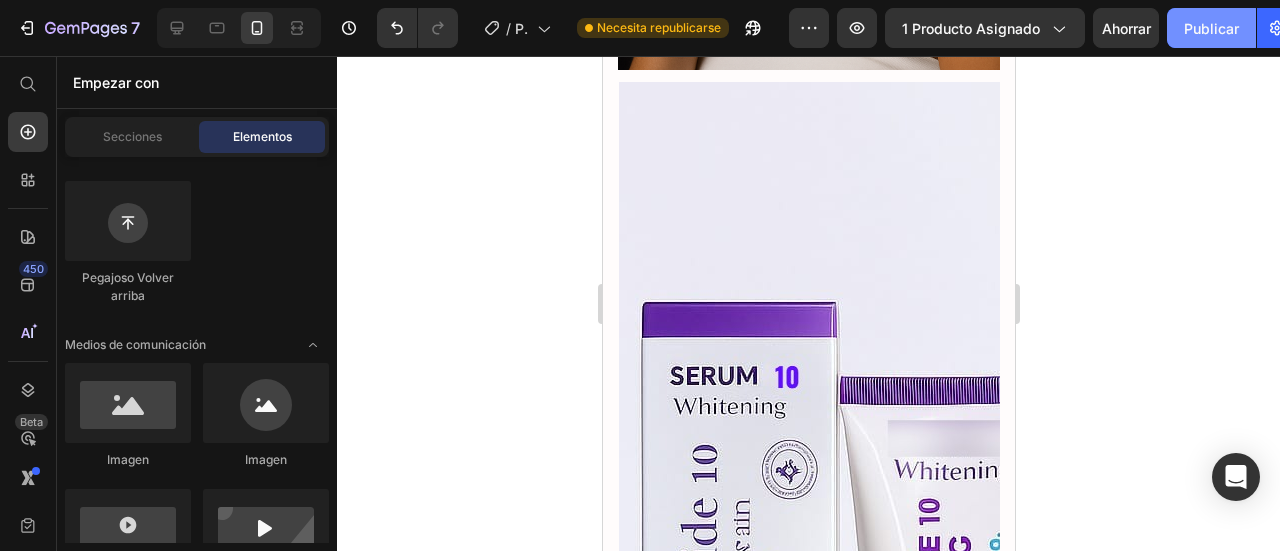 click on "Publicar" at bounding box center (1211, 28) 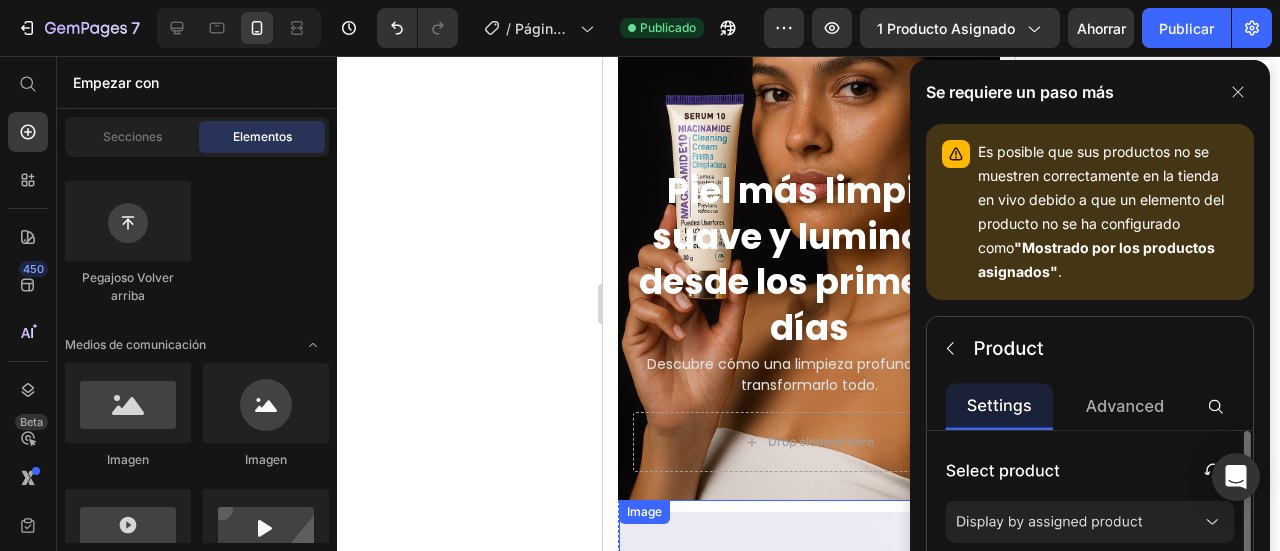 scroll, scrollTop: 0, scrollLeft: 0, axis: both 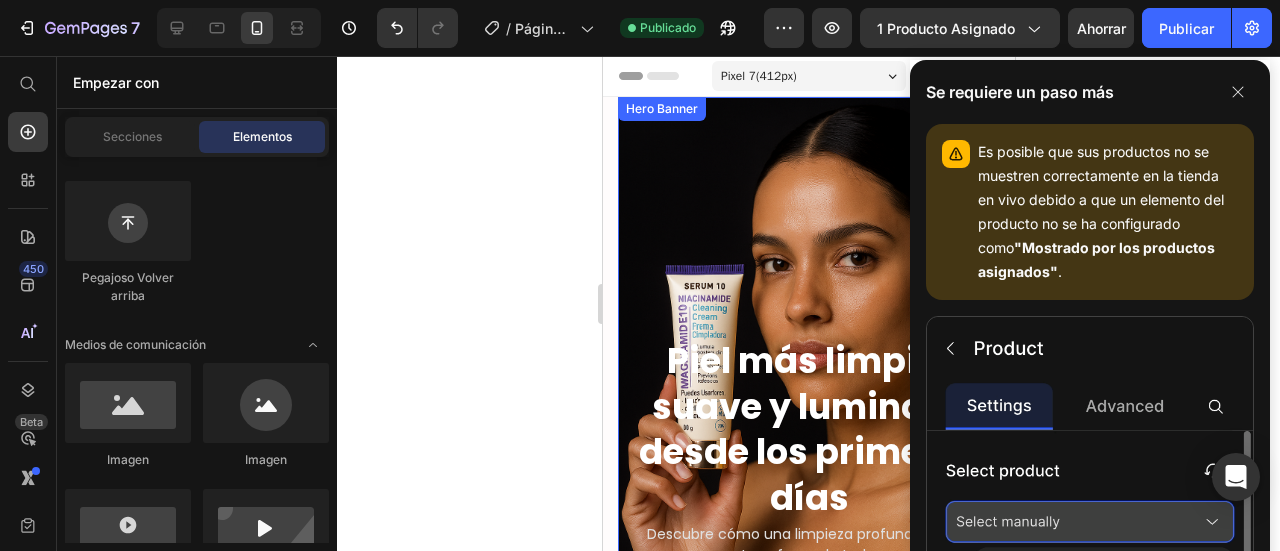 click at bounding box center (808, 383) 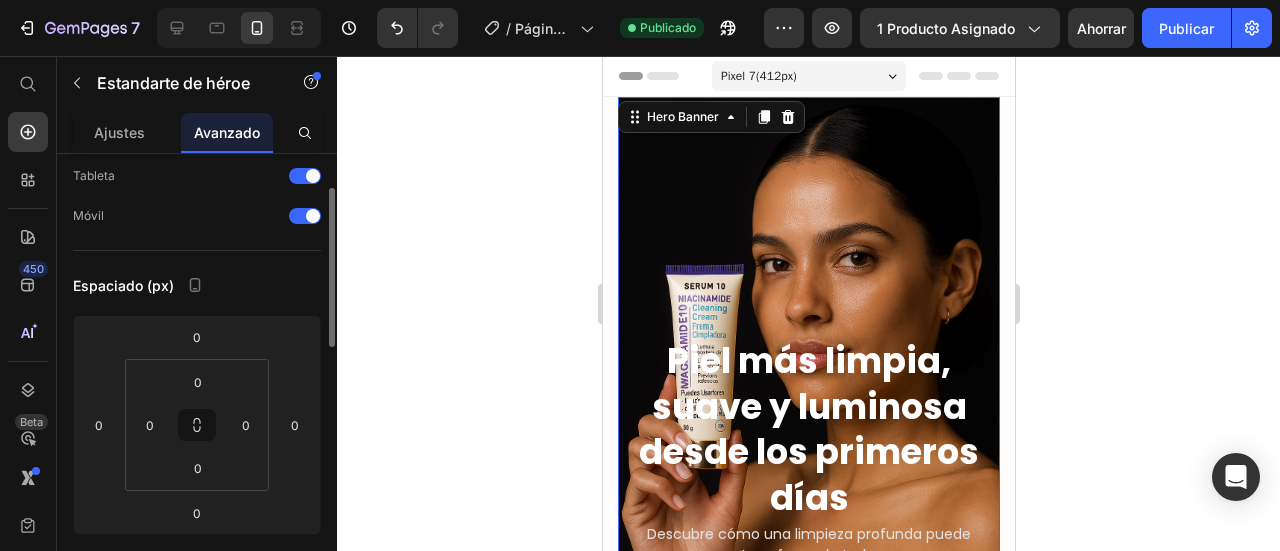 scroll, scrollTop: 0, scrollLeft: 0, axis: both 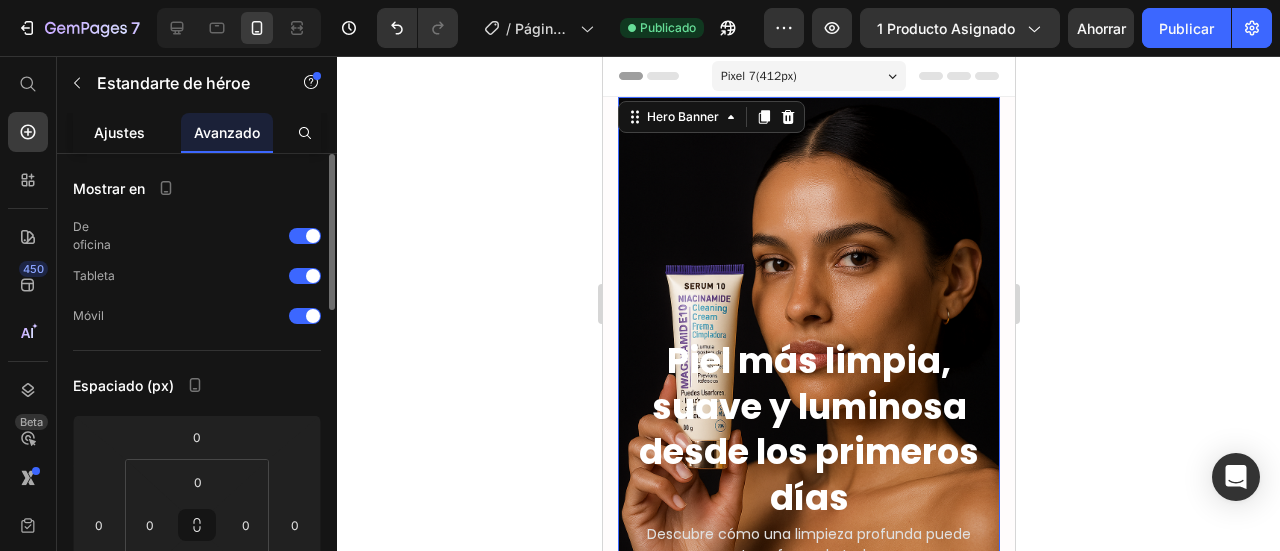 click on "Ajustes" at bounding box center [119, 132] 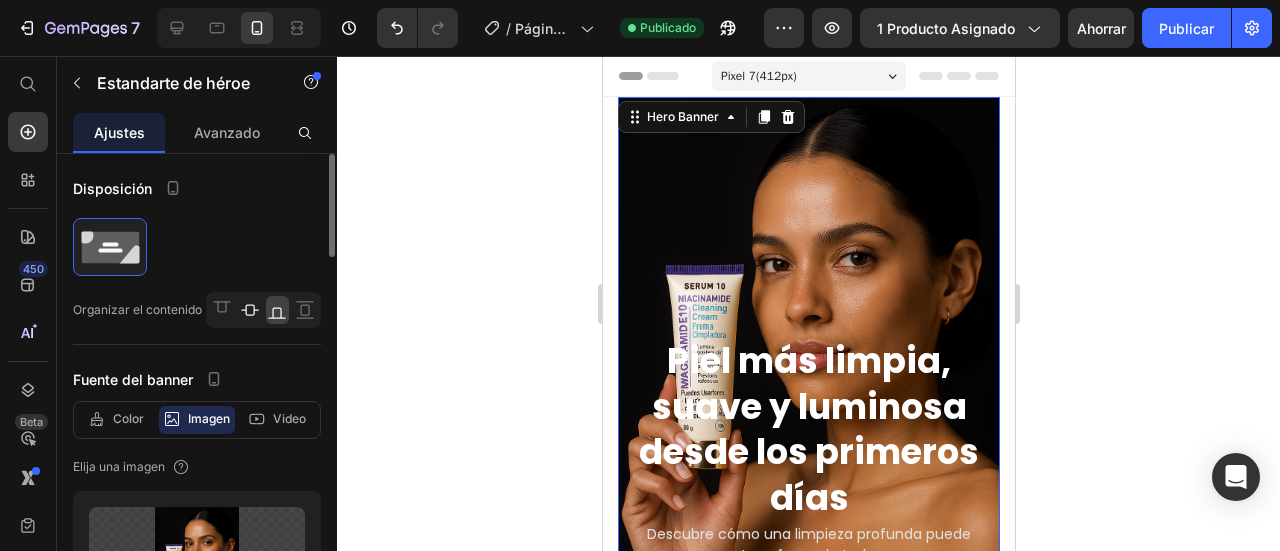 click 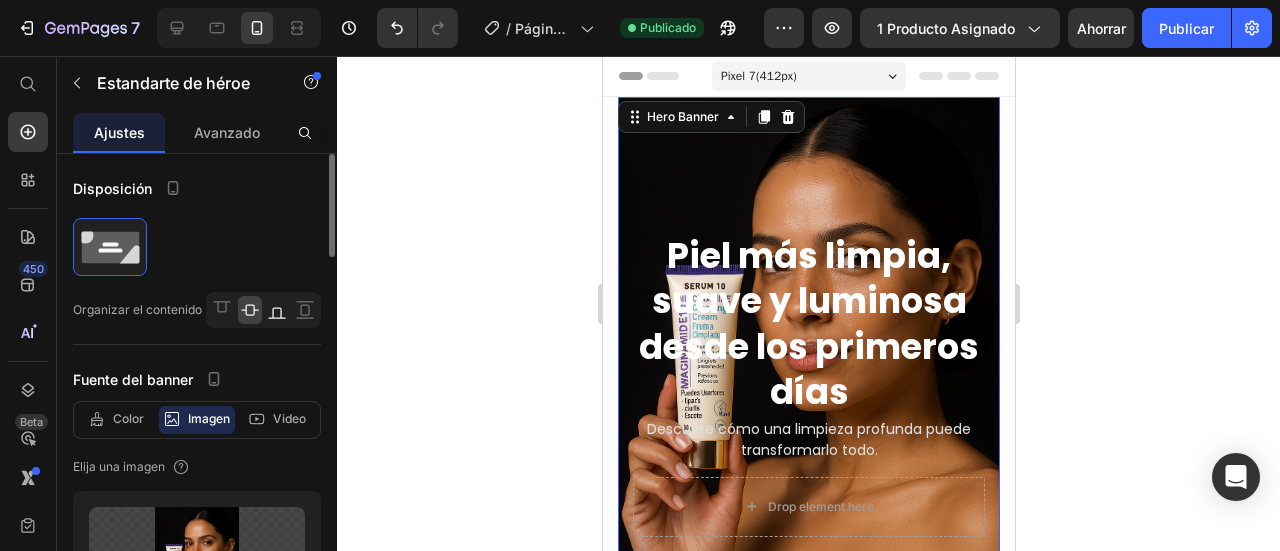 click 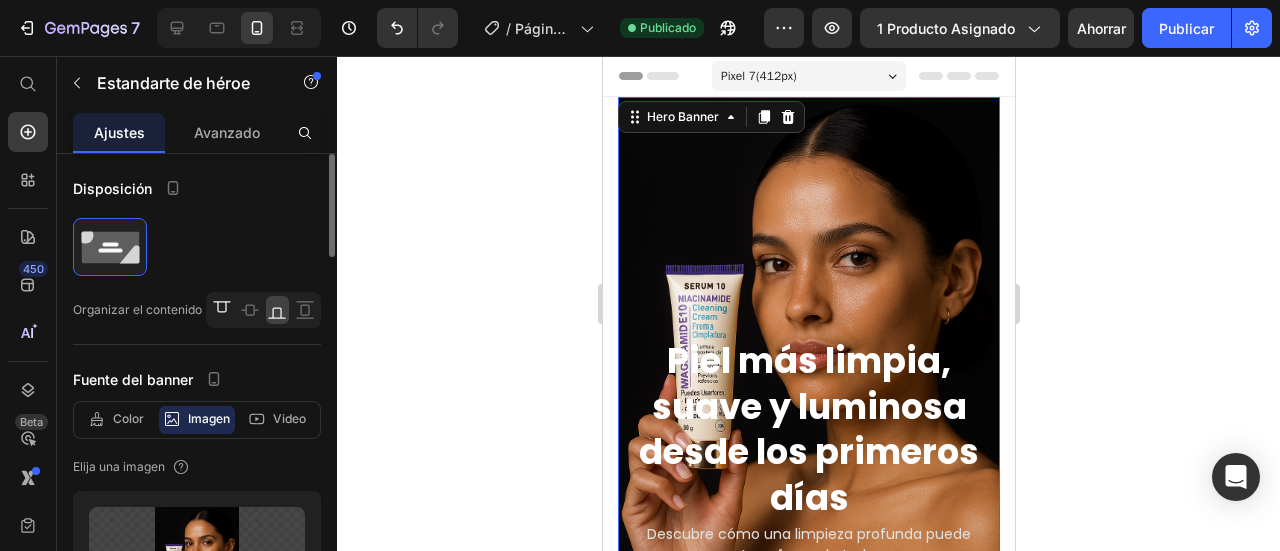 click 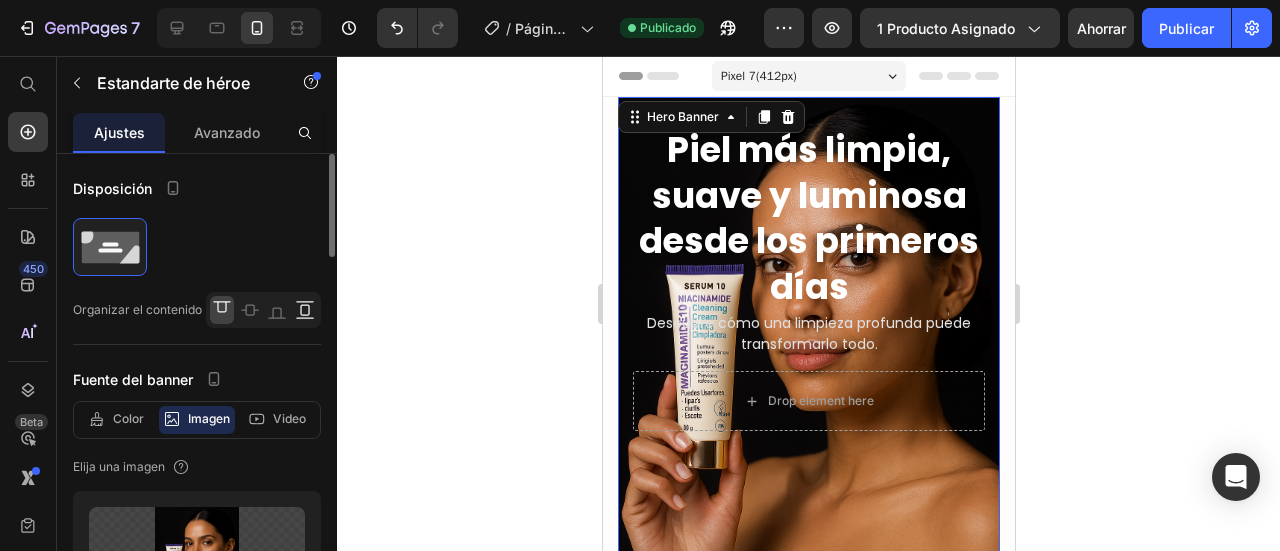 click 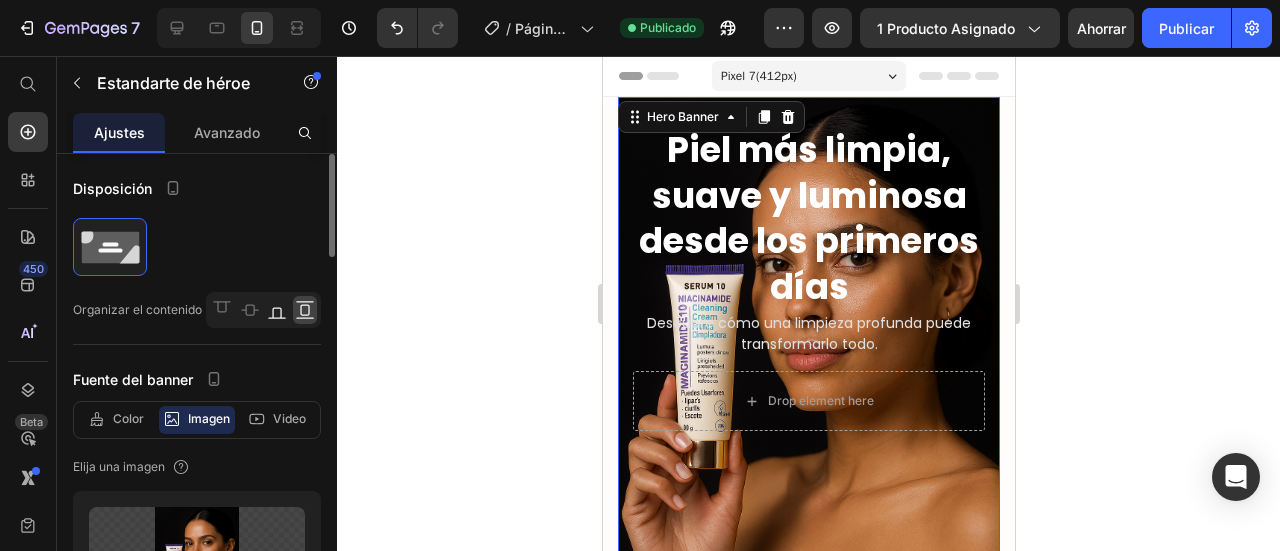 click 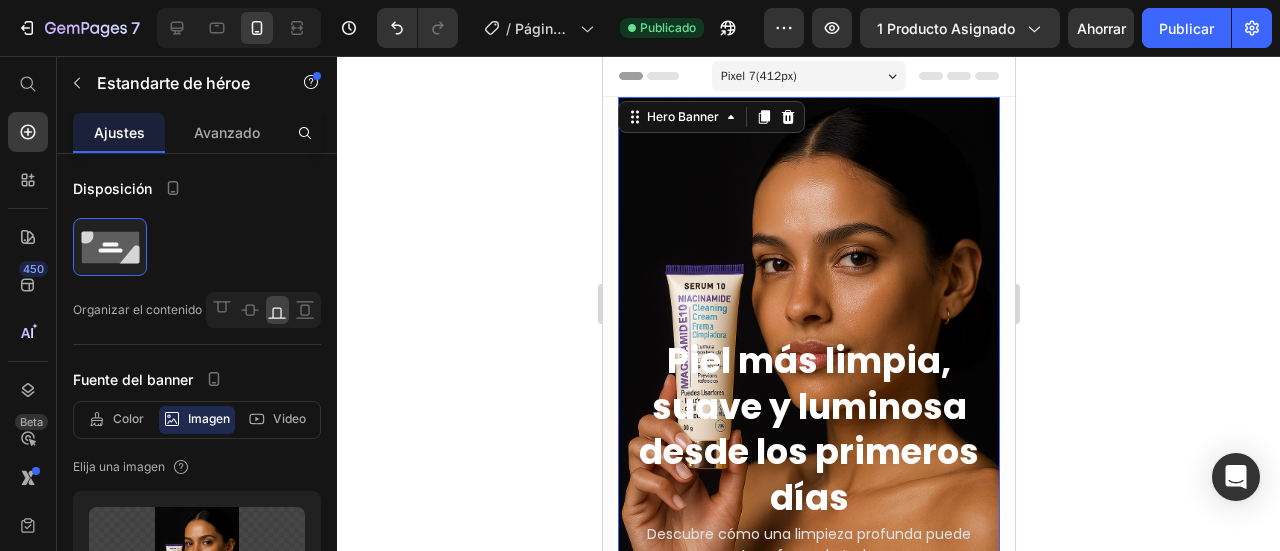 click 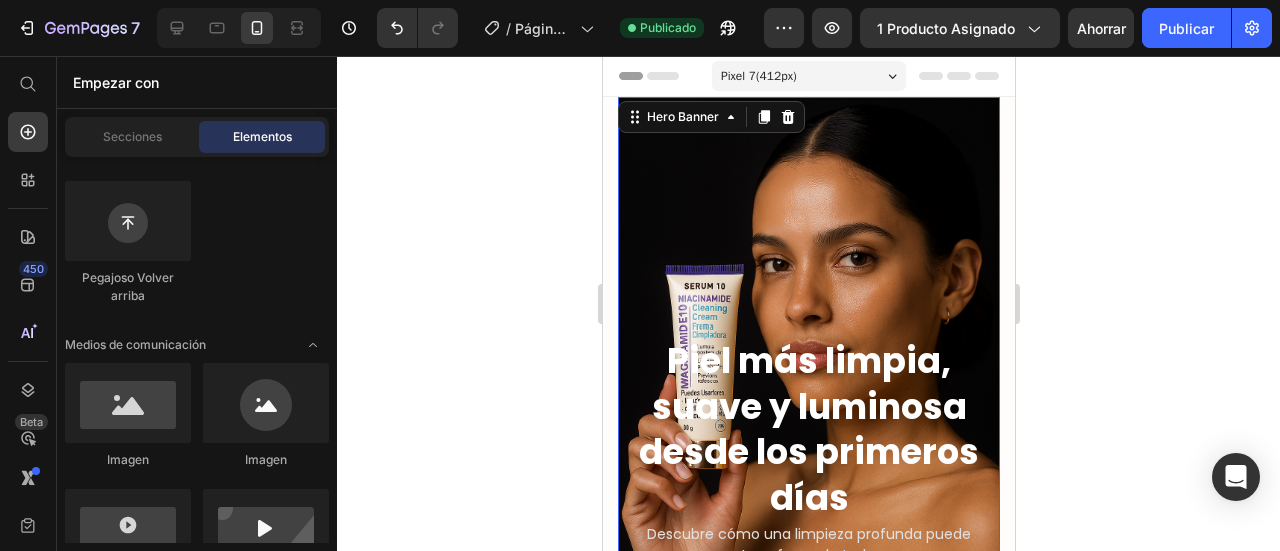 click at bounding box center [808, 383] 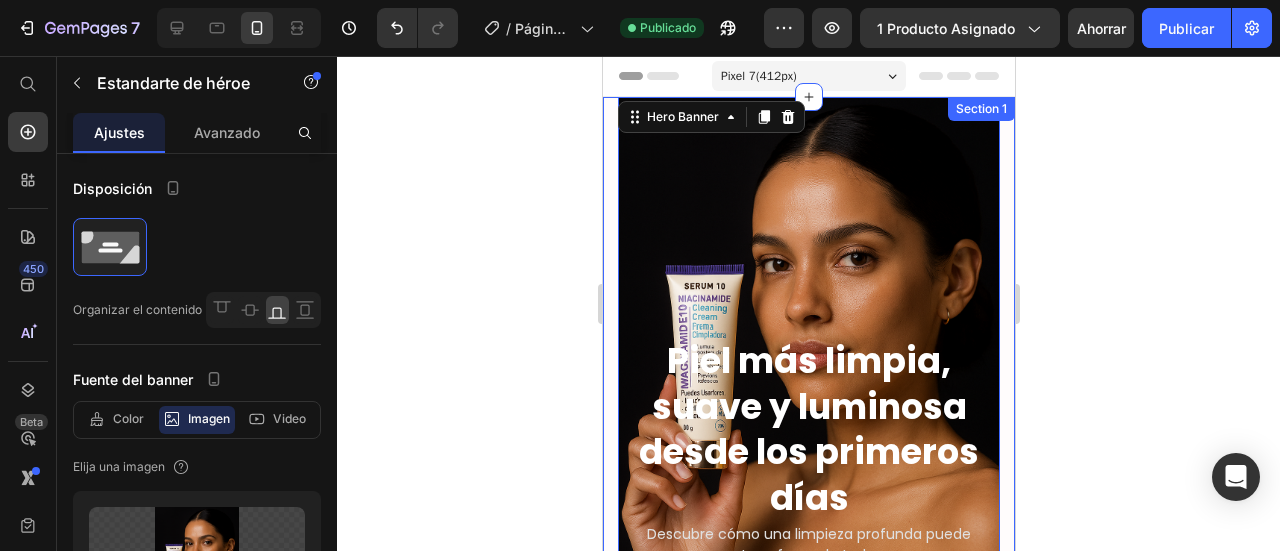 click on "Piel más limpia, suave y luminosa desde los primeros días Heading Descubre cómo una limpieza profunda puede transformarlo todo. Text Block
Drop element here Row Hero Banner   0 Image Image Image Image Image Image Marquee
Drop element here SERUM 10 Whitening - [MEDICAL_DATA] 10 Cleaning Cream Product Title Text Block $53.000,00 Product Price $106.749,00 Product Price 50% off Product Badge Row 🔥Últimas unidades disponibles con envío inmediato. Stock limitado por alta demanda.🔥   Heading Releasit COD Form & Upsells Releasit COD Form & Upsells 15 Horas 29 Minutos 06 Segundos Countdown Timer Image Image Image Image Row Row Row Product Section 1" at bounding box center (808, 1214) 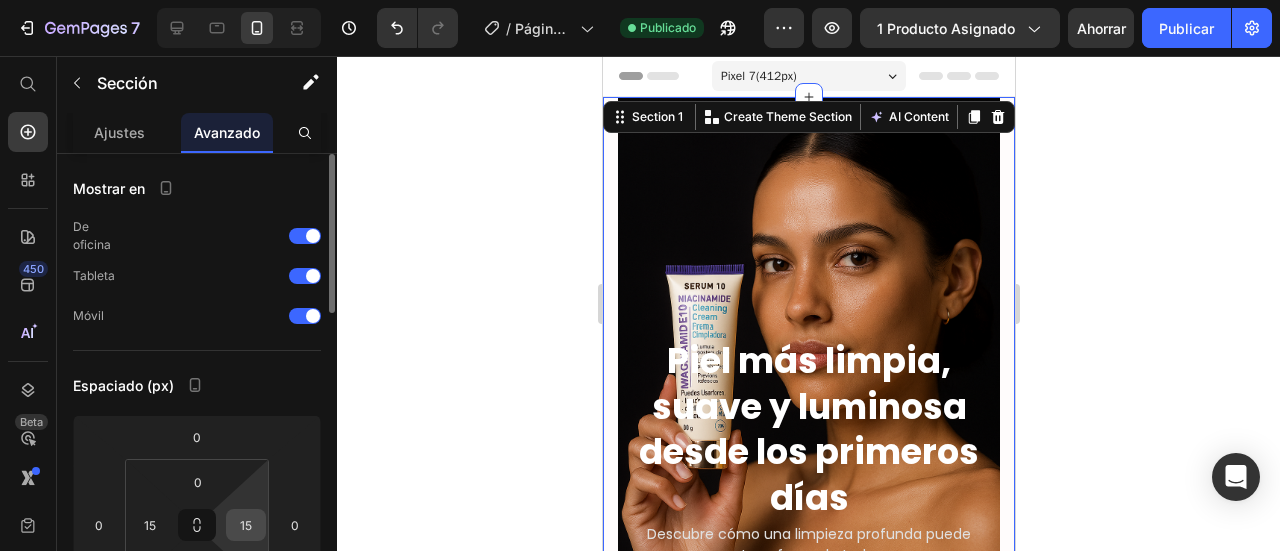 click on "15" at bounding box center [246, 525] 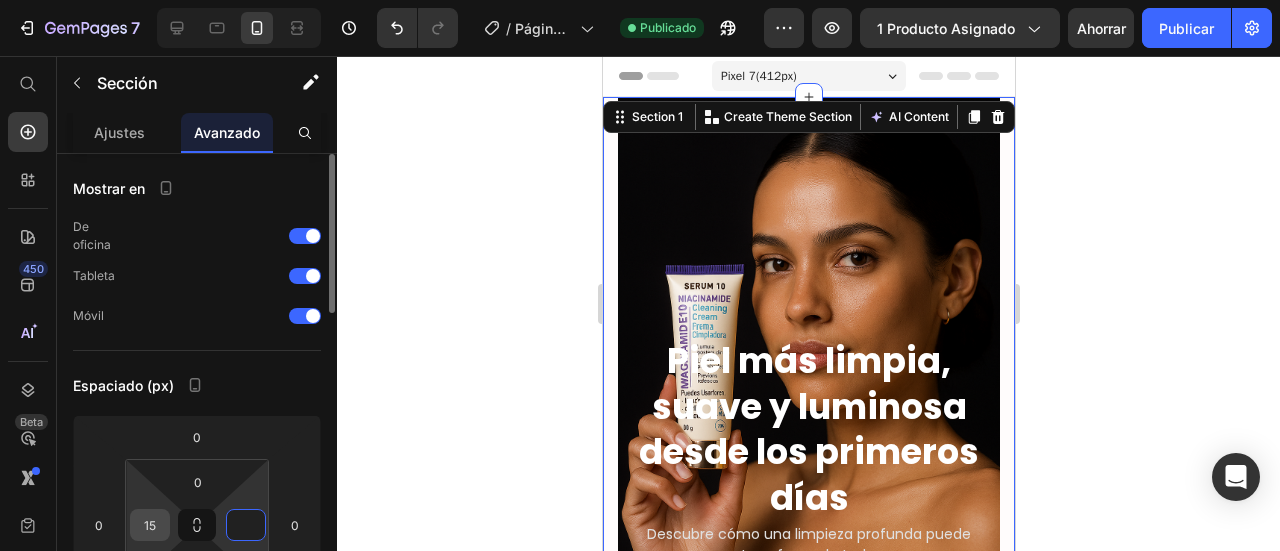 type on "0" 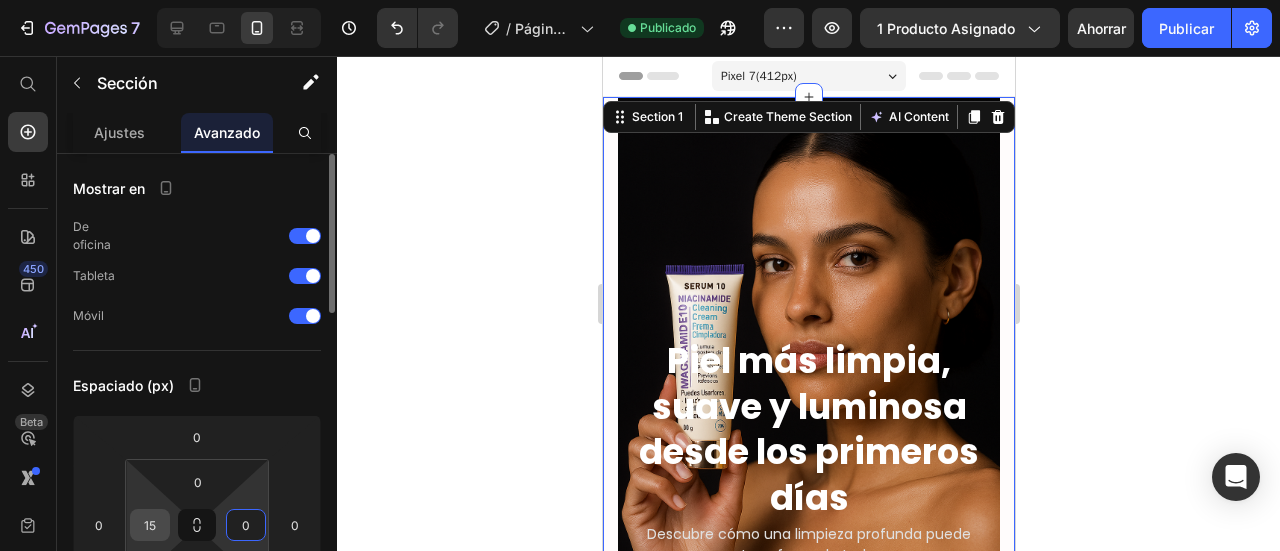 click on "15" at bounding box center [150, 525] 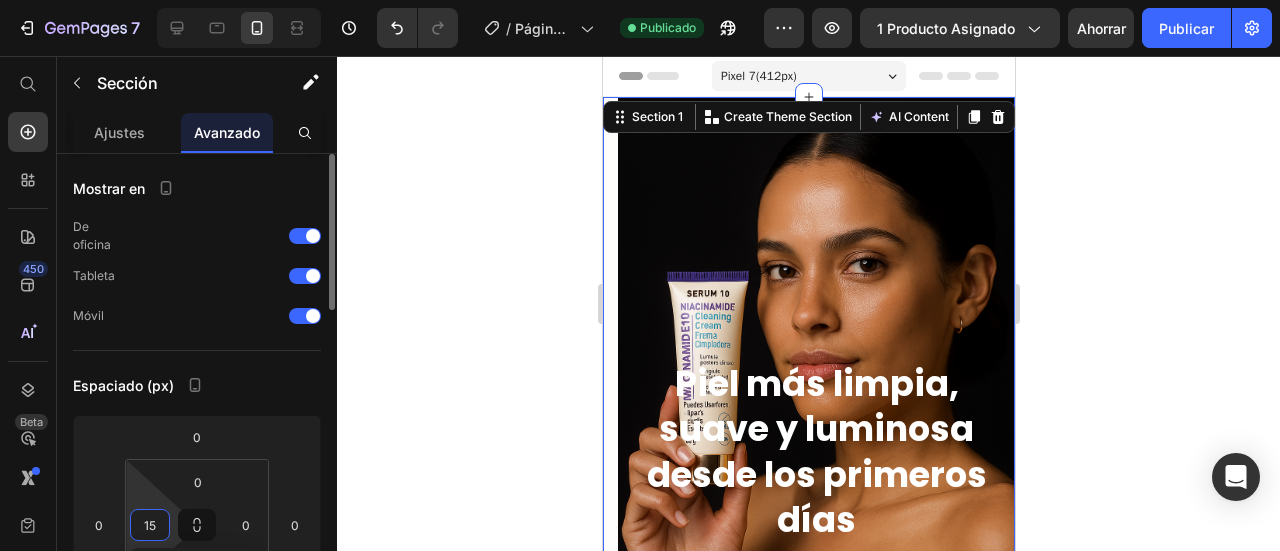 type 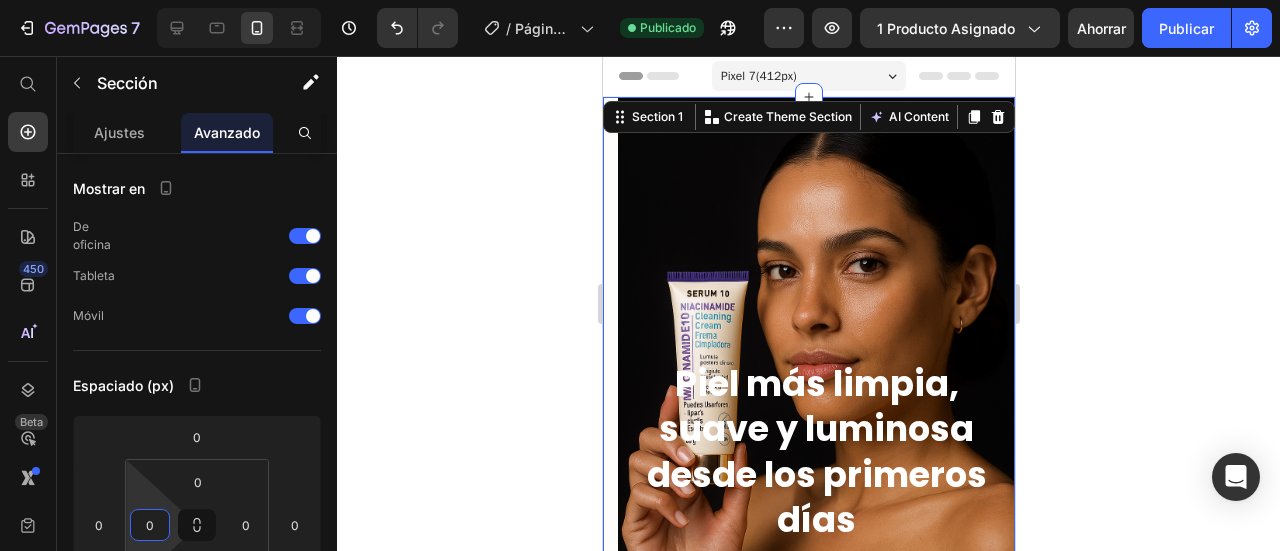 click 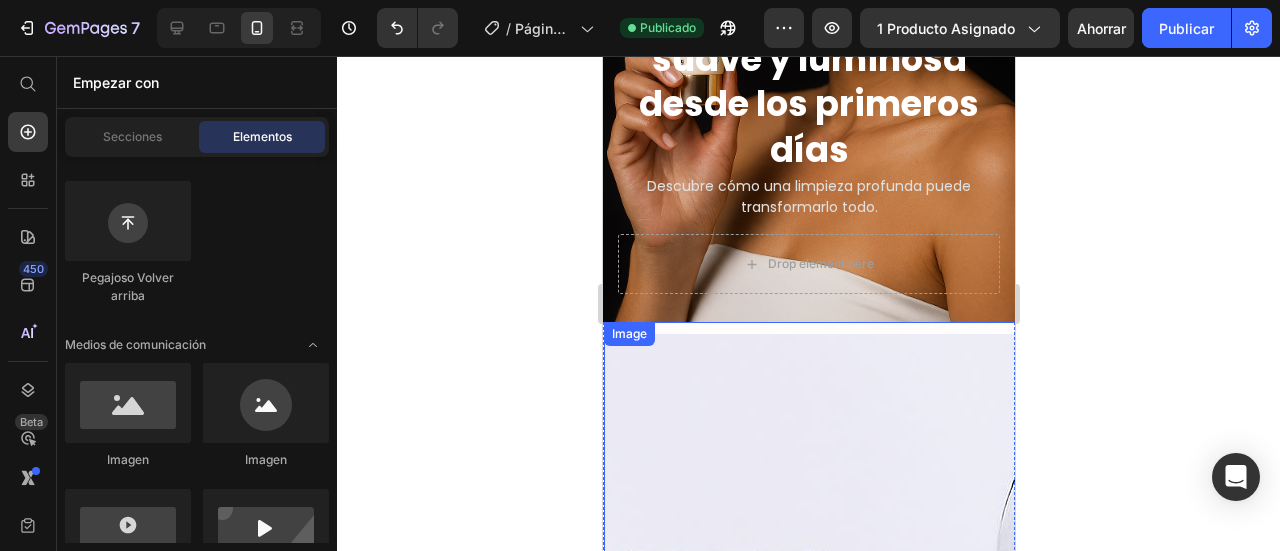 scroll, scrollTop: 400, scrollLeft: 0, axis: vertical 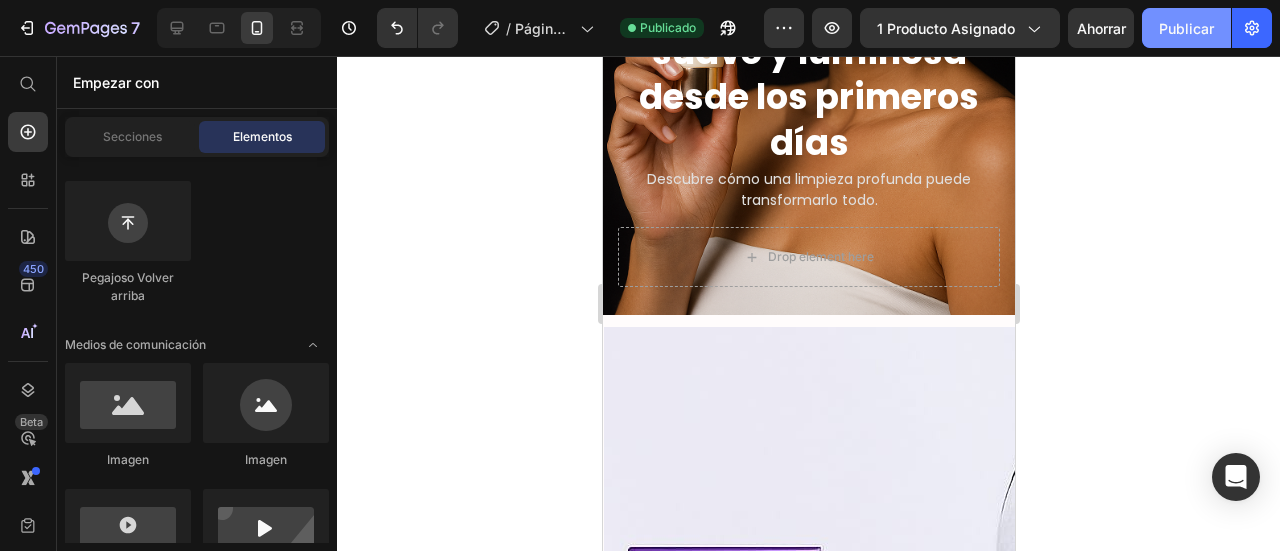 click on "Publicar" at bounding box center (1186, 28) 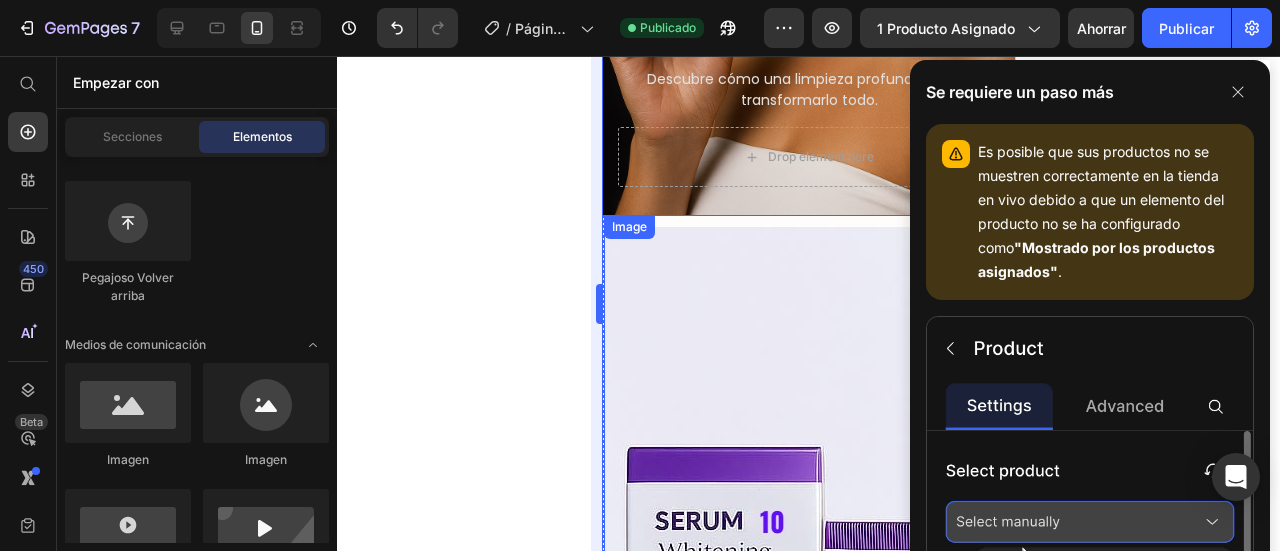 click 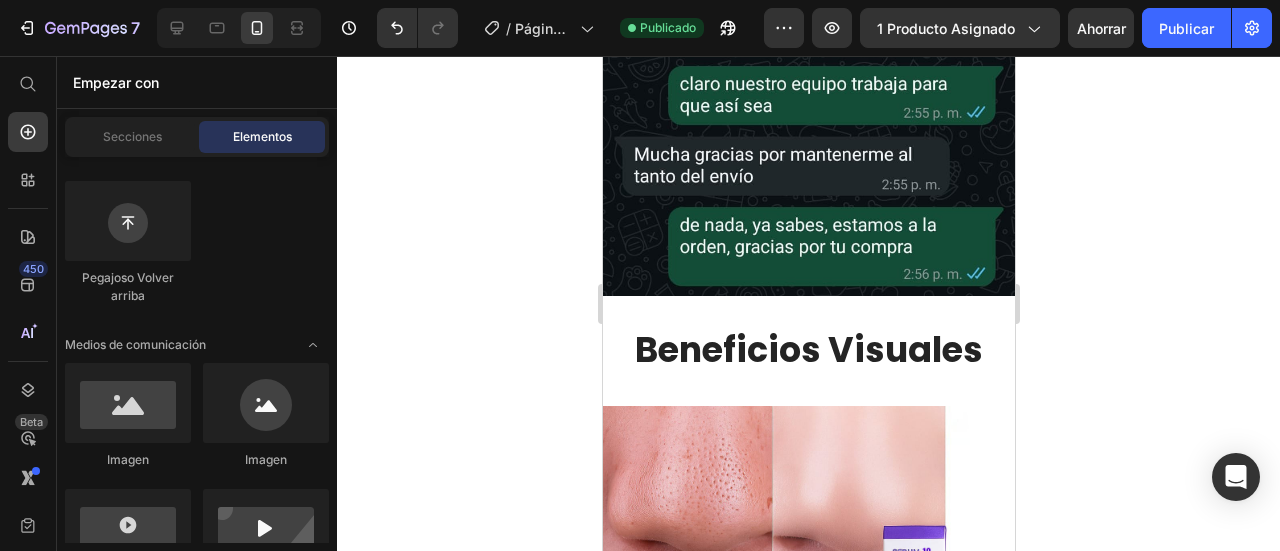 scroll, scrollTop: 2600, scrollLeft: 0, axis: vertical 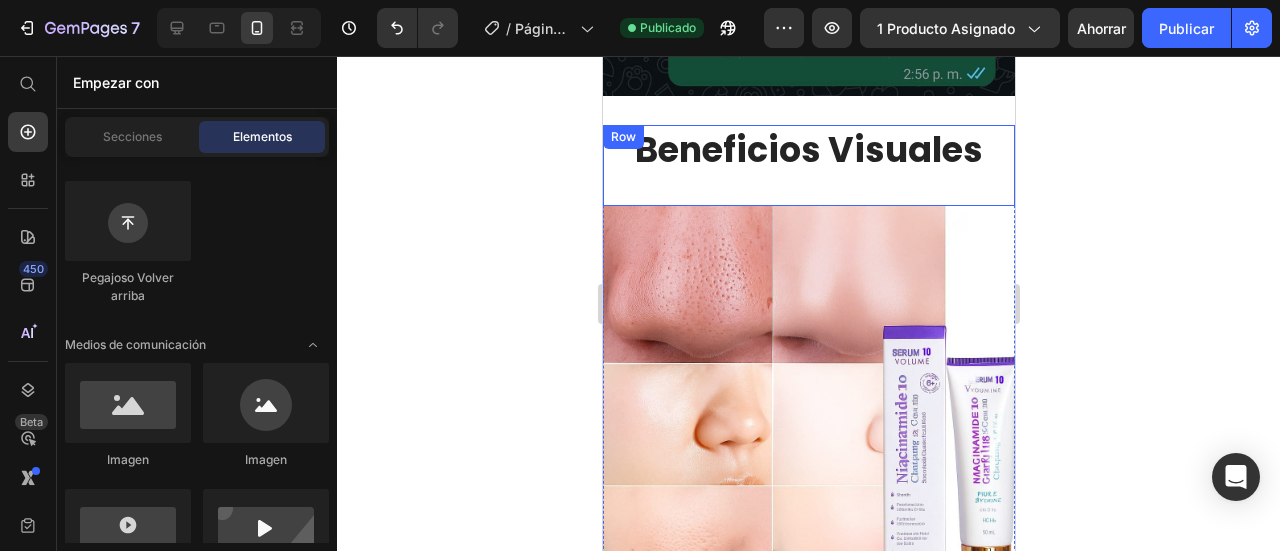 click on "Beneficios Visuales" at bounding box center (808, 150) 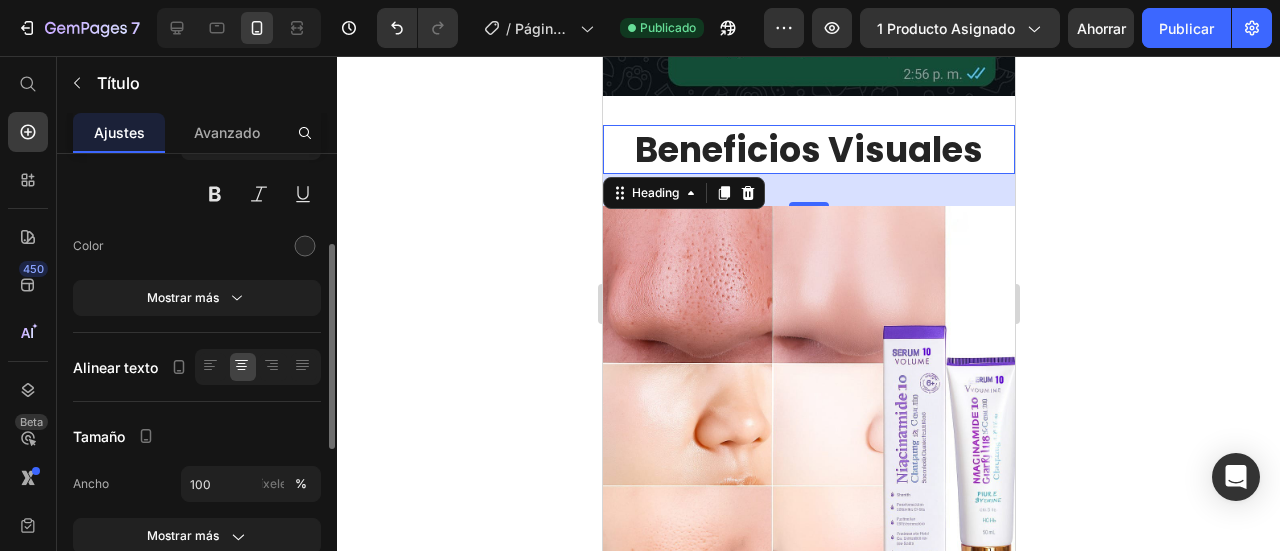 scroll, scrollTop: 400, scrollLeft: 0, axis: vertical 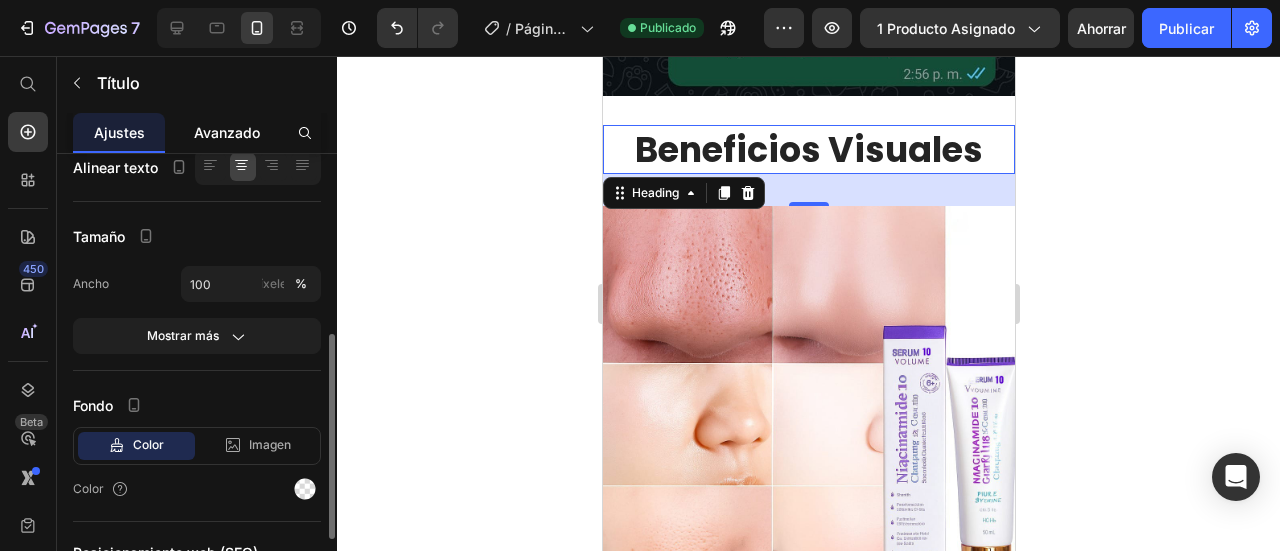 click on "Avanzado" at bounding box center (227, 132) 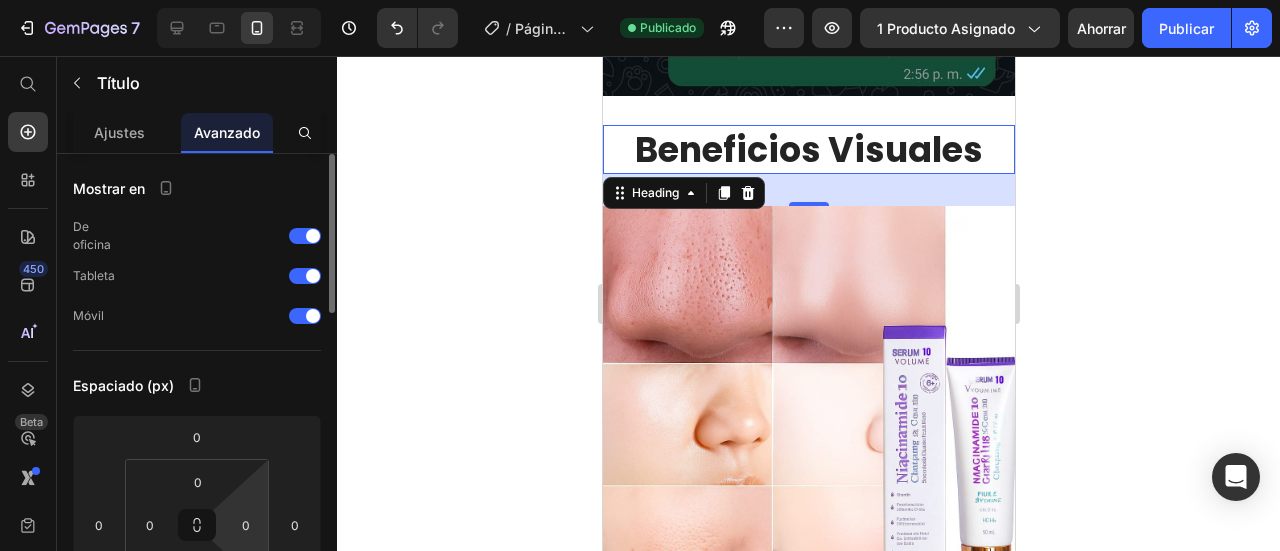 scroll, scrollTop: 200, scrollLeft: 0, axis: vertical 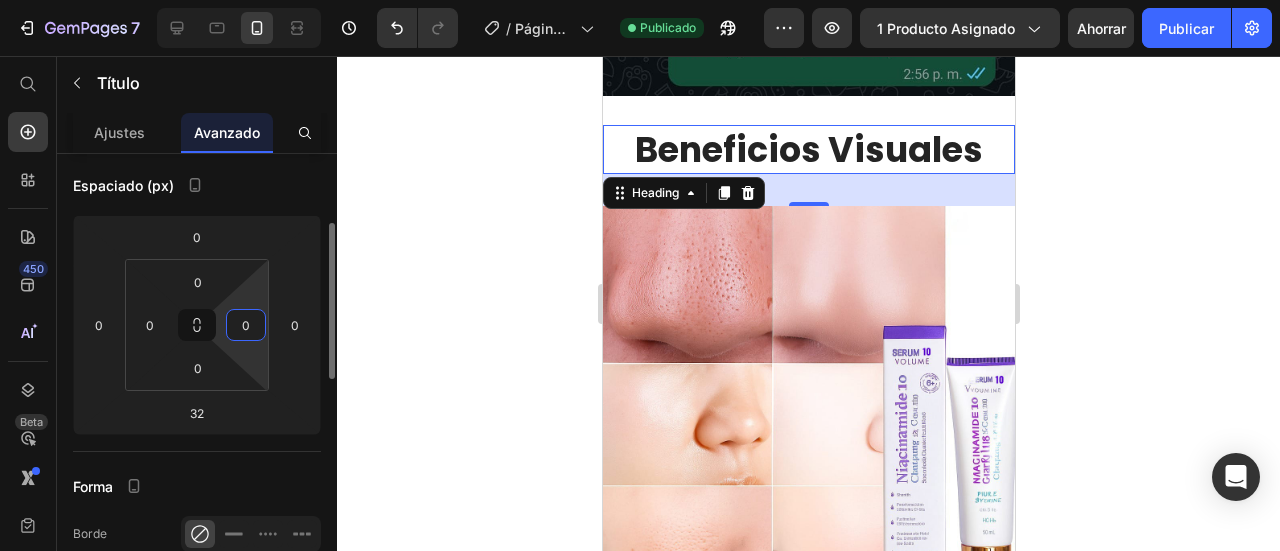 click on "0" at bounding box center [246, 325] 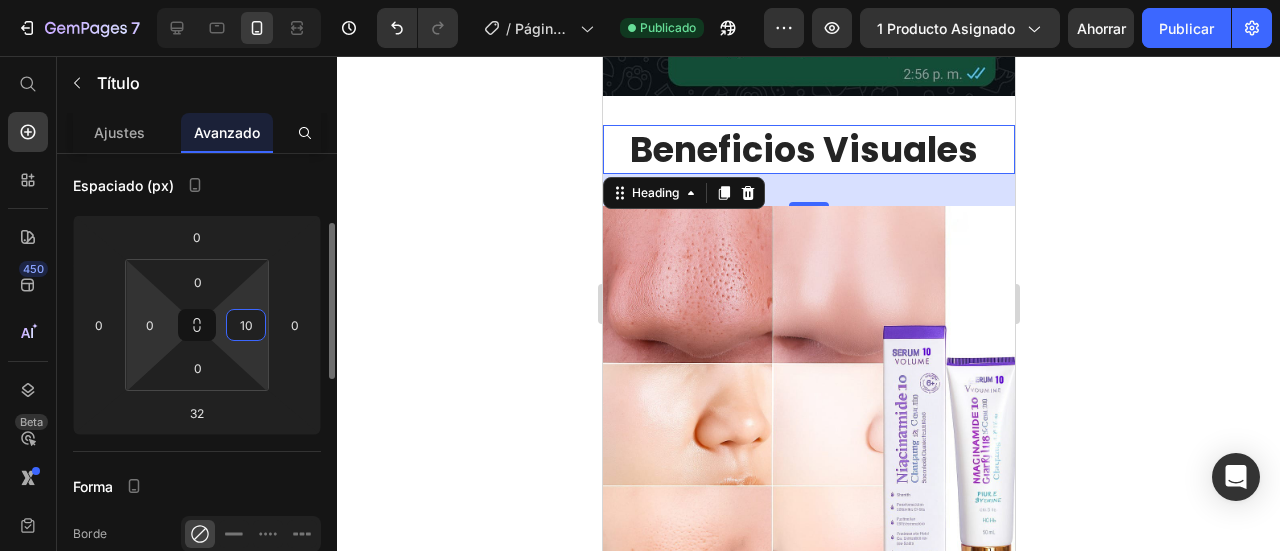 type on "10" 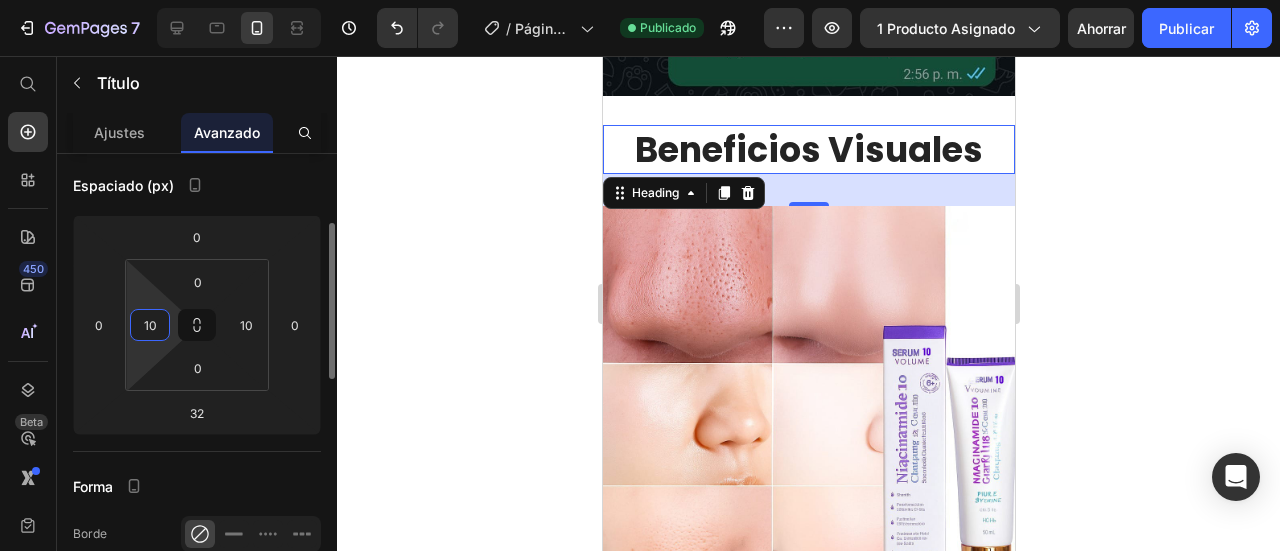 type on "1" 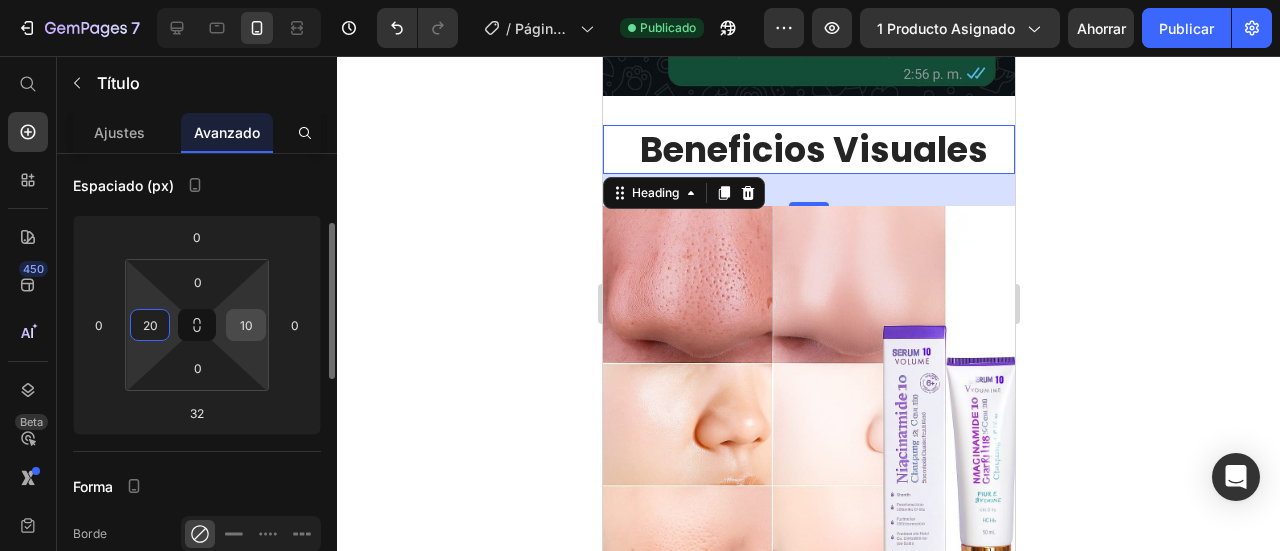 type on "20" 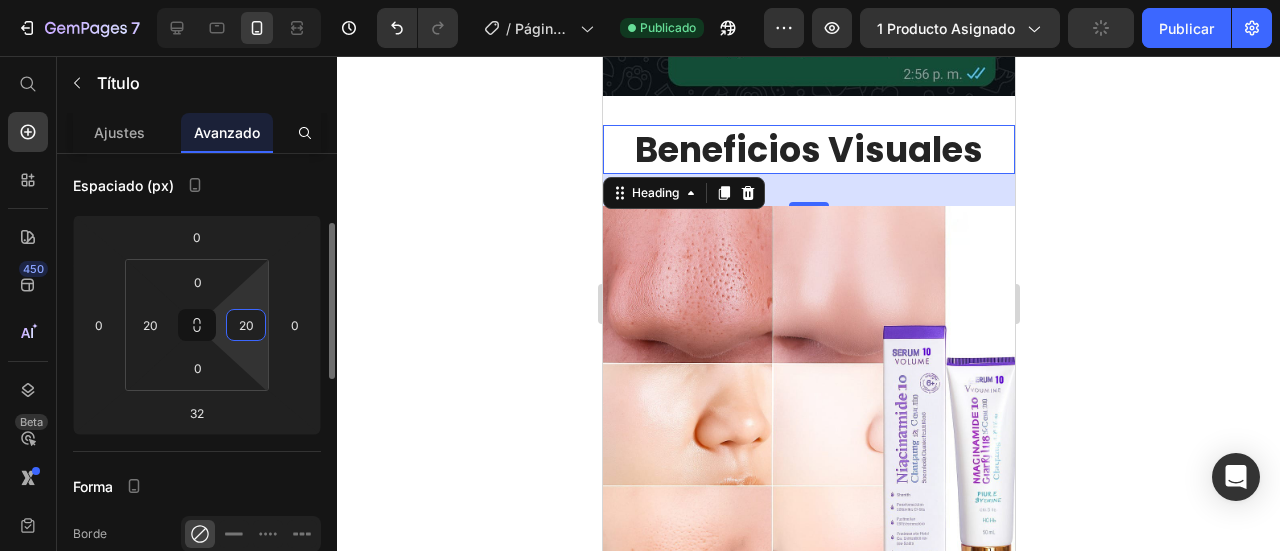 type on "10" 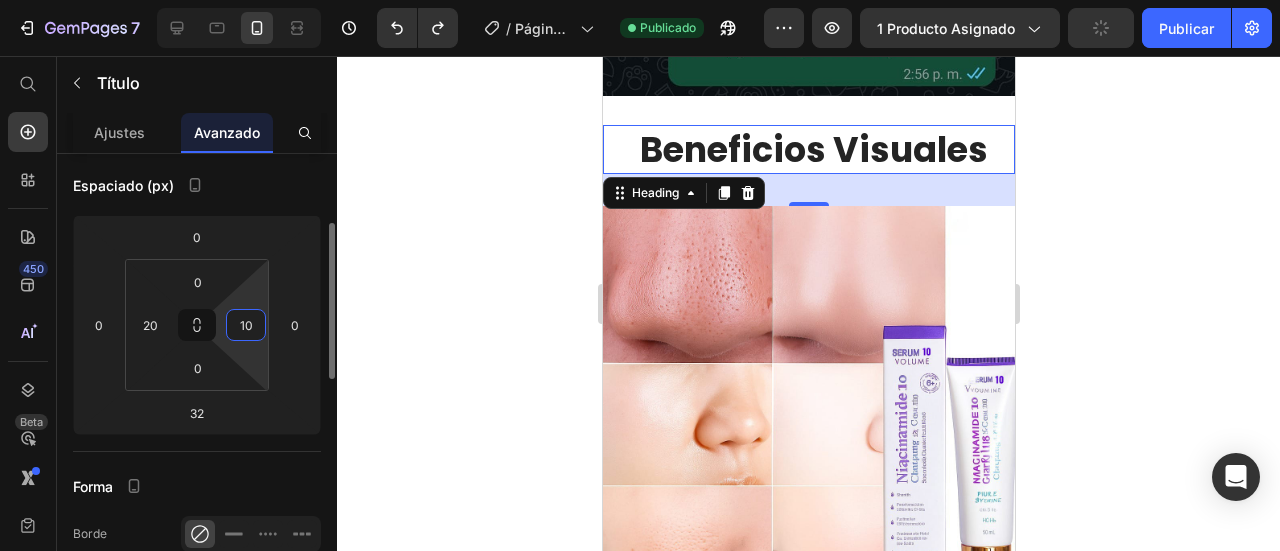 type on "0" 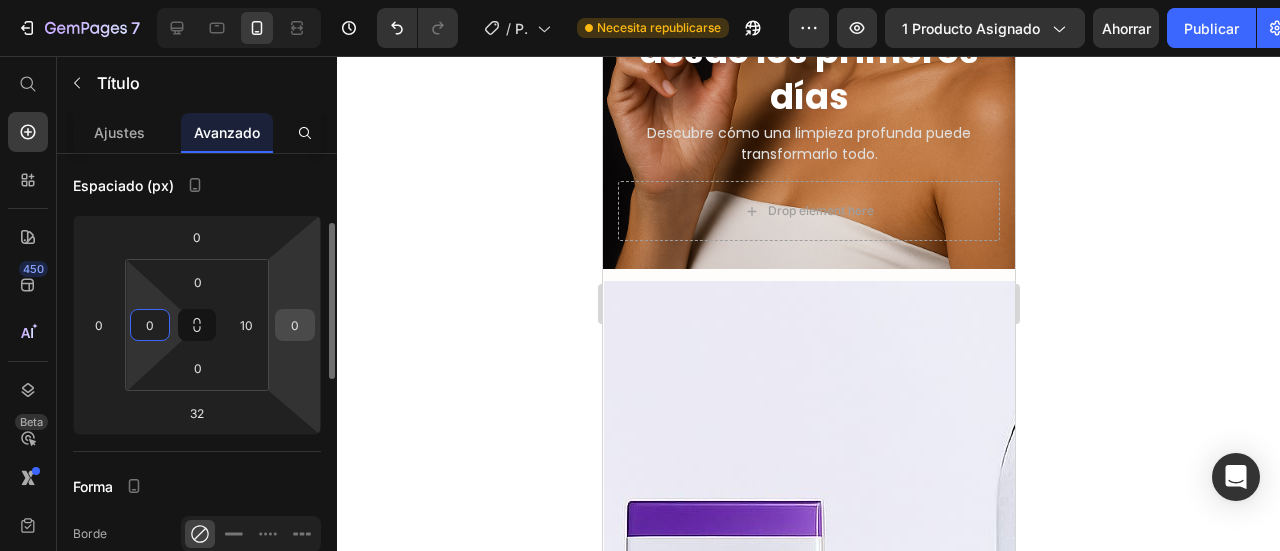scroll, scrollTop: 500, scrollLeft: 0, axis: vertical 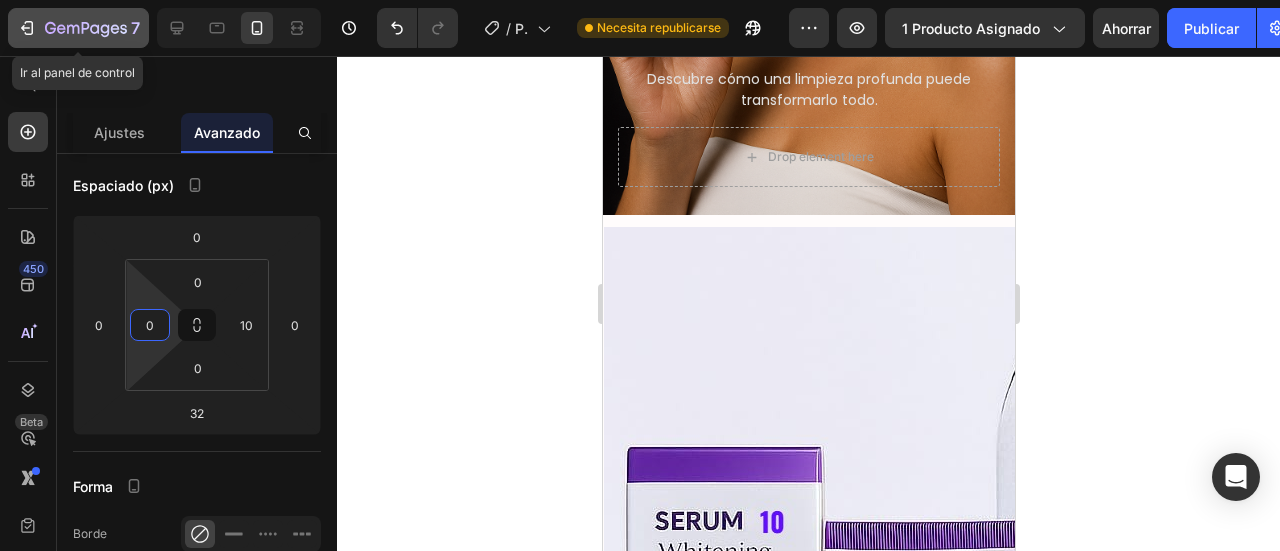 click 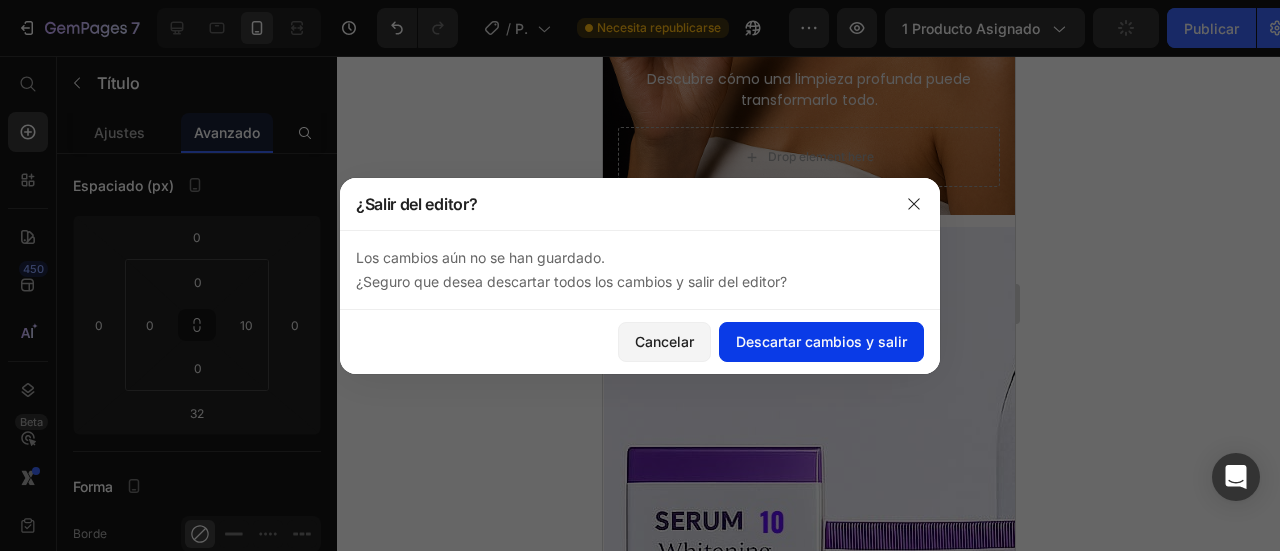 click on "Descartar cambios y salir" 